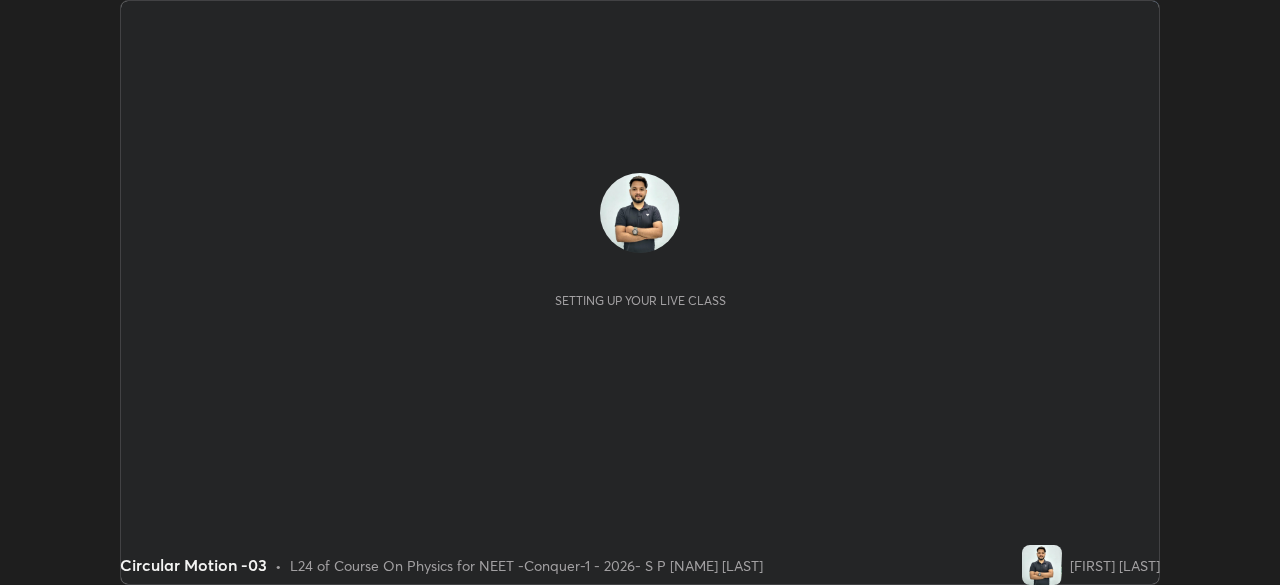 scroll, scrollTop: 0, scrollLeft: 0, axis: both 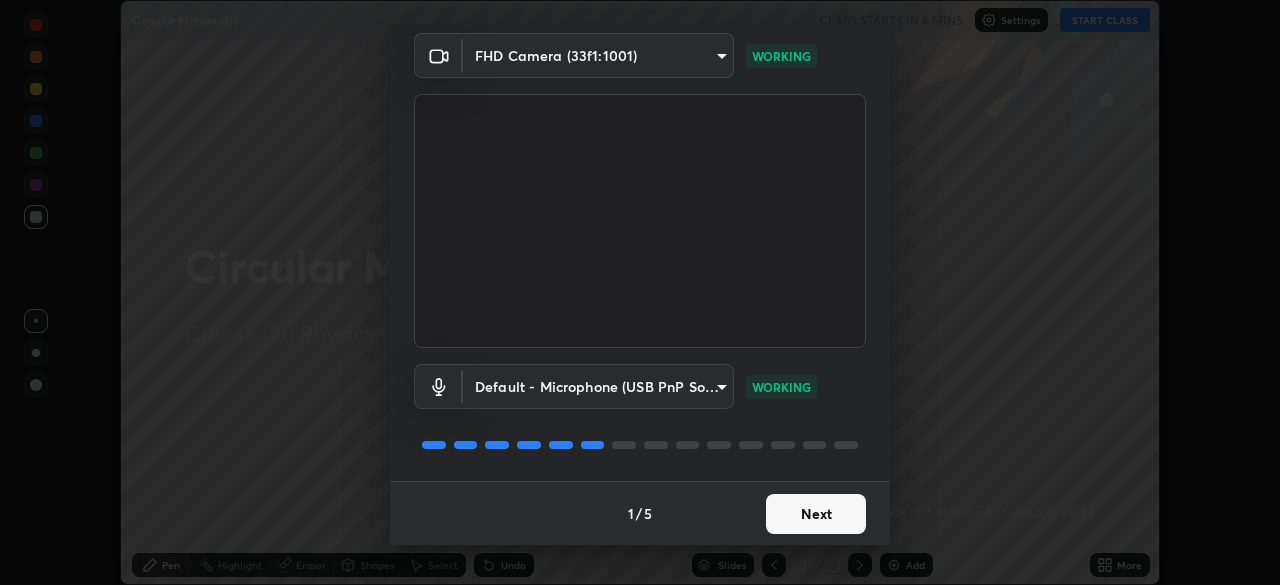 click on "Next" at bounding box center [816, 514] 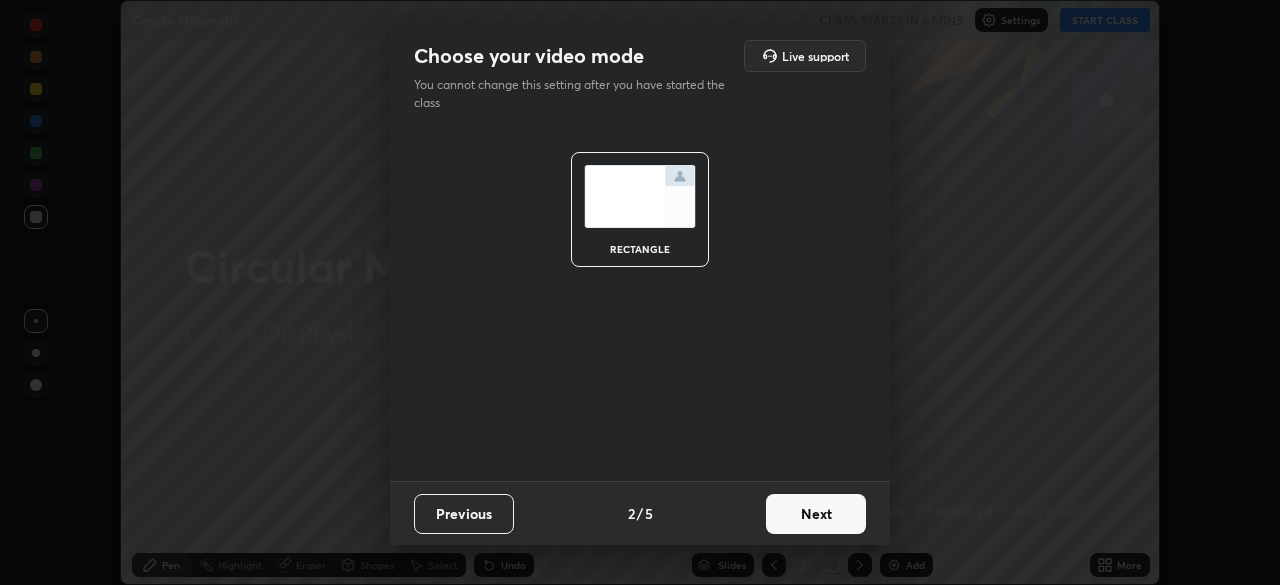 scroll, scrollTop: 0, scrollLeft: 0, axis: both 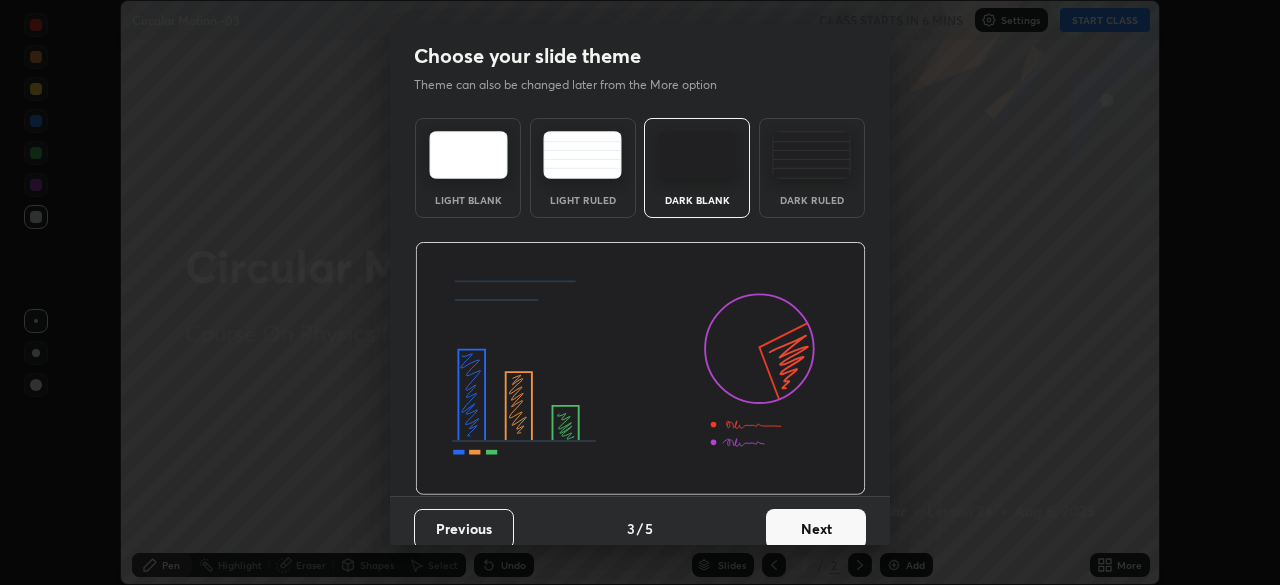 click on "Next" at bounding box center (816, 529) 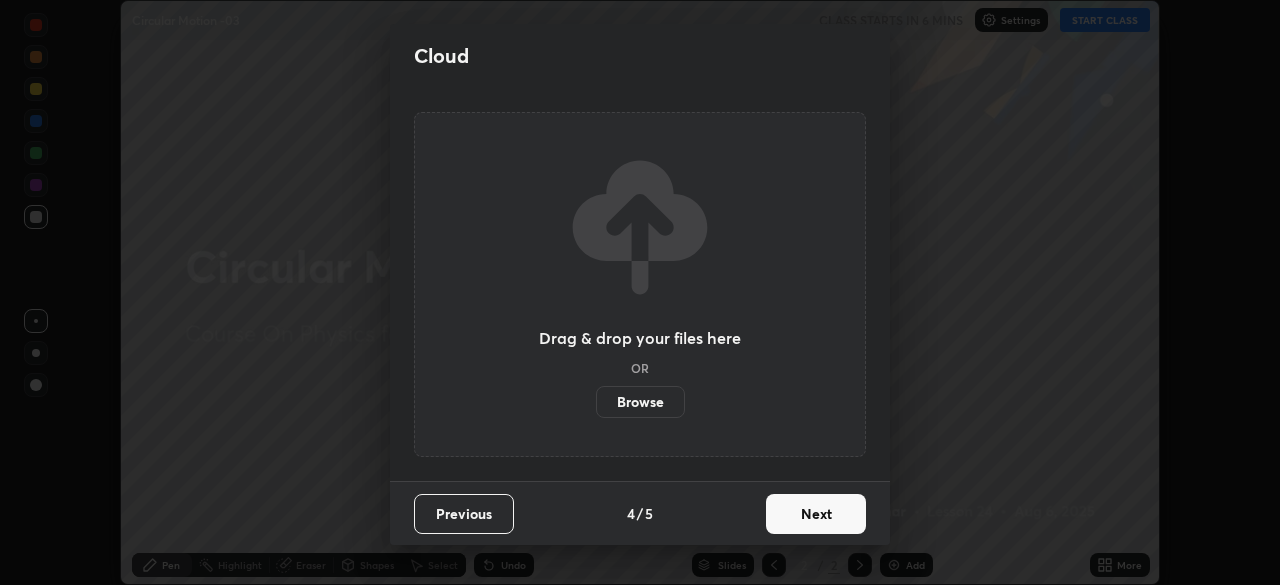 click on "Next" at bounding box center (816, 514) 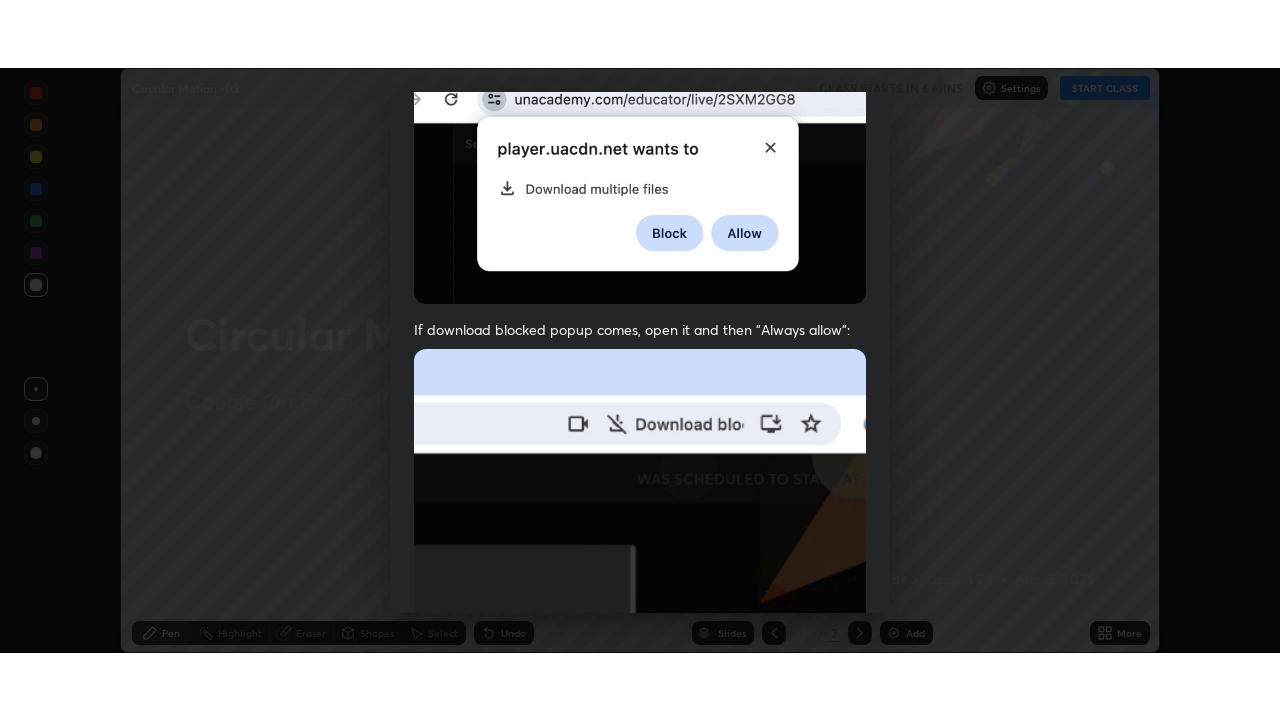 scroll, scrollTop: 479, scrollLeft: 0, axis: vertical 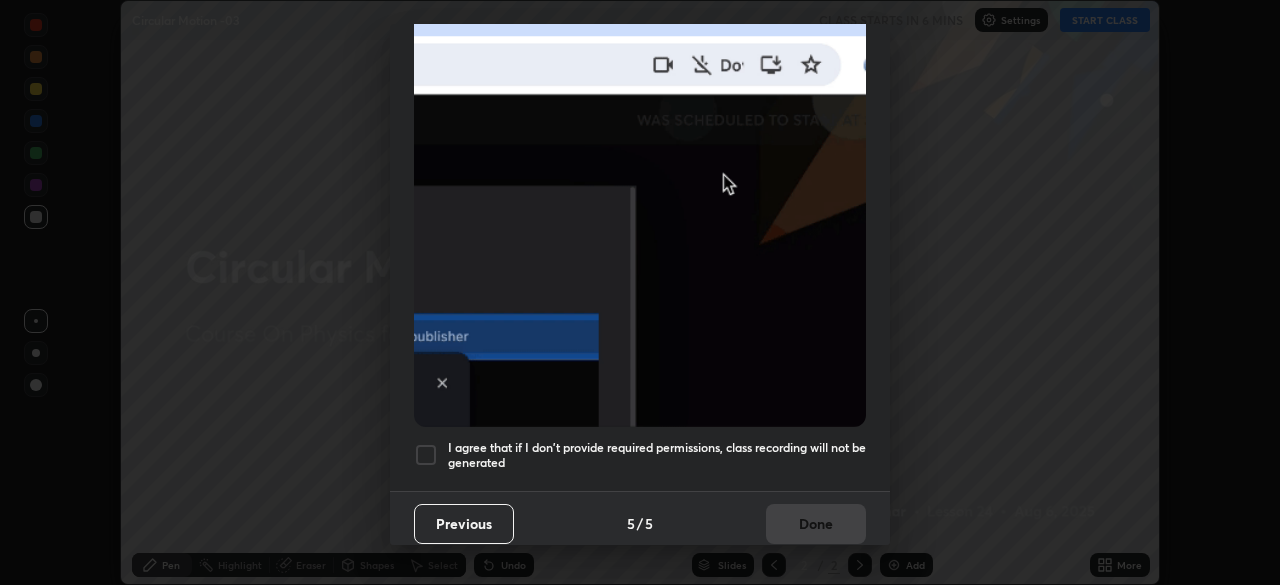 click at bounding box center [426, 455] 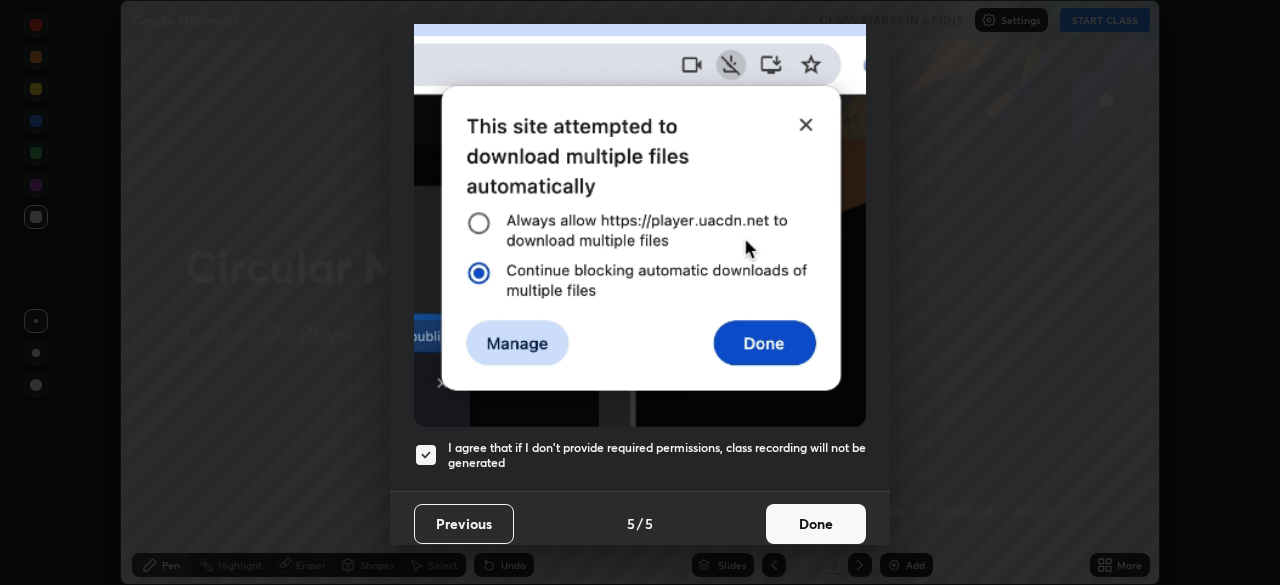 click on "Done" at bounding box center (816, 524) 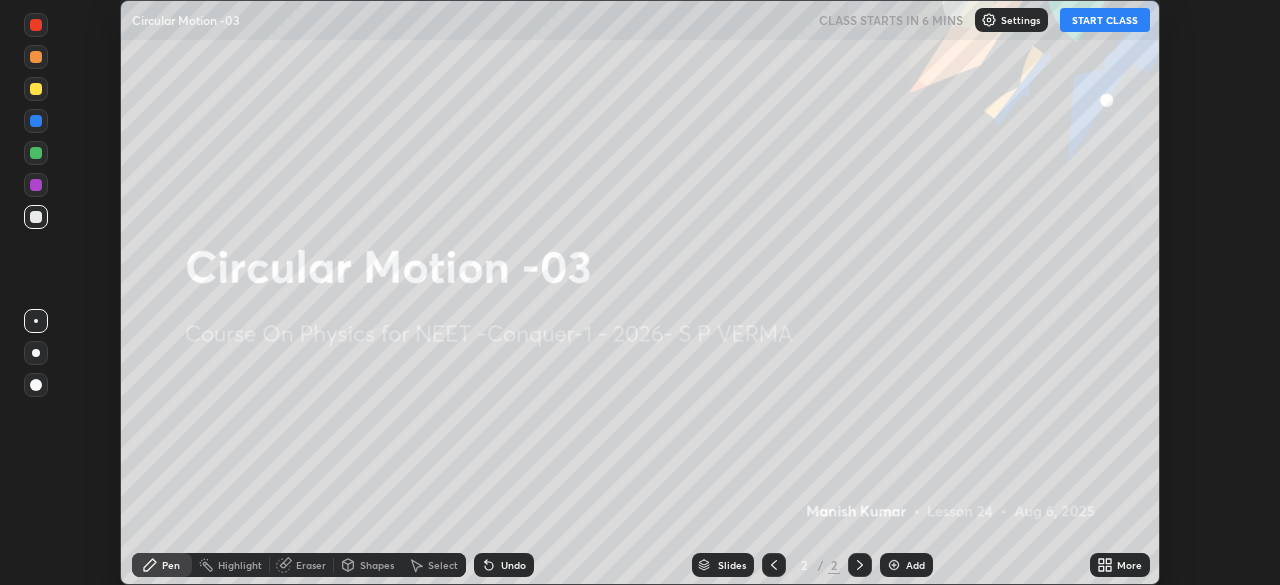 click 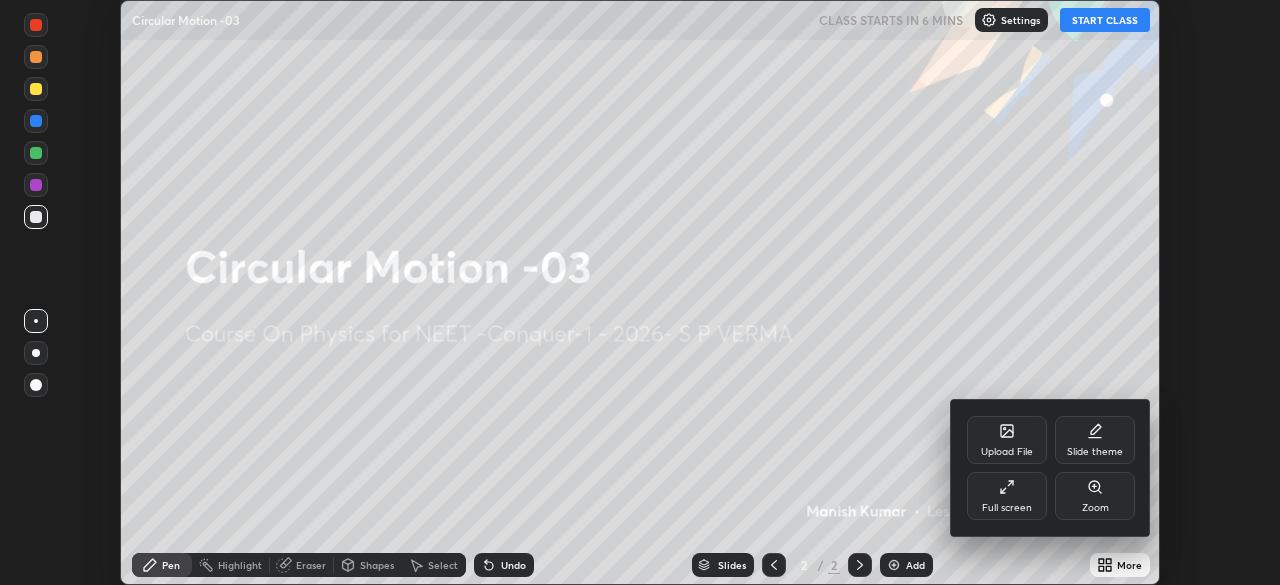 click on "Full screen" at bounding box center [1007, 496] 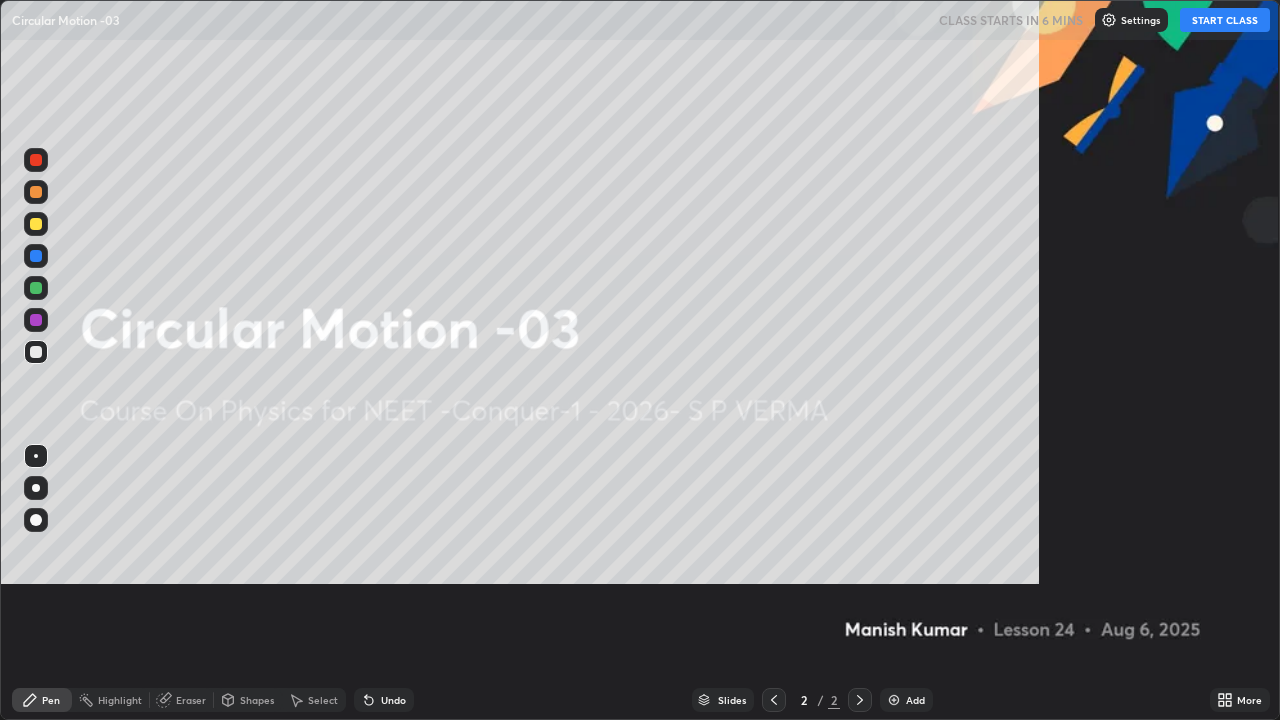 scroll, scrollTop: 99280, scrollLeft: 98720, axis: both 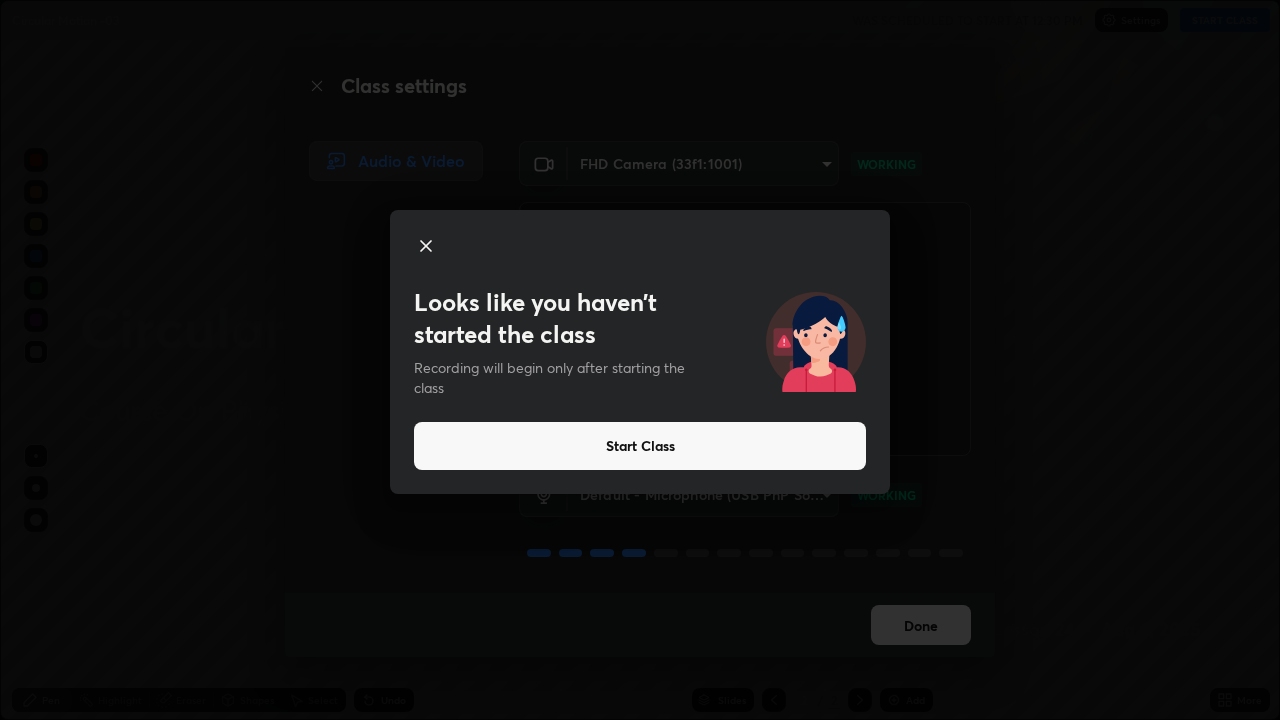 click on "Start Class" at bounding box center (640, 446) 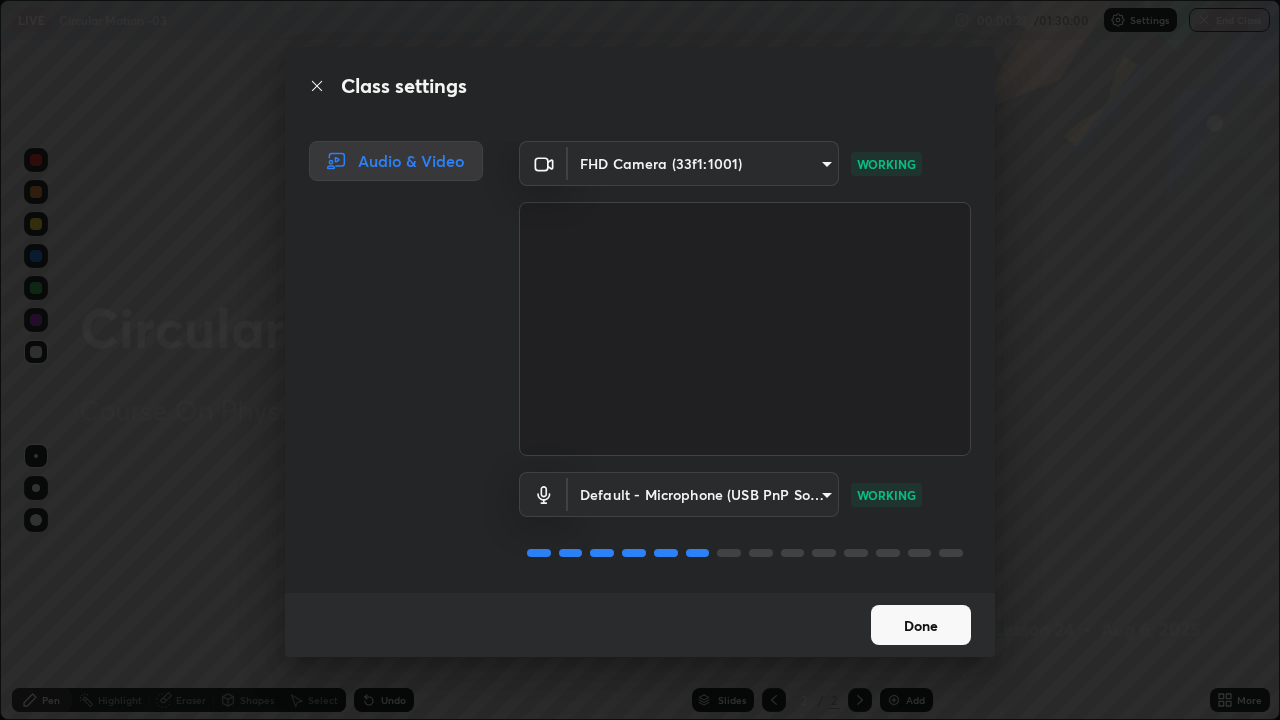 click on "Done" at bounding box center (921, 625) 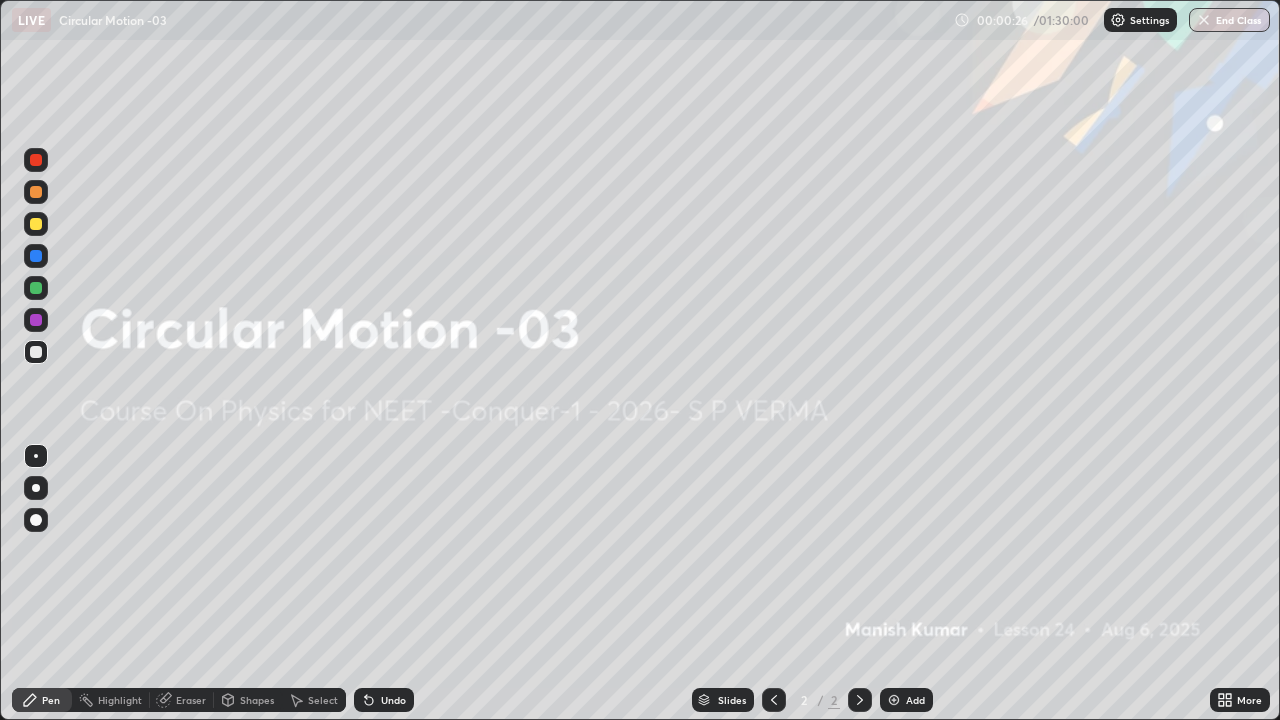 click 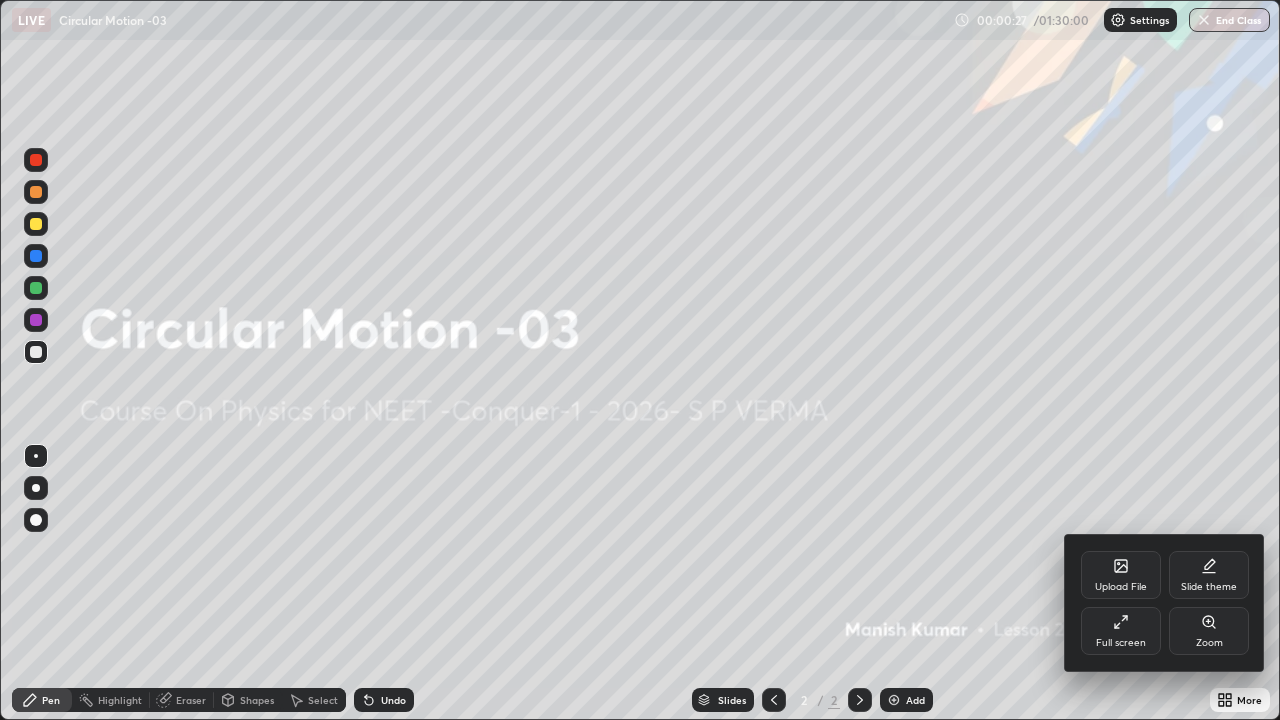 click on "Slide theme" at bounding box center (1209, 587) 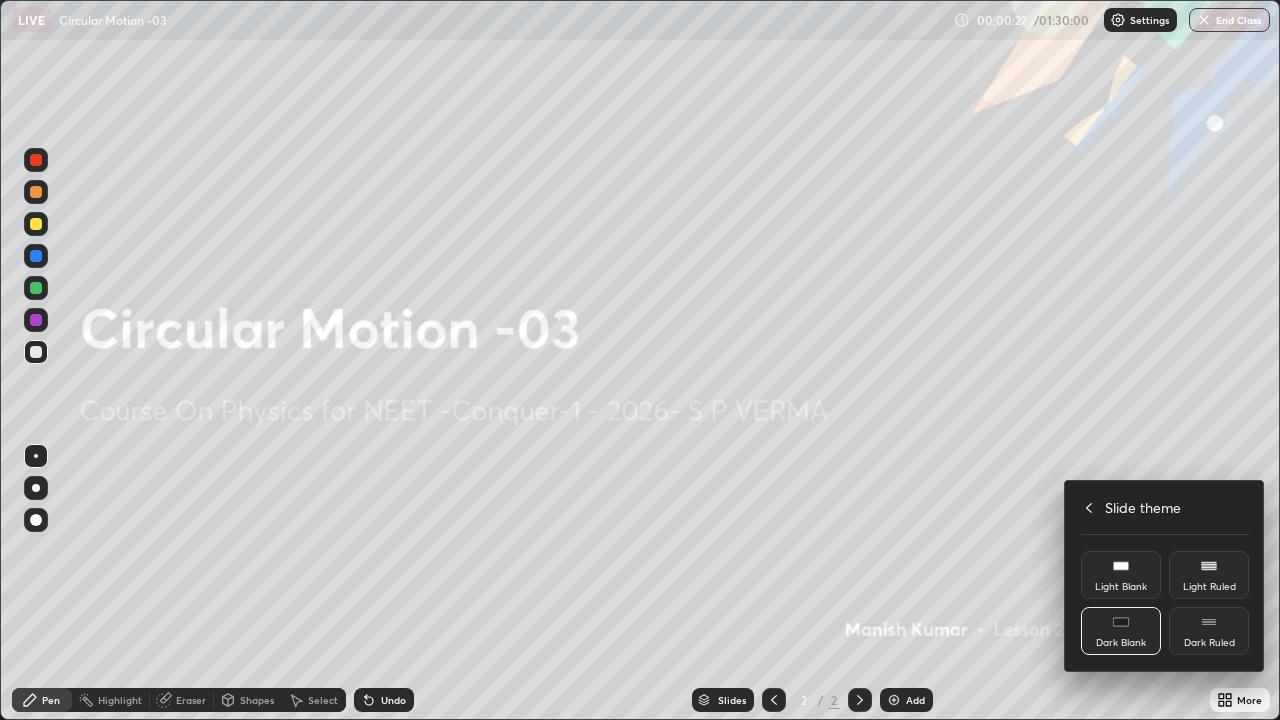 click on "Dark Ruled" at bounding box center (1209, 631) 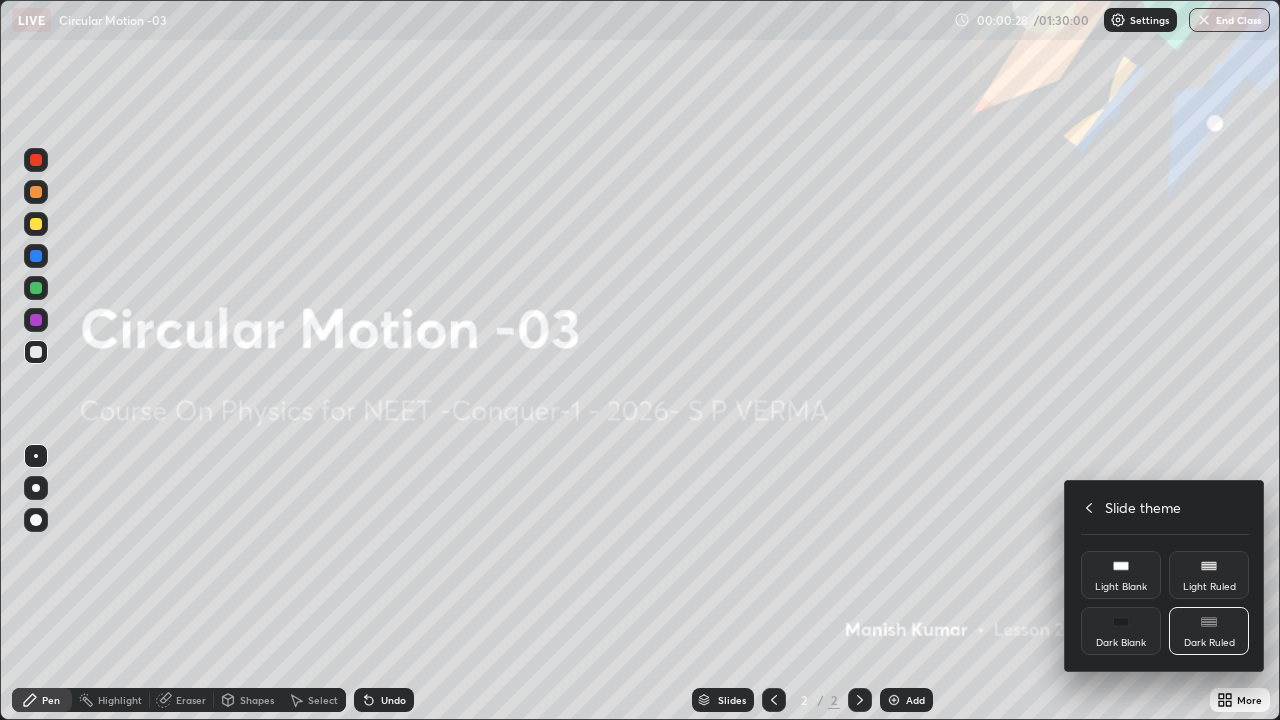 click at bounding box center [640, 360] 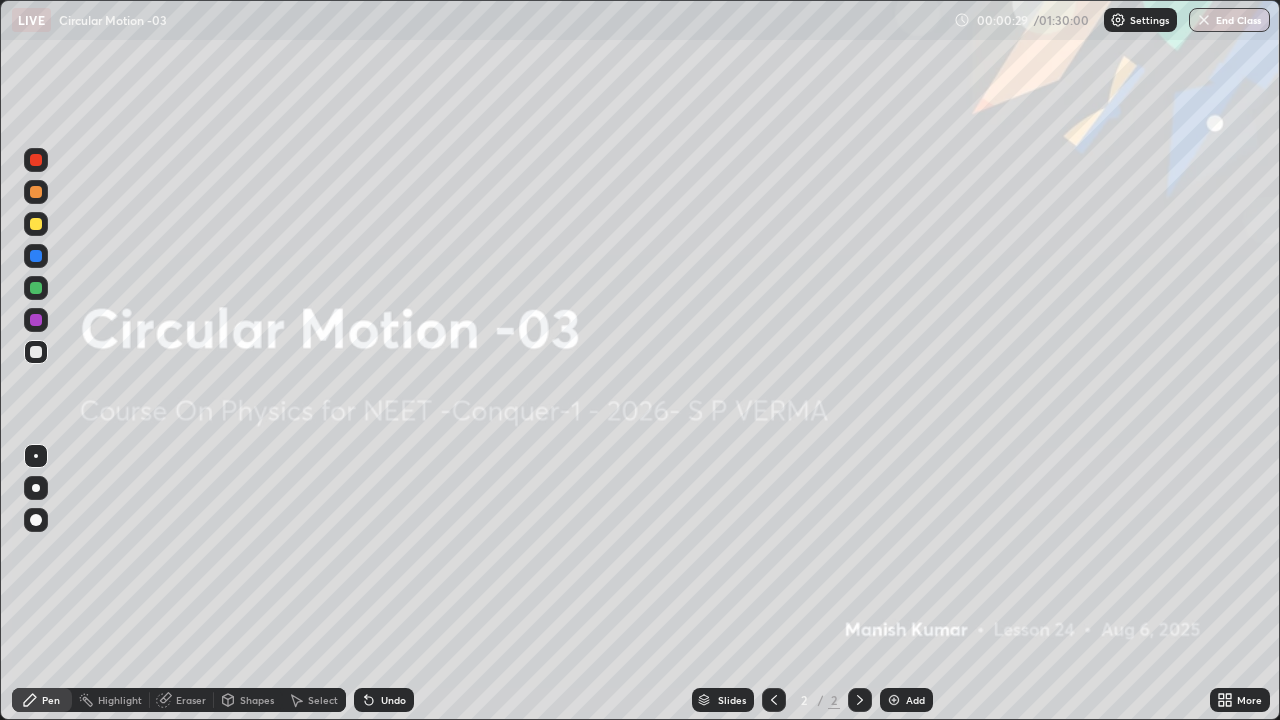 click on "Add" at bounding box center [915, 700] 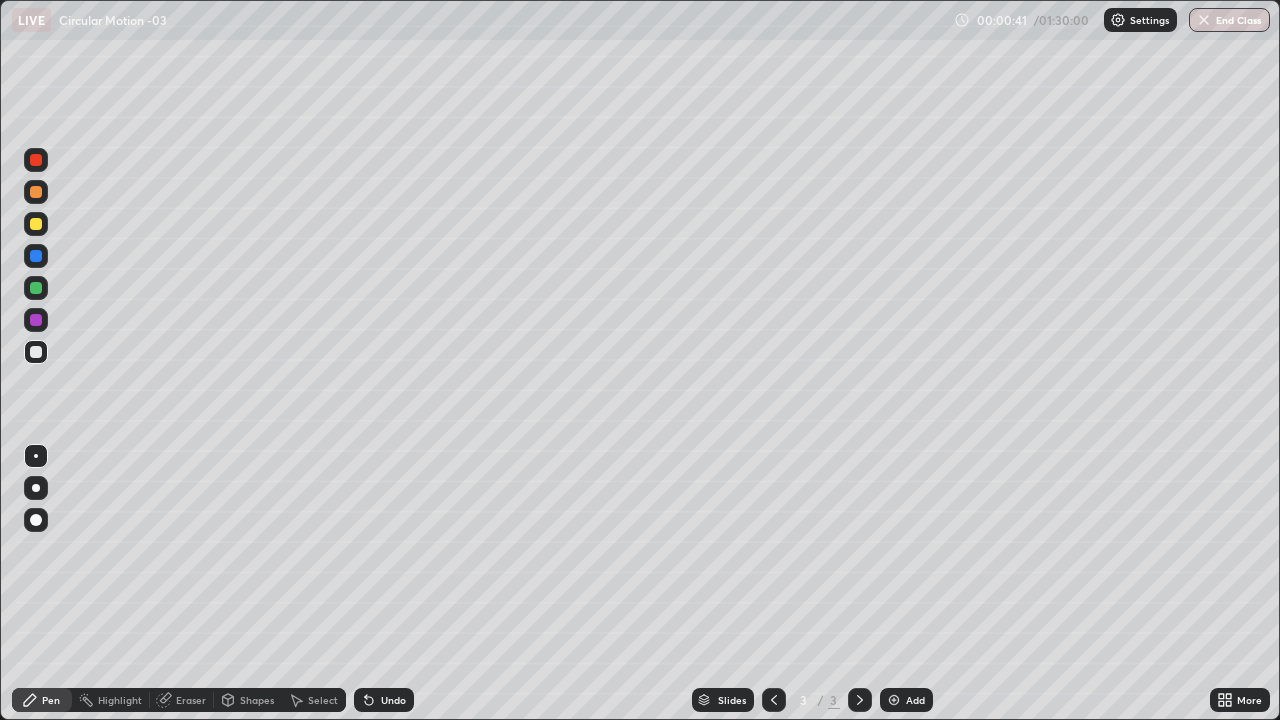 click at bounding box center [36, 192] 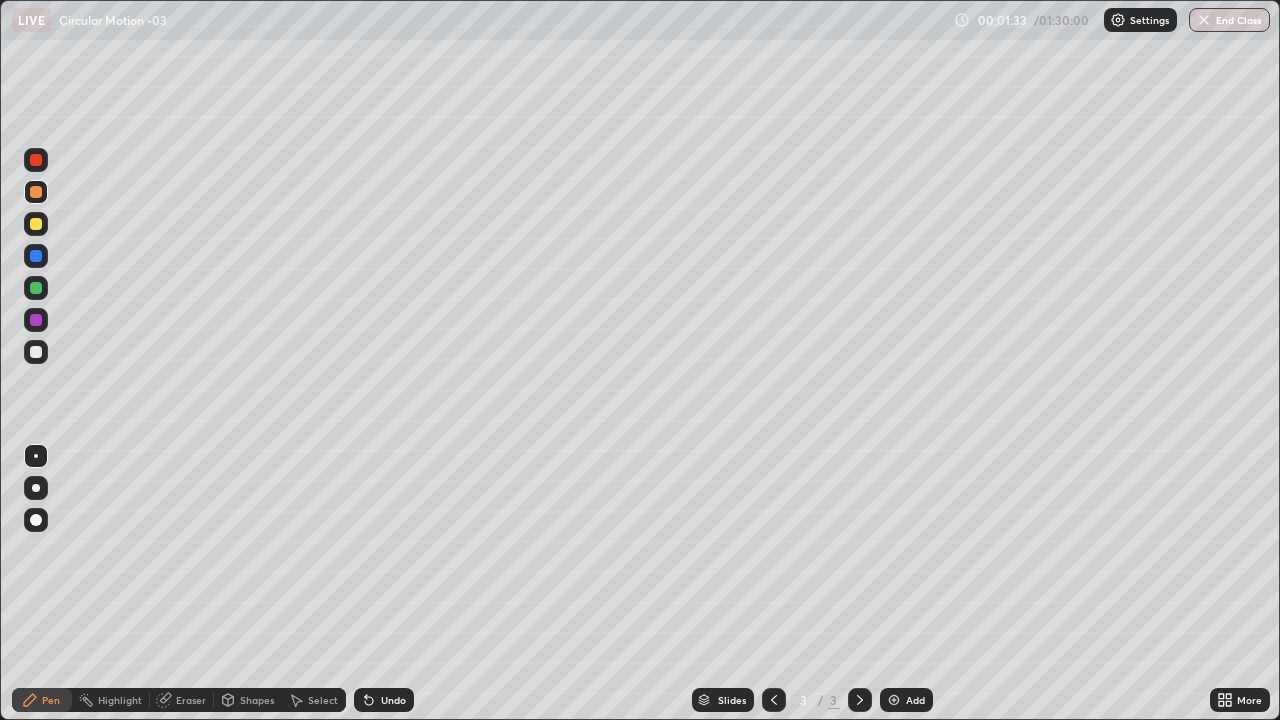 click at bounding box center [36, 352] 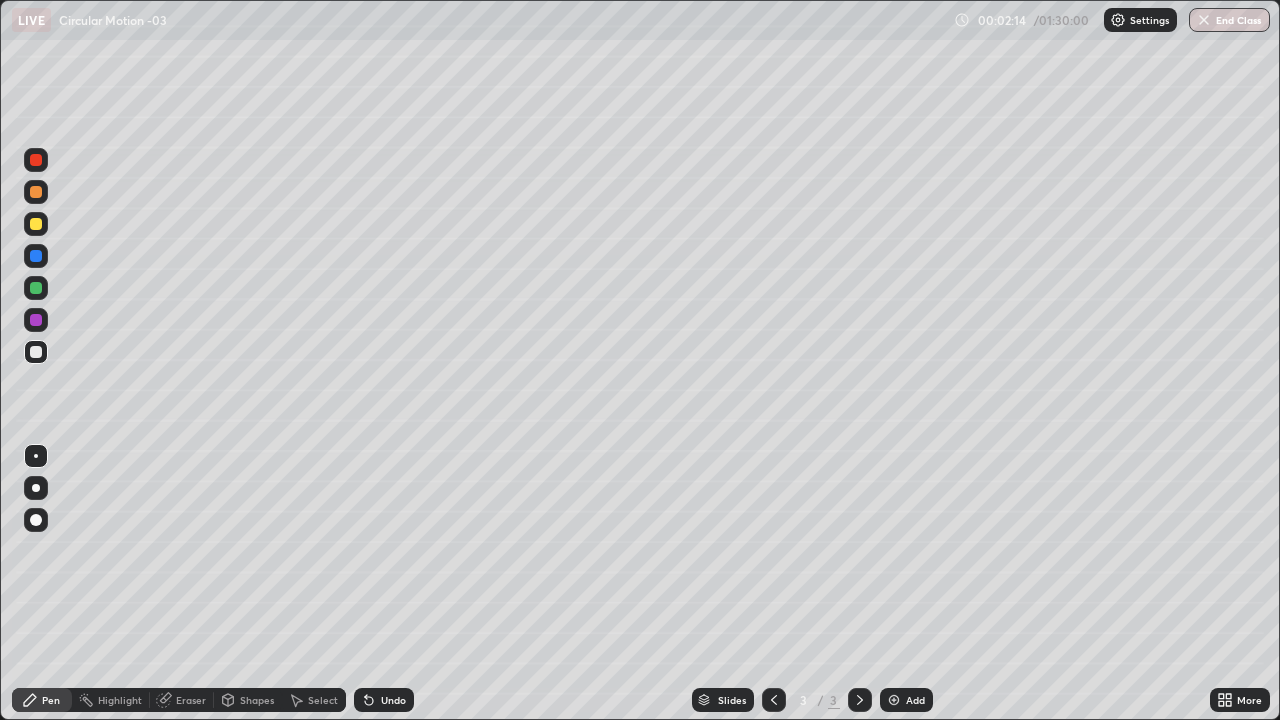 click on "Eraser" at bounding box center [182, 700] 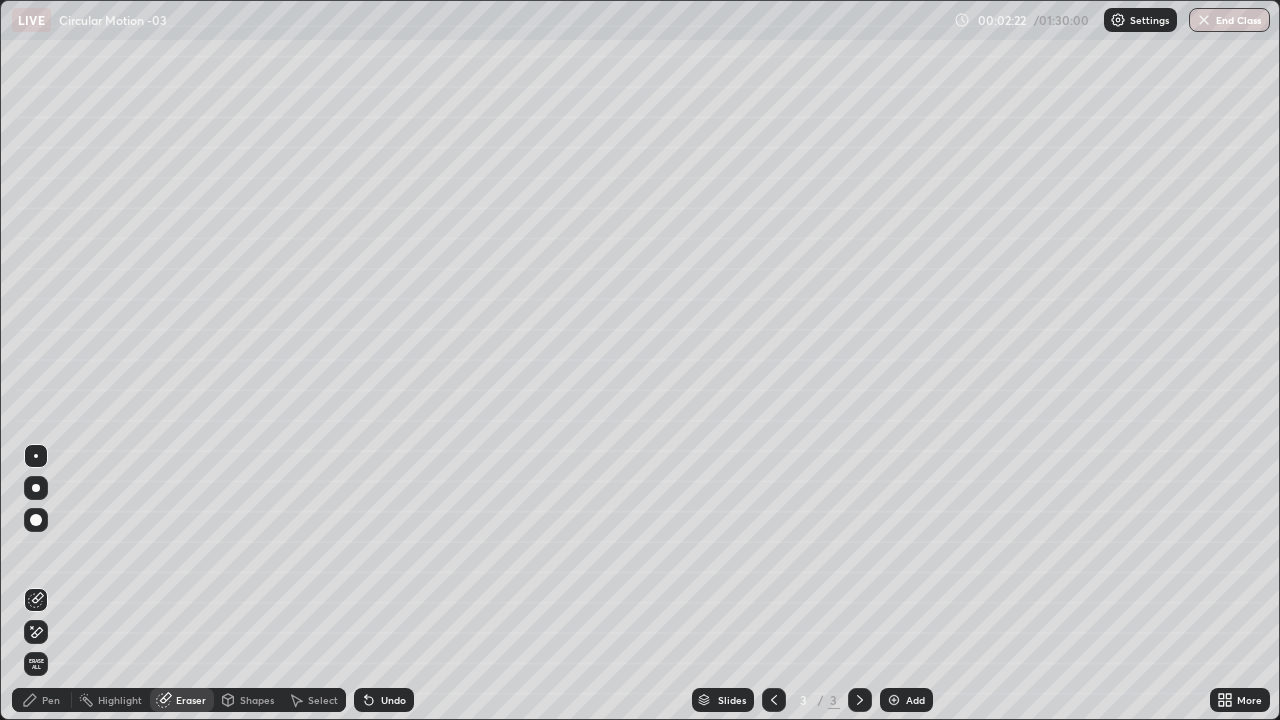 click on "Shapes" at bounding box center (257, 700) 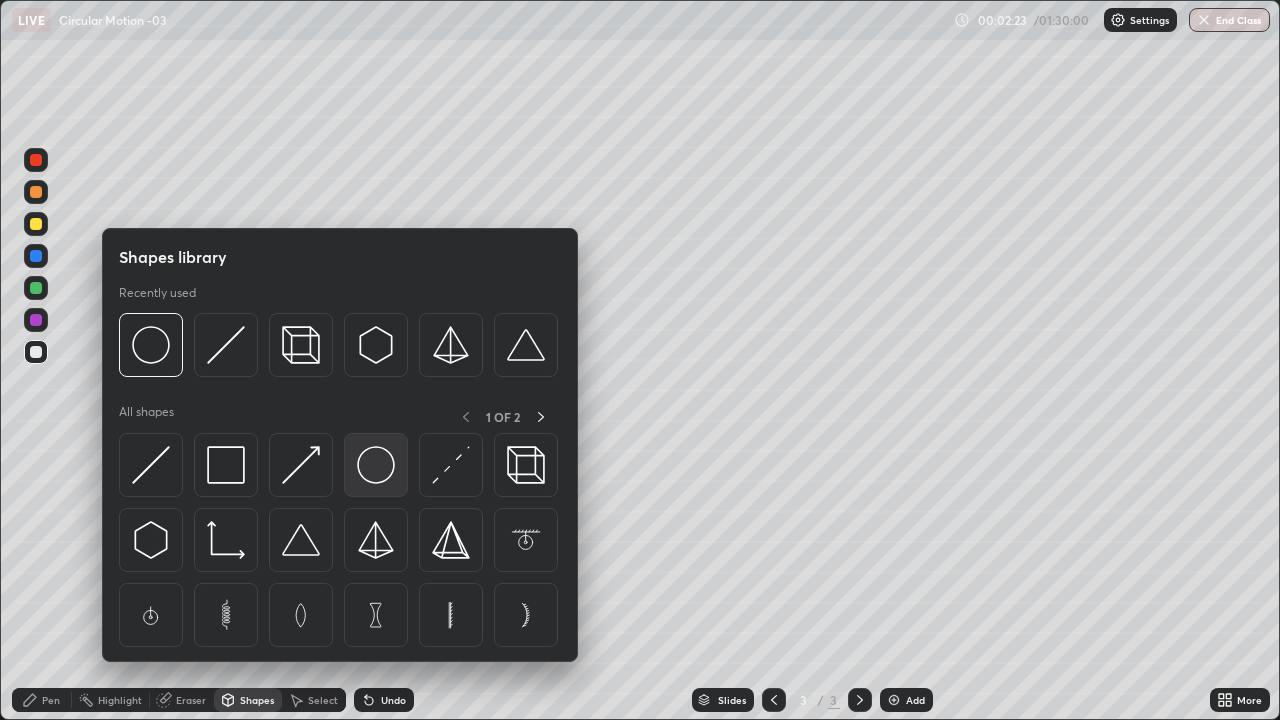click at bounding box center (376, 465) 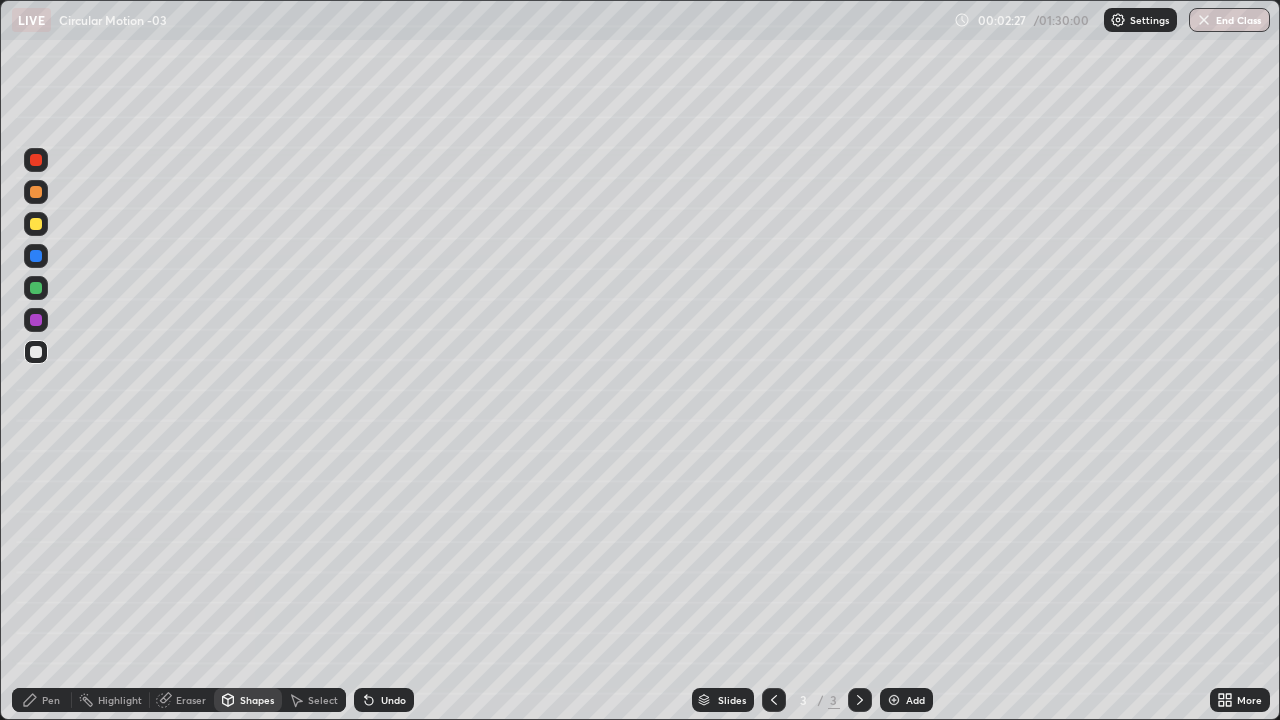 click at bounding box center (36, 224) 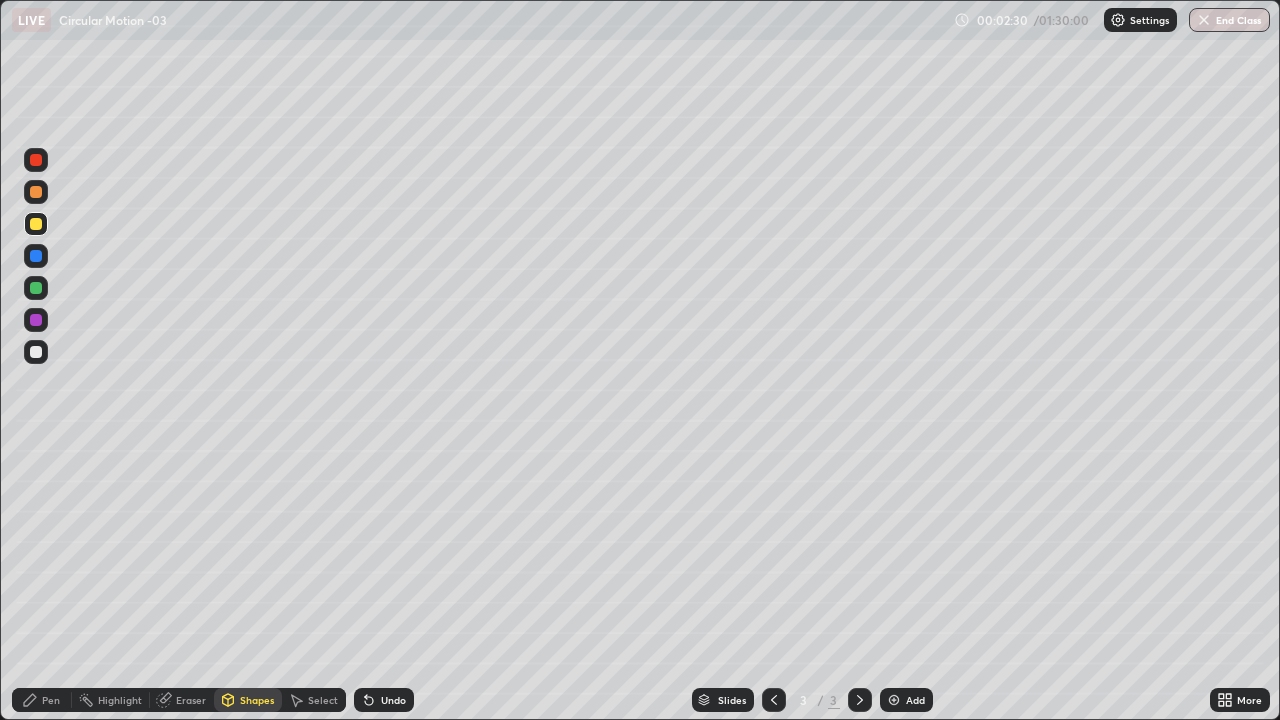 click on "Pen" at bounding box center [42, 700] 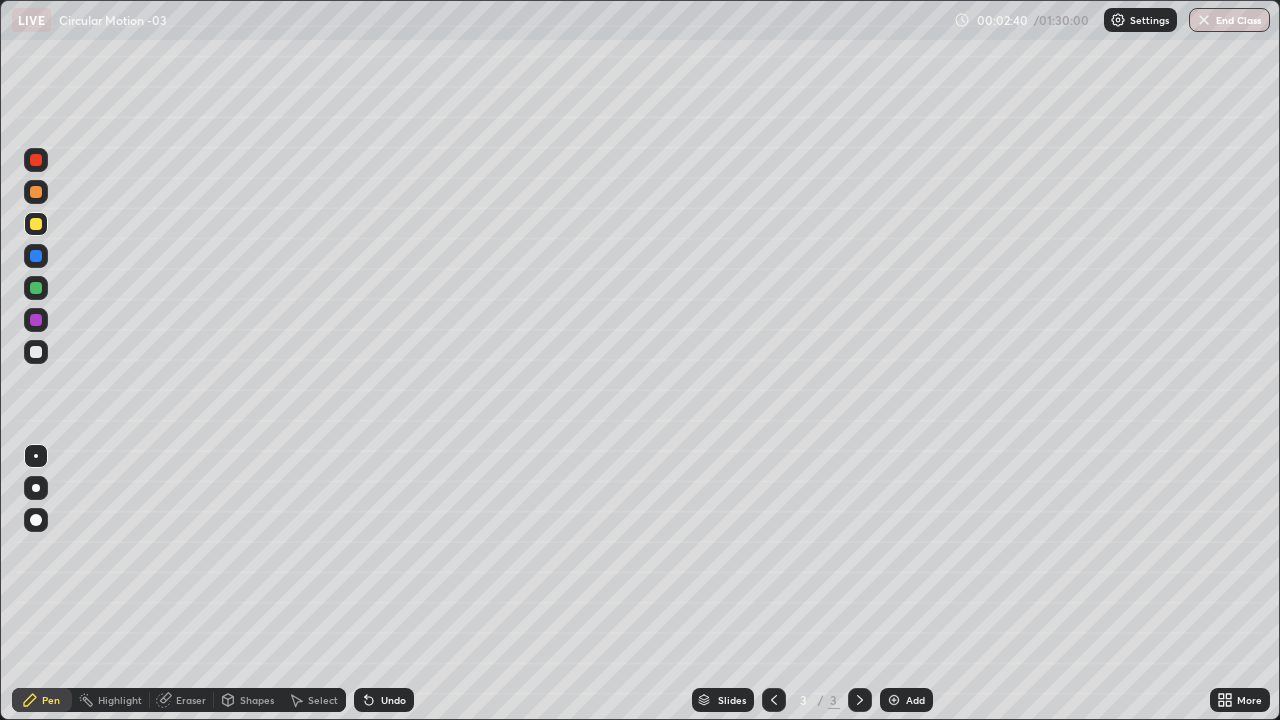 click at bounding box center (36, 288) 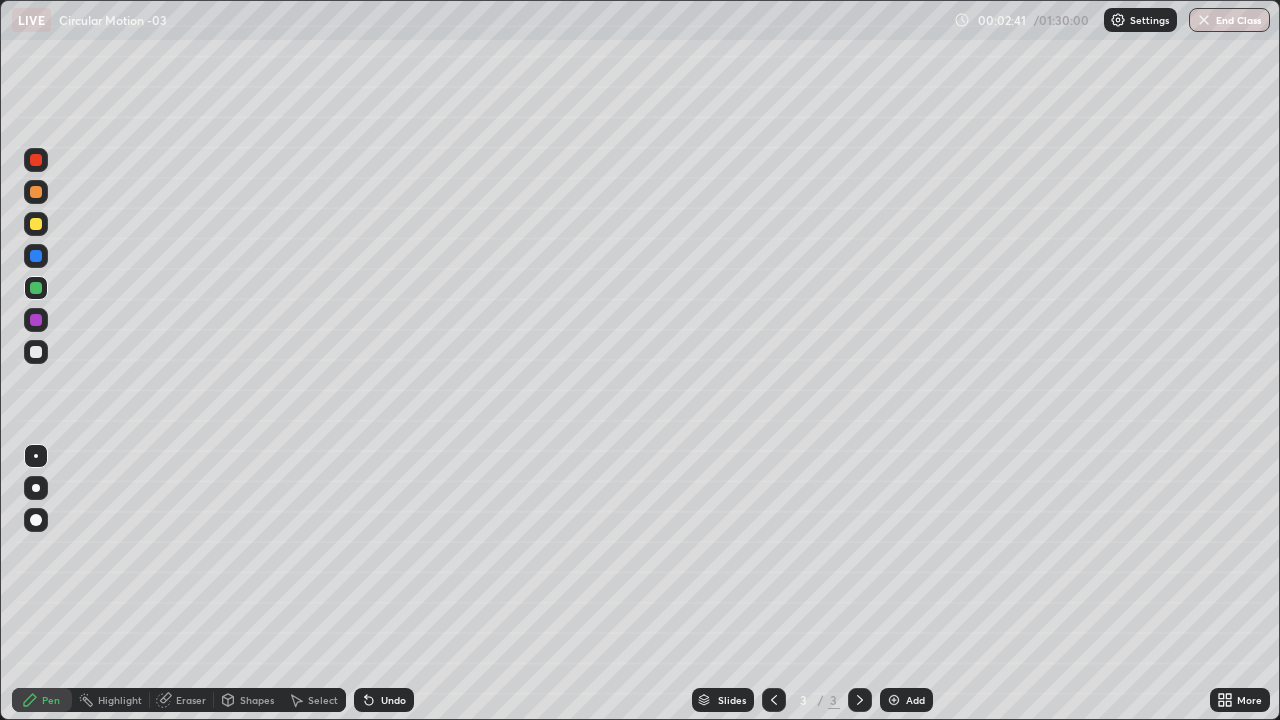 click at bounding box center (36, 352) 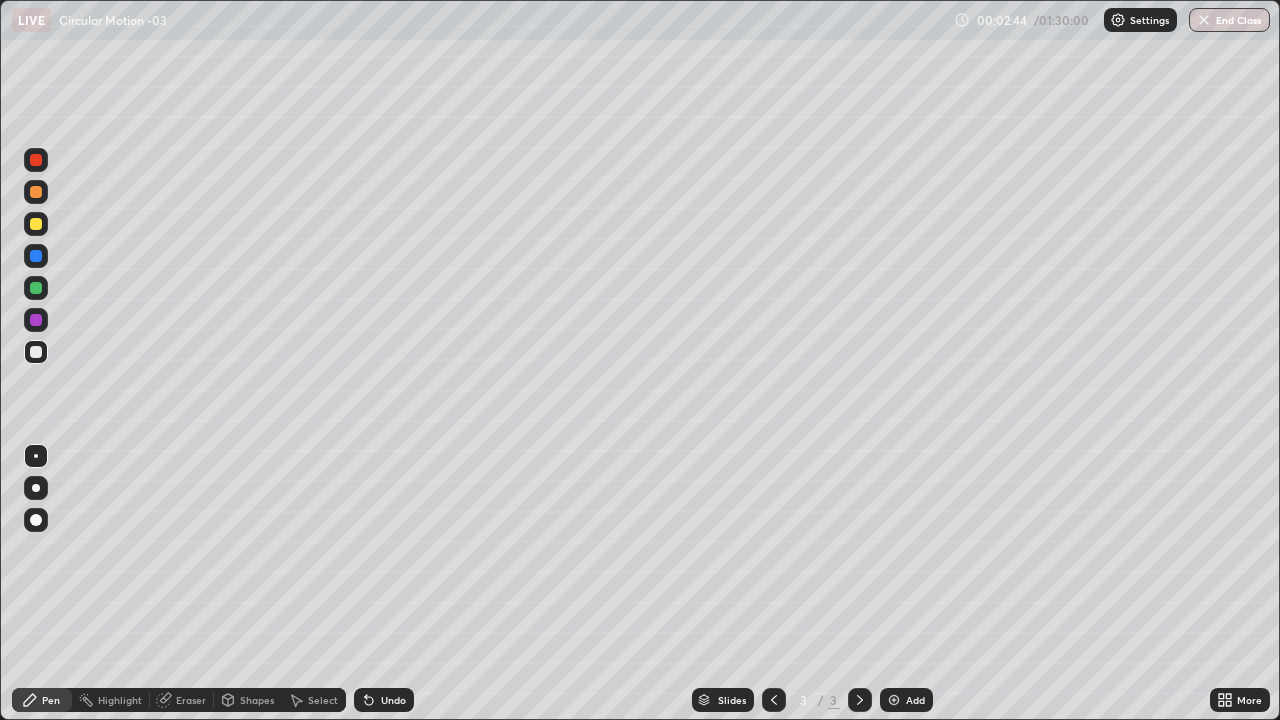 click at bounding box center (36, 192) 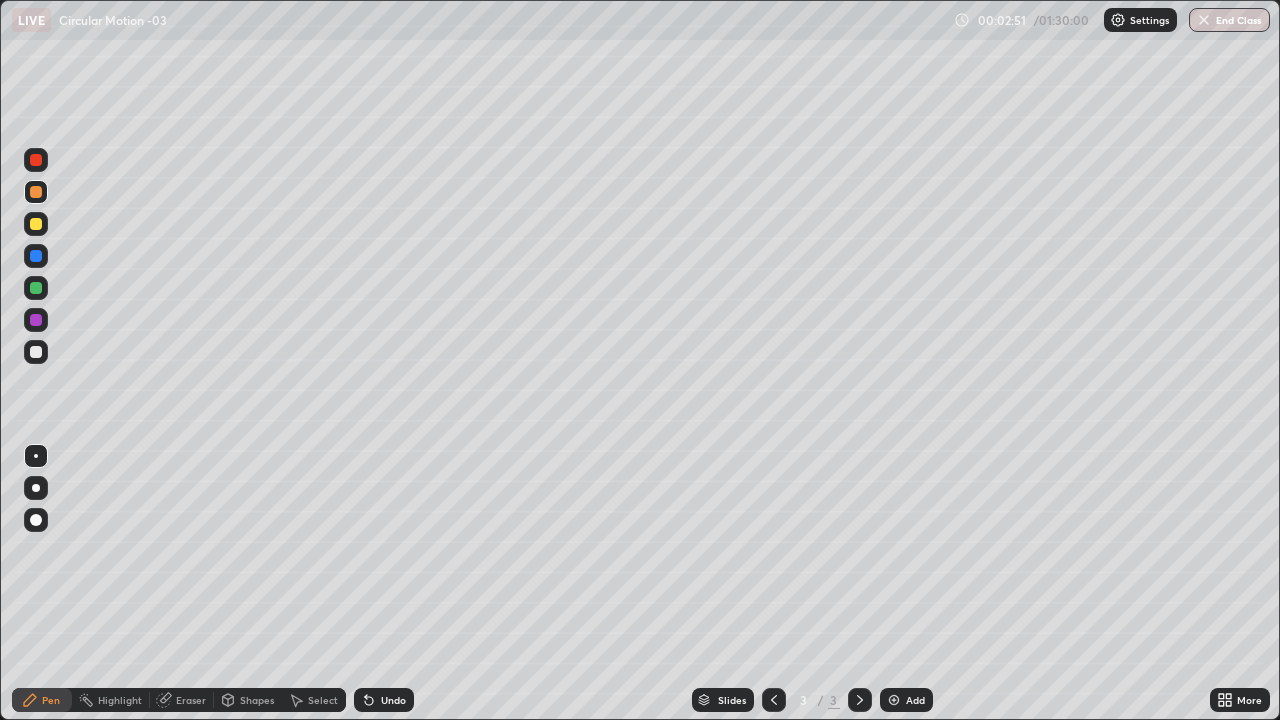 click at bounding box center (36, 288) 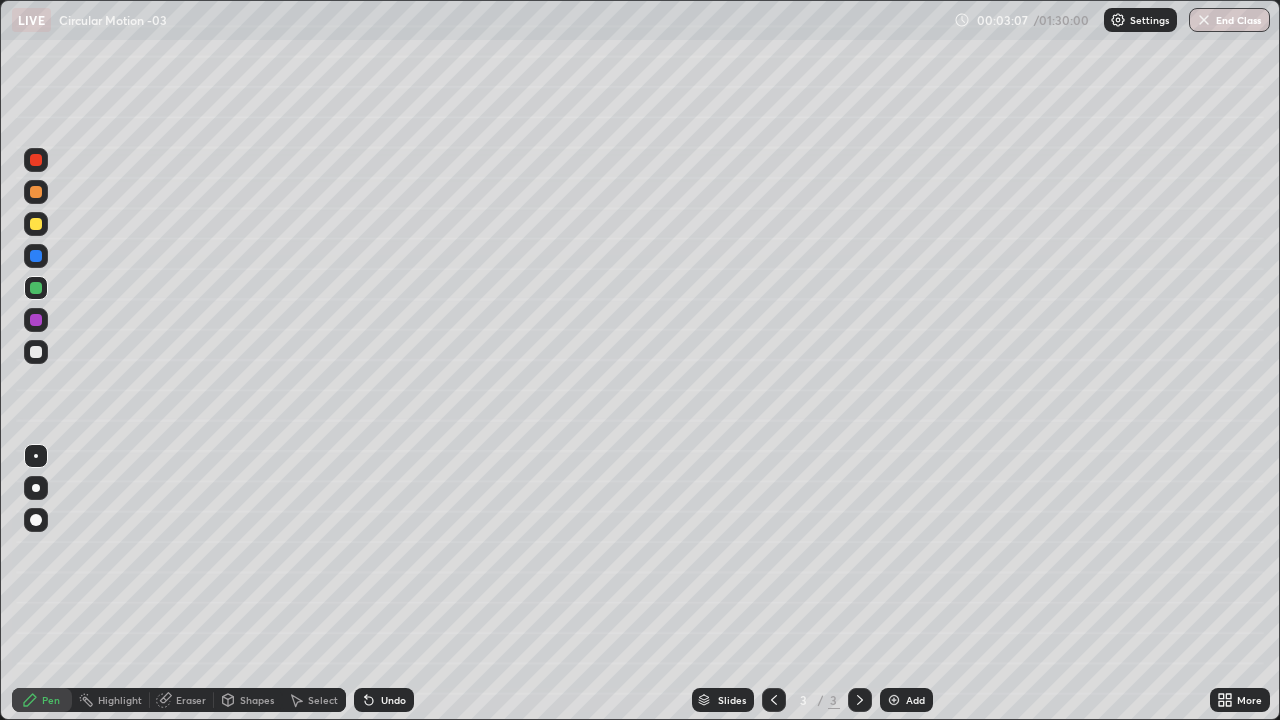 click on "Undo" at bounding box center [393, 700] 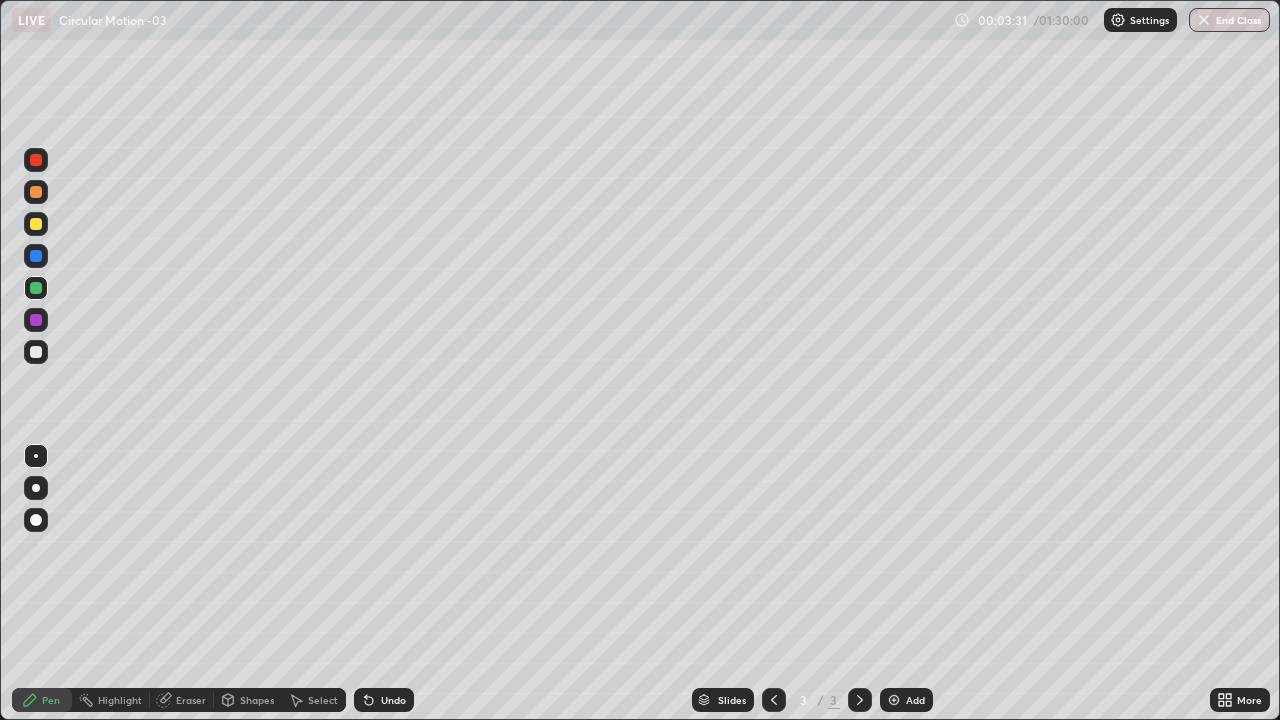 click at bounding box center (36, 352) 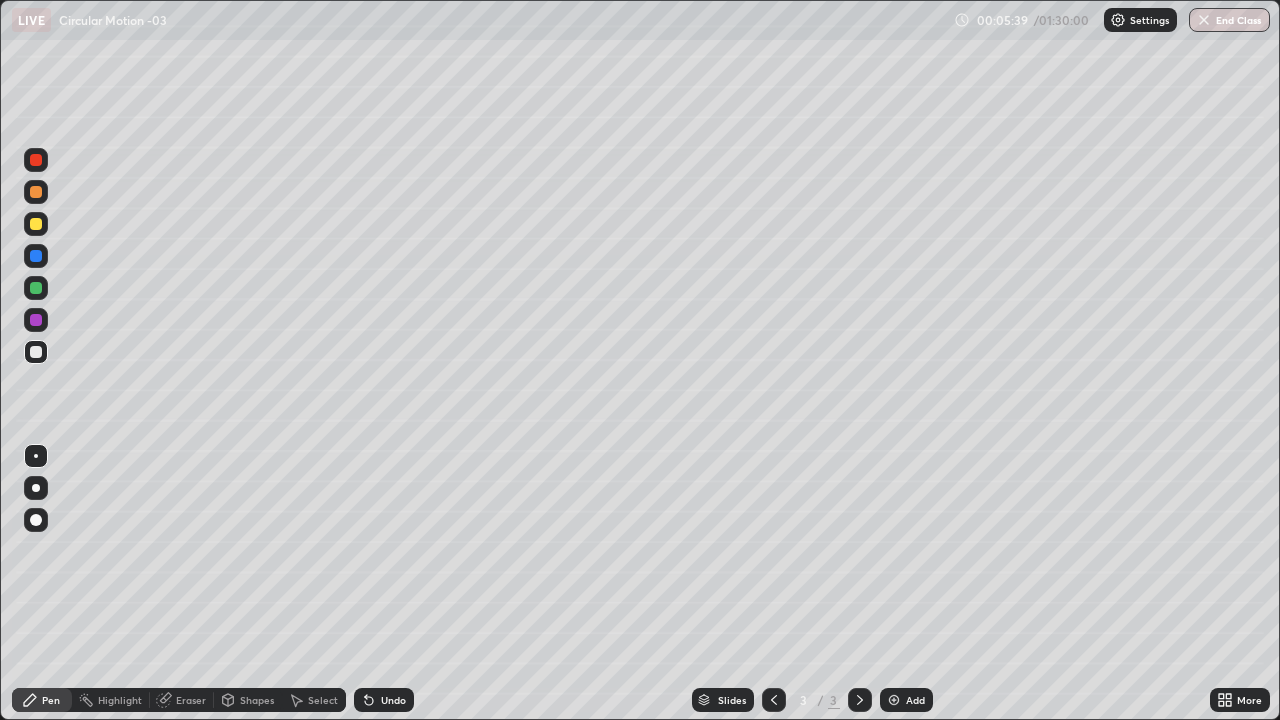 click at bounding box center (36, 224) 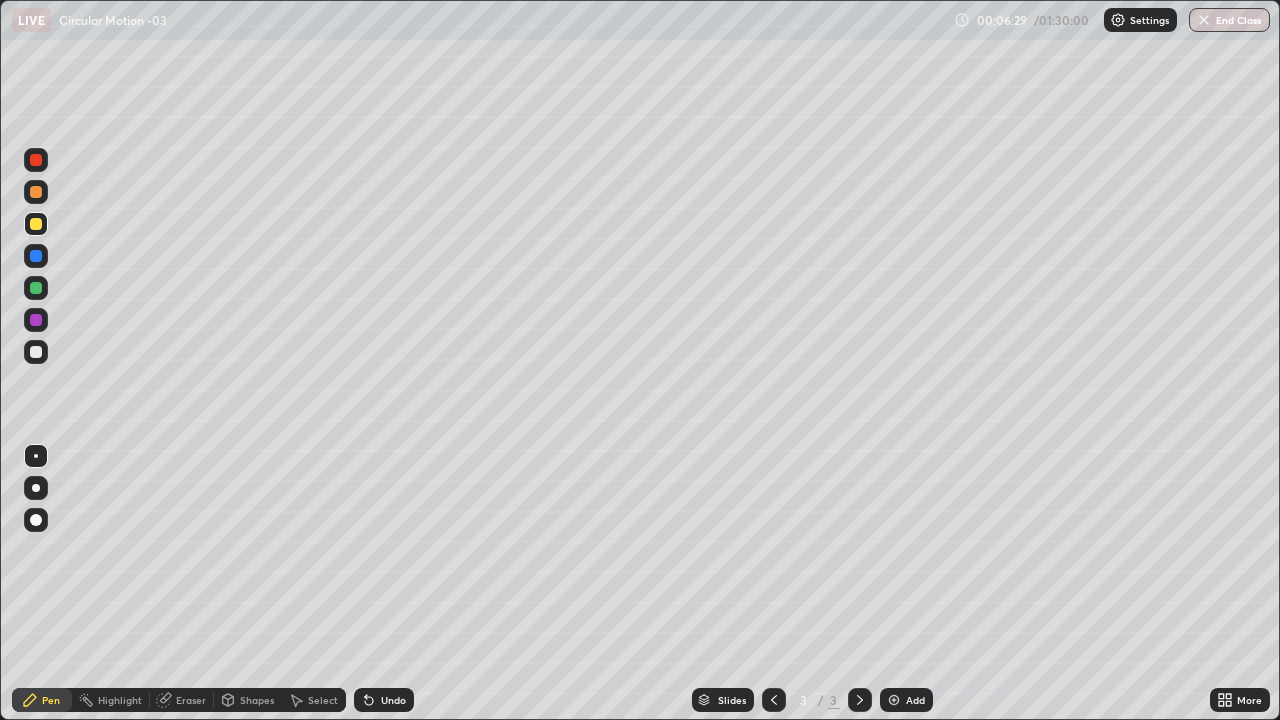 click at bounding box center [36, 160] 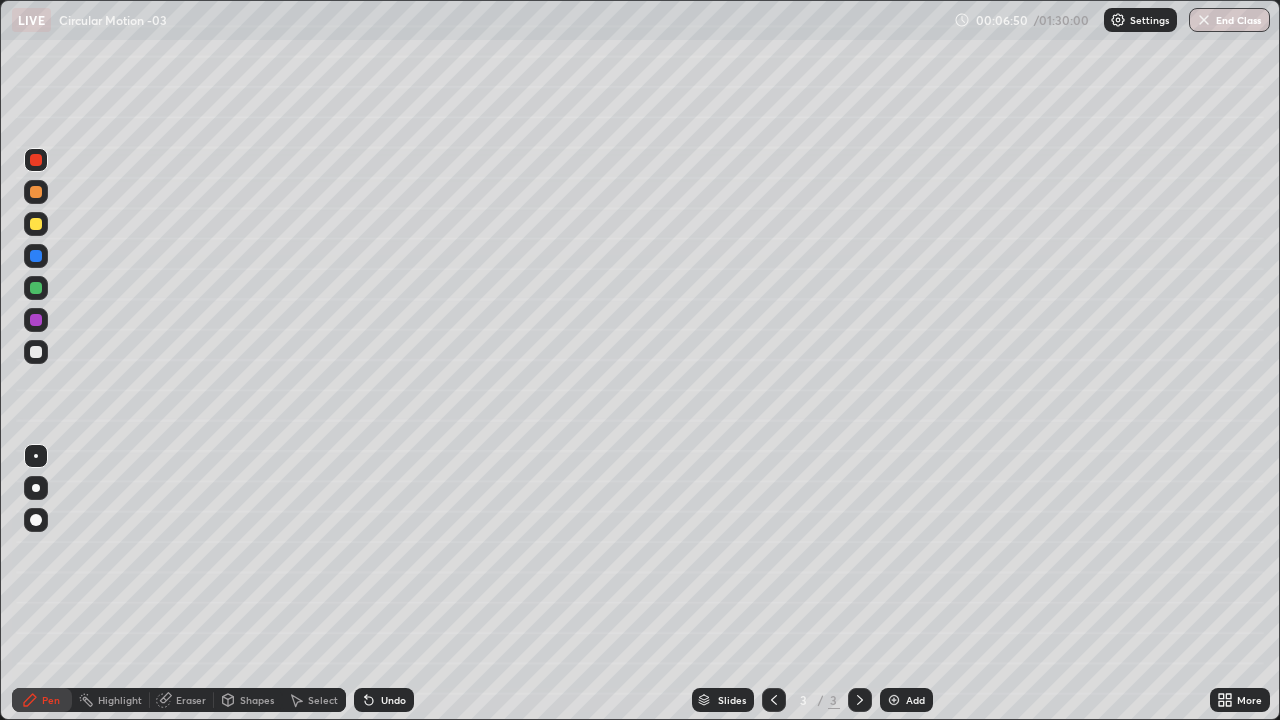 click at bounding box center (36, 288) 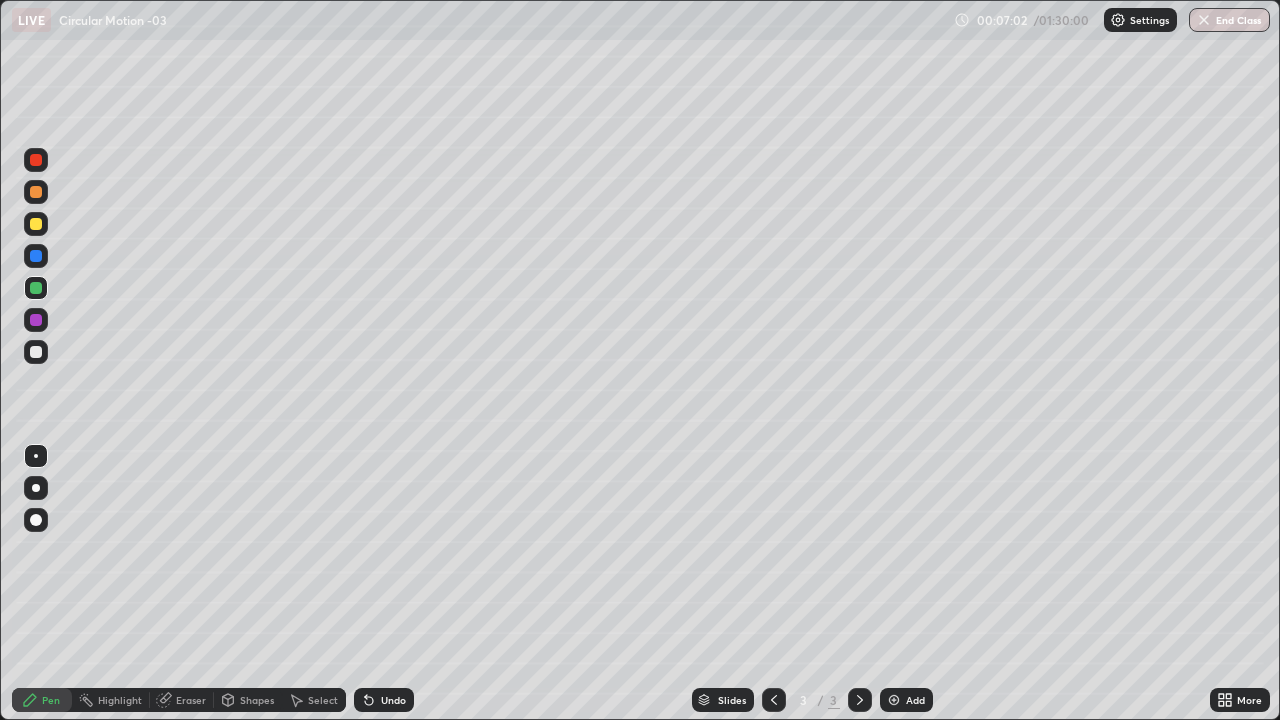 click on "Add" at bounding box center (906, 700) 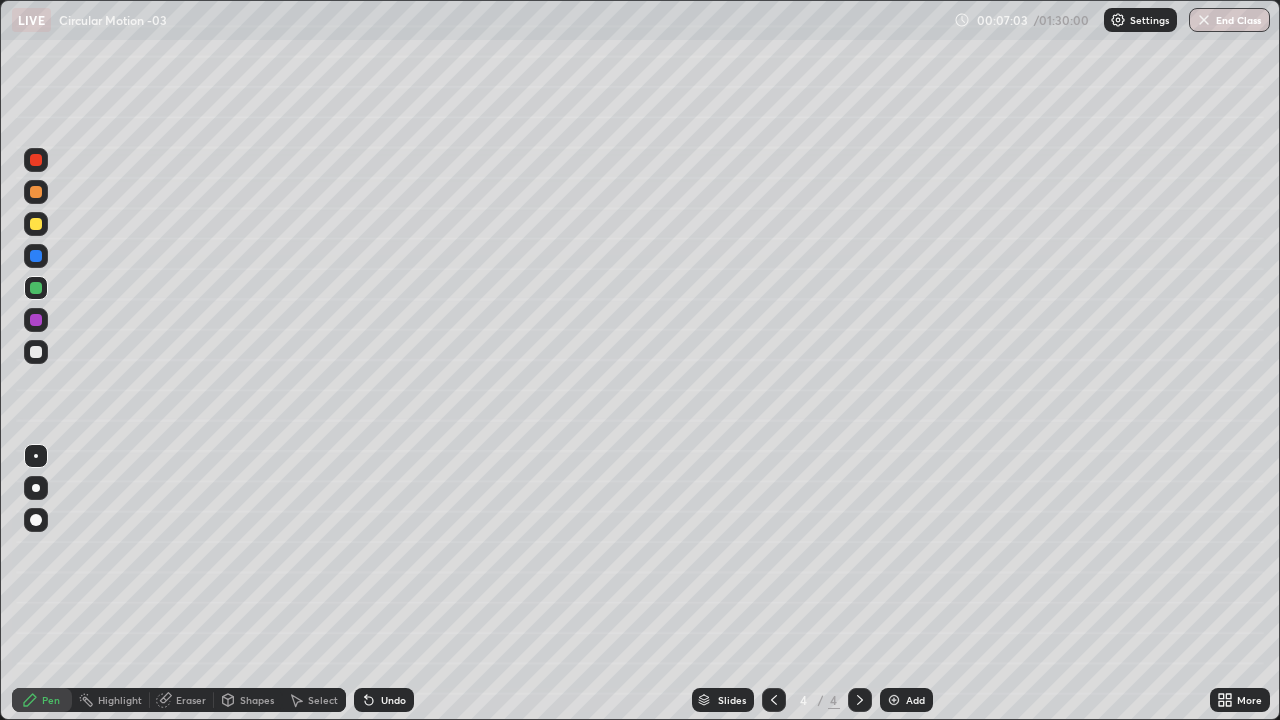 click at bounding box center [36, 352] 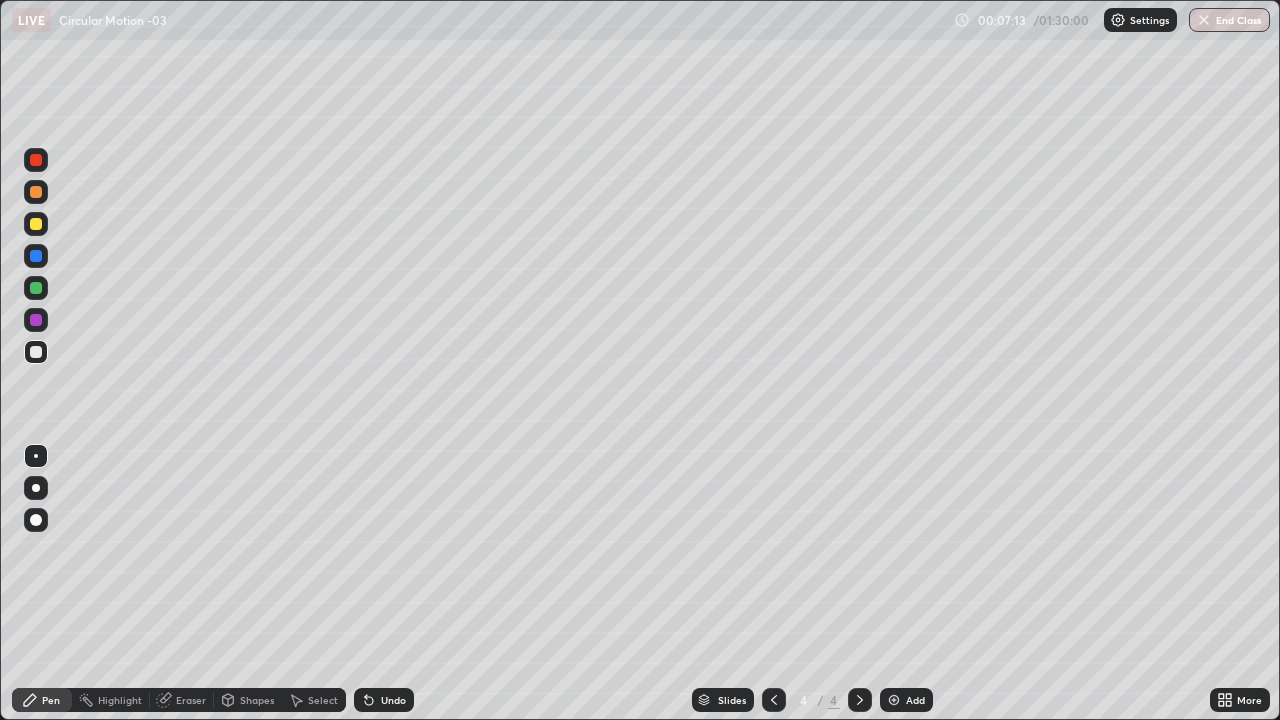 click at bounding box center [36, 192] 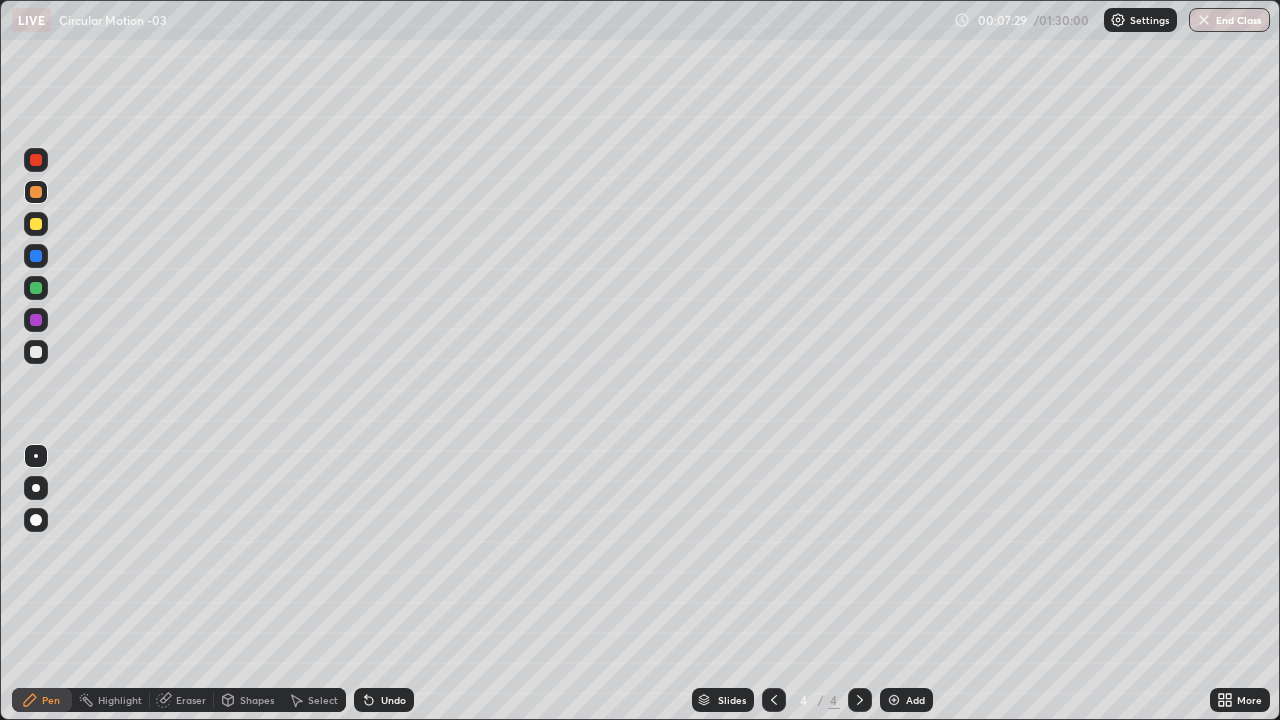 click at bounding box center (36, 160) 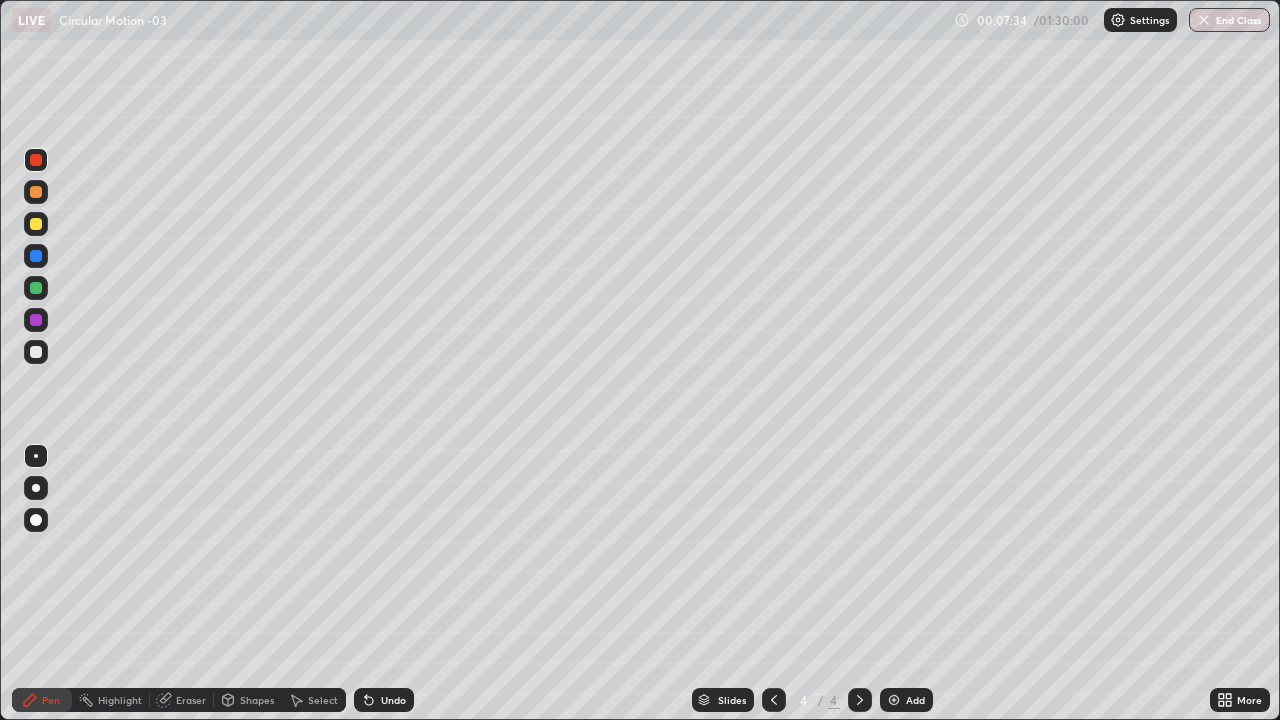 click at bounding box center [36, 288] 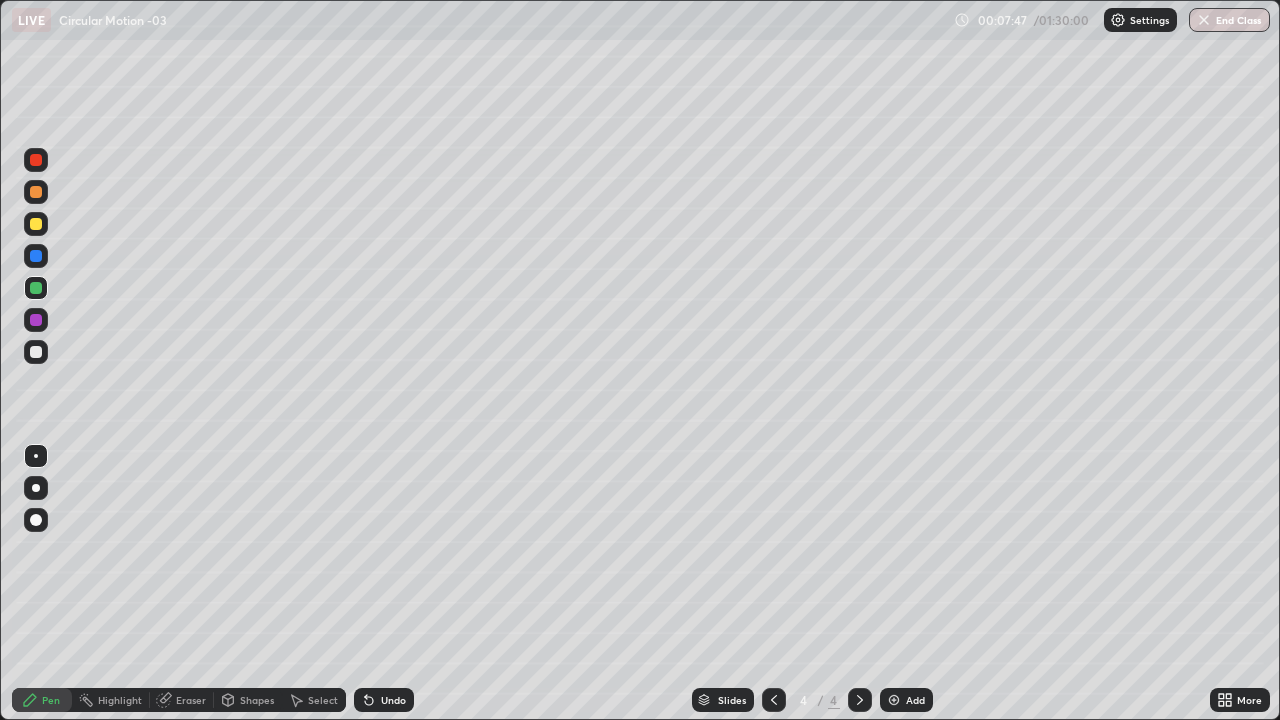 click at bounding box center [36, 224] 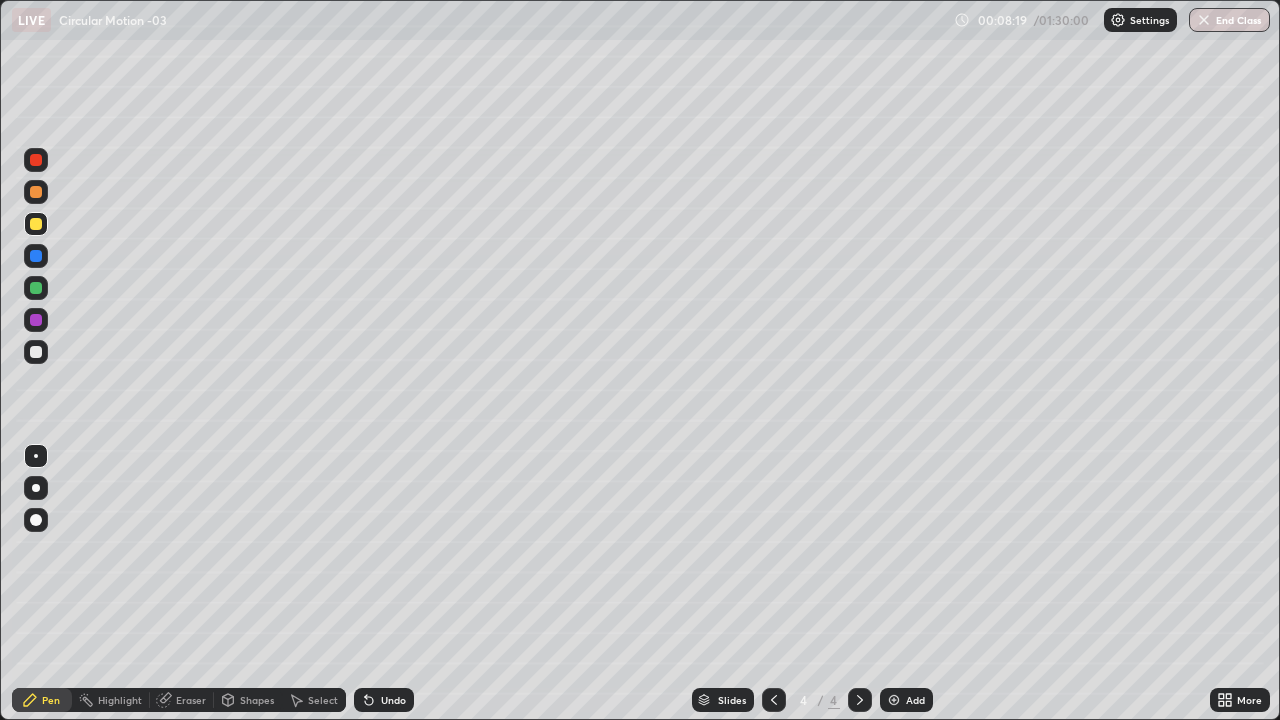 click on "Eraser" at bounding box center (191, 700) 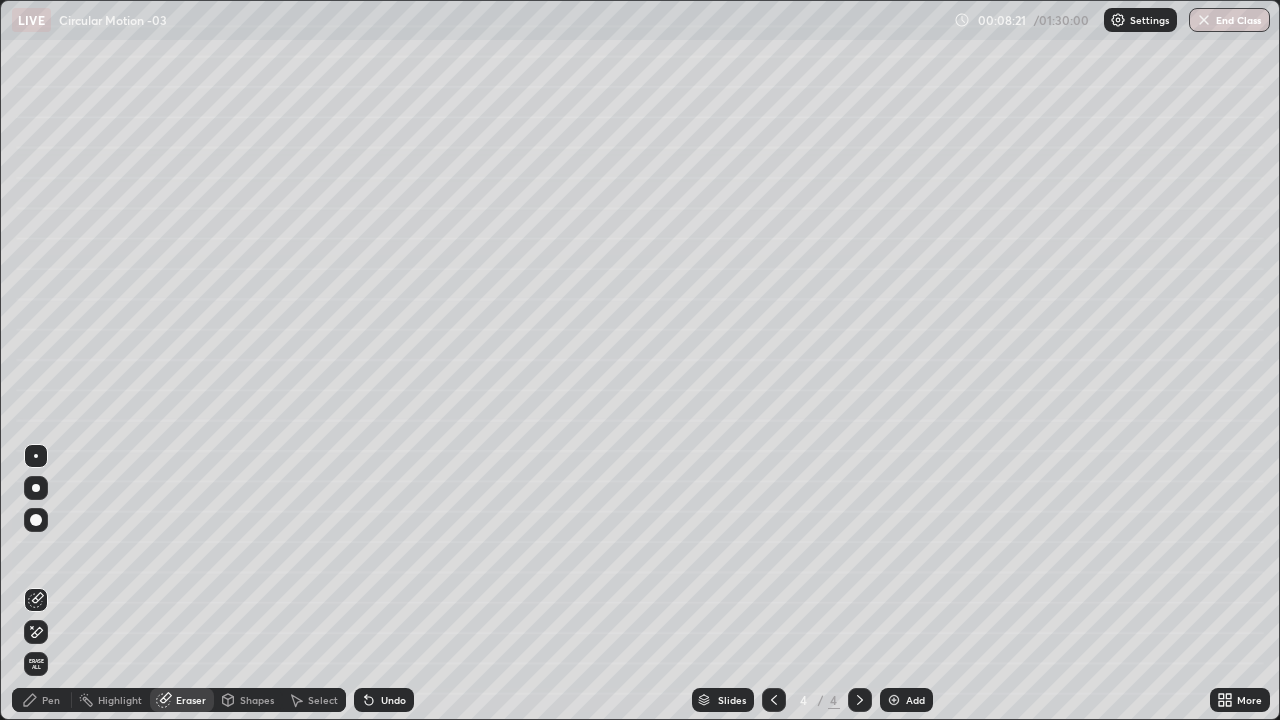 click on "Pen" at bounding box center (42, 700) 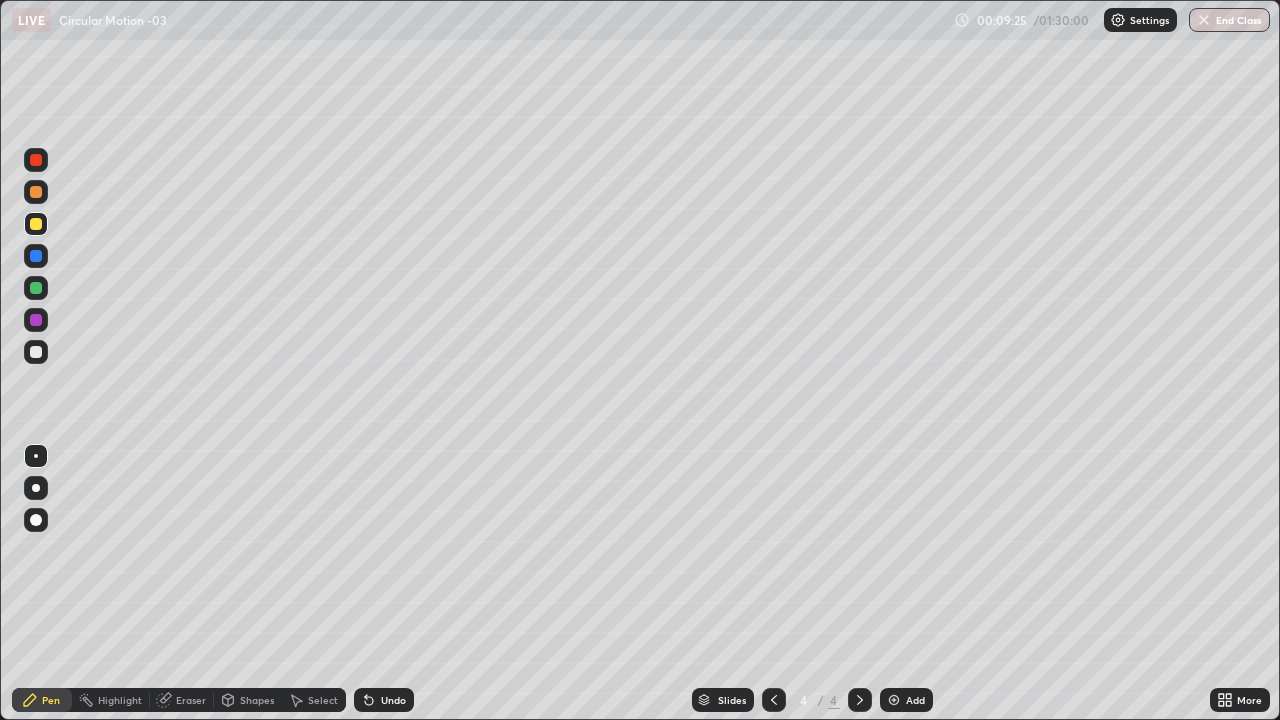 click on "Eraser" at bounding box center [191, 700] 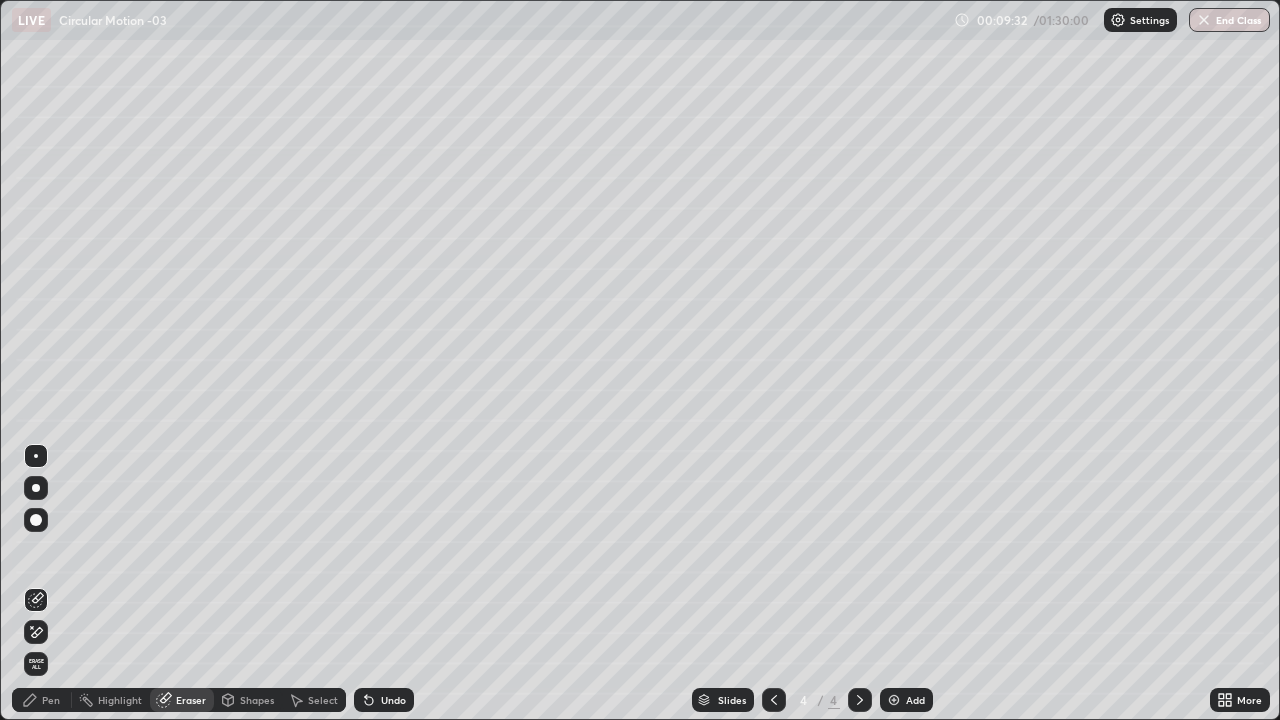 click on "Pen" at bounding box center [42, 700] 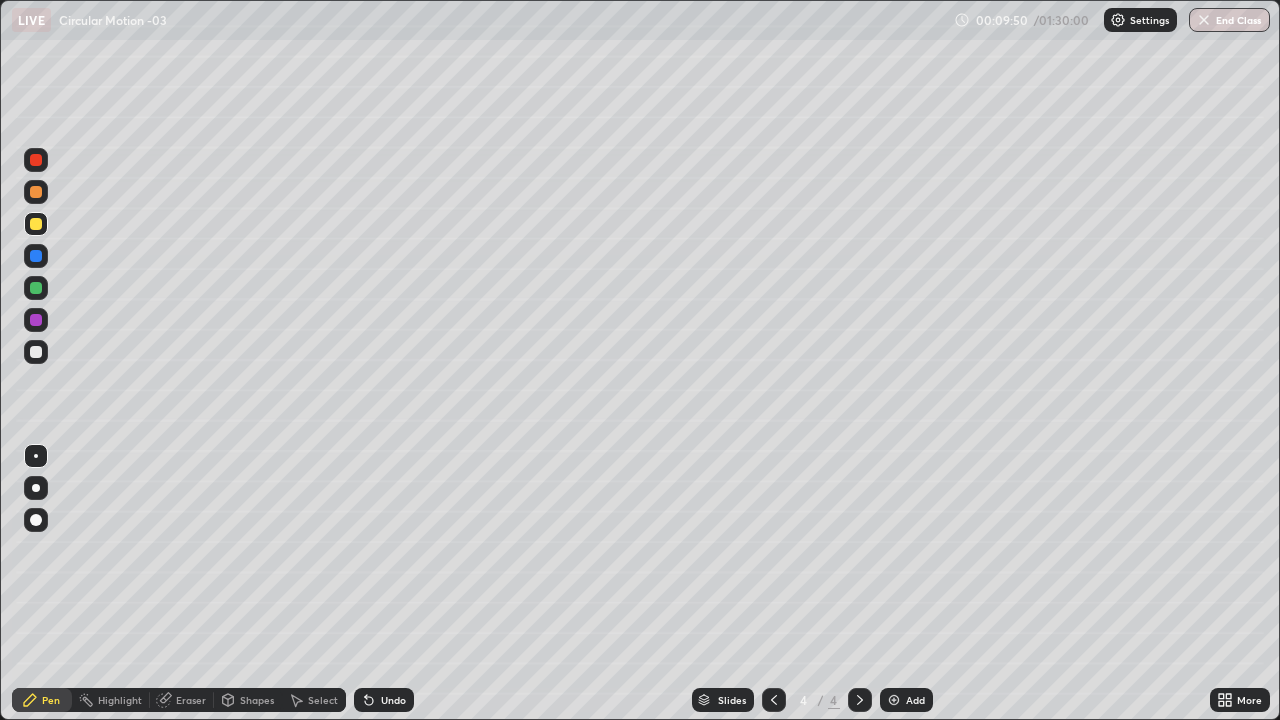 click at bounding box center (36, 352) 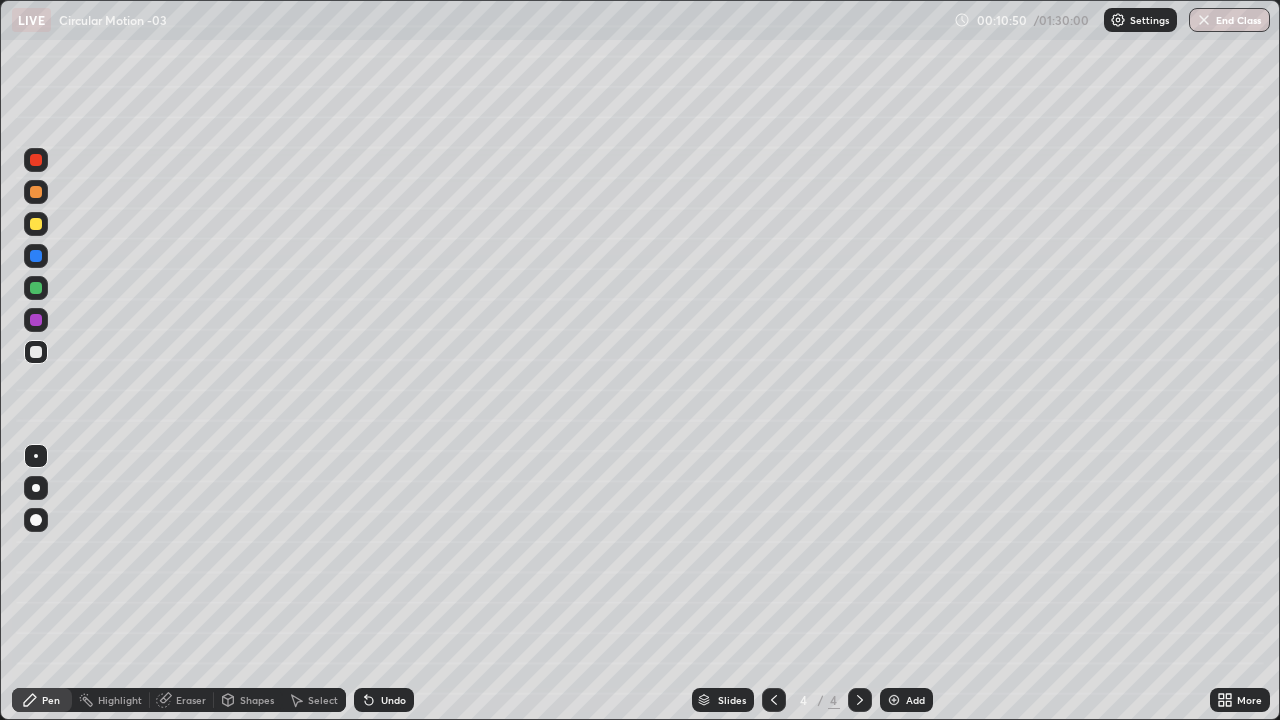 click at bounding box center (36, 160) 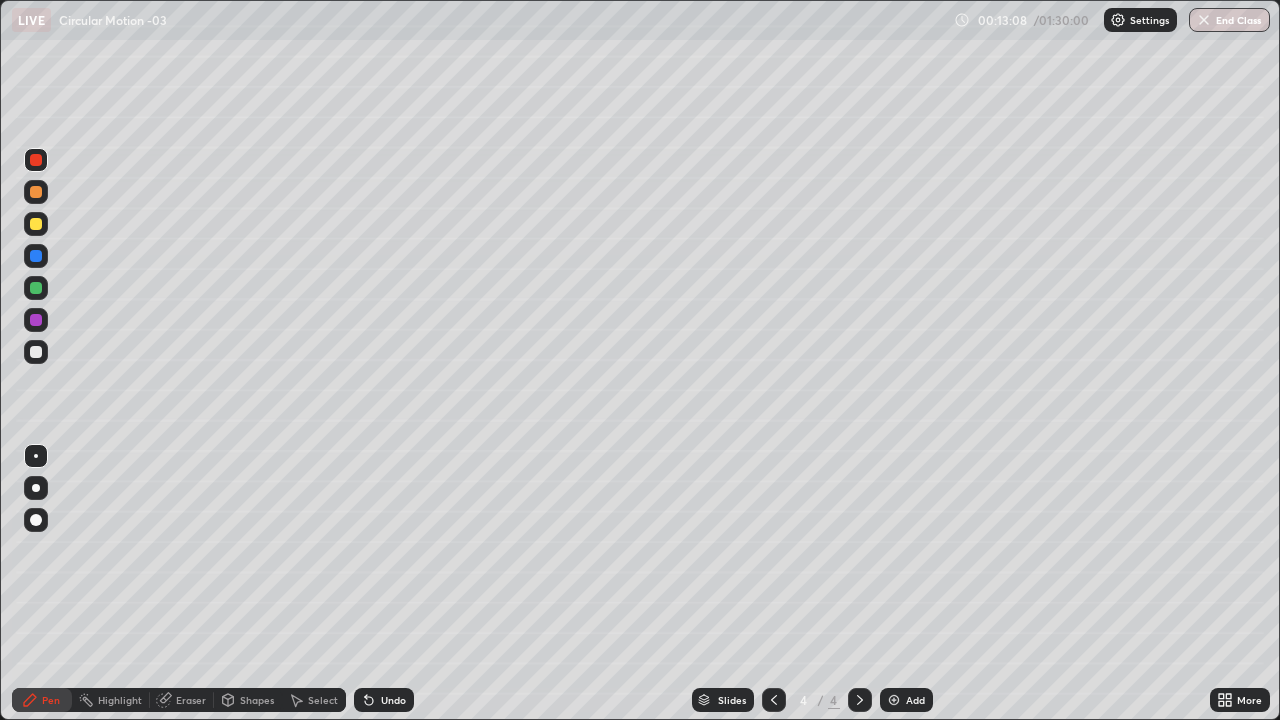 click on "Add" at bounding box center (915, 700) 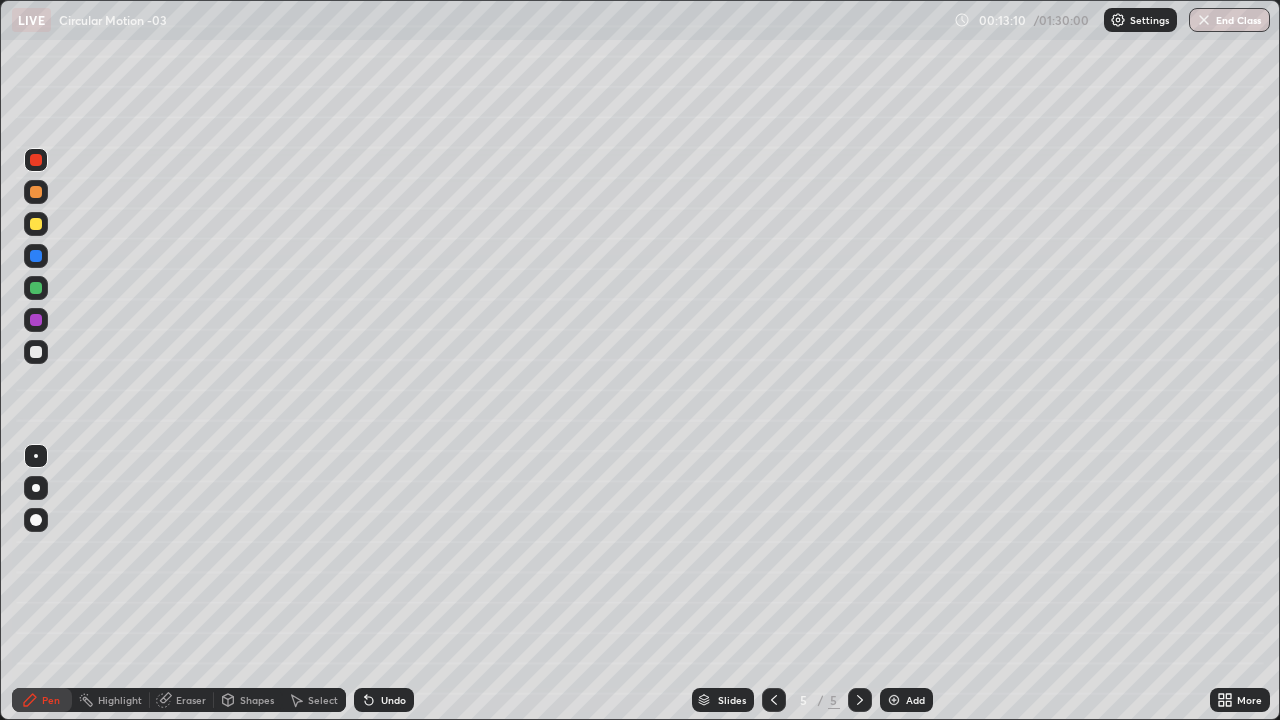 click at bounding box center [36, 352] 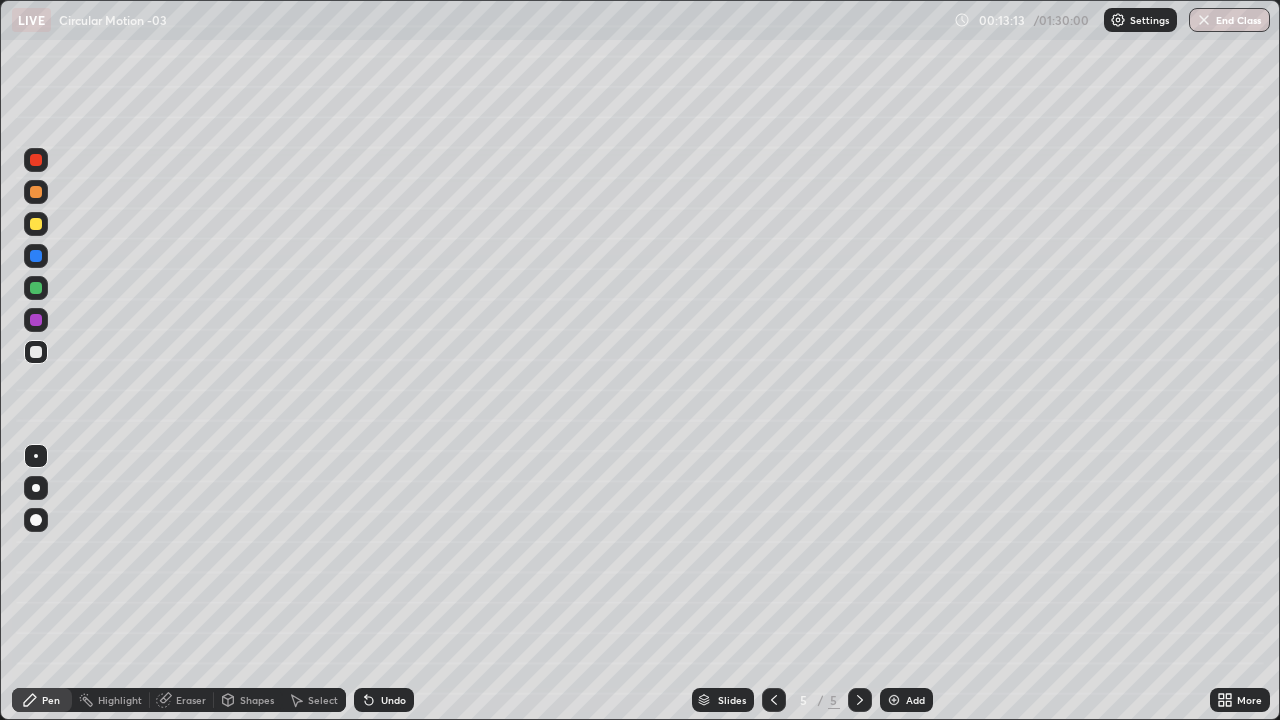 click at bounding box center (36, 288) 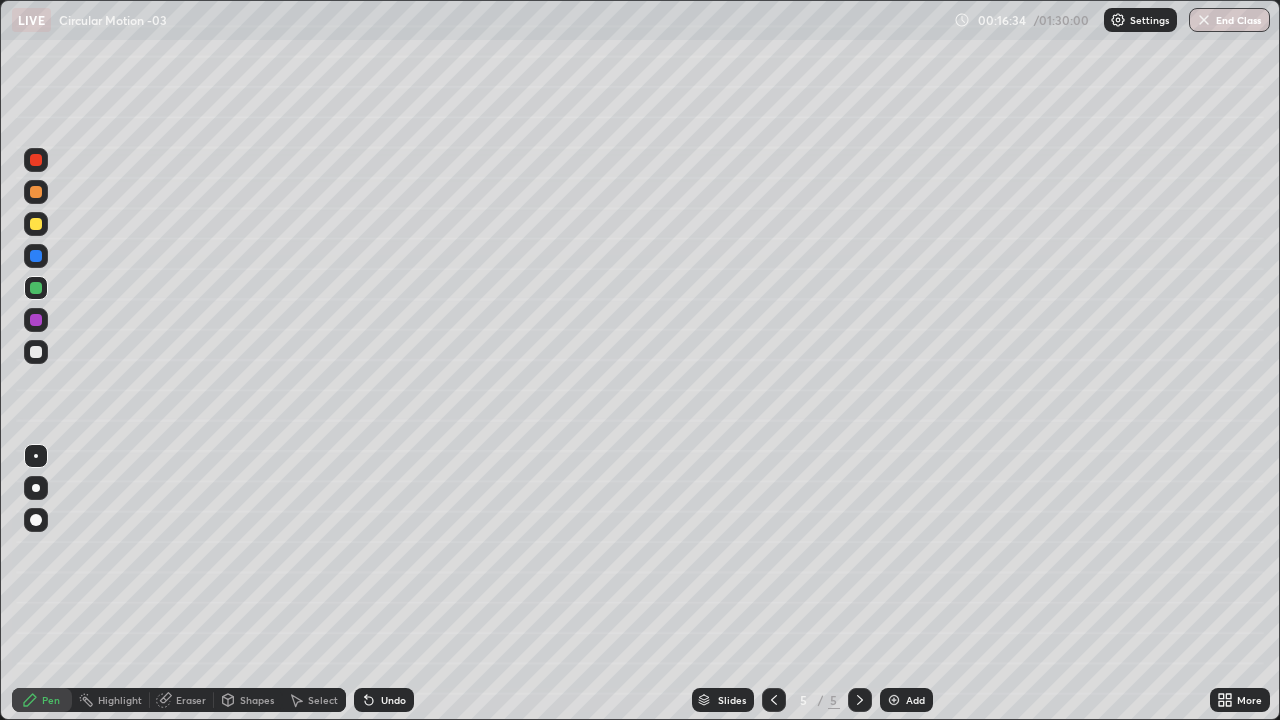 click at bounding box center [36, 352] 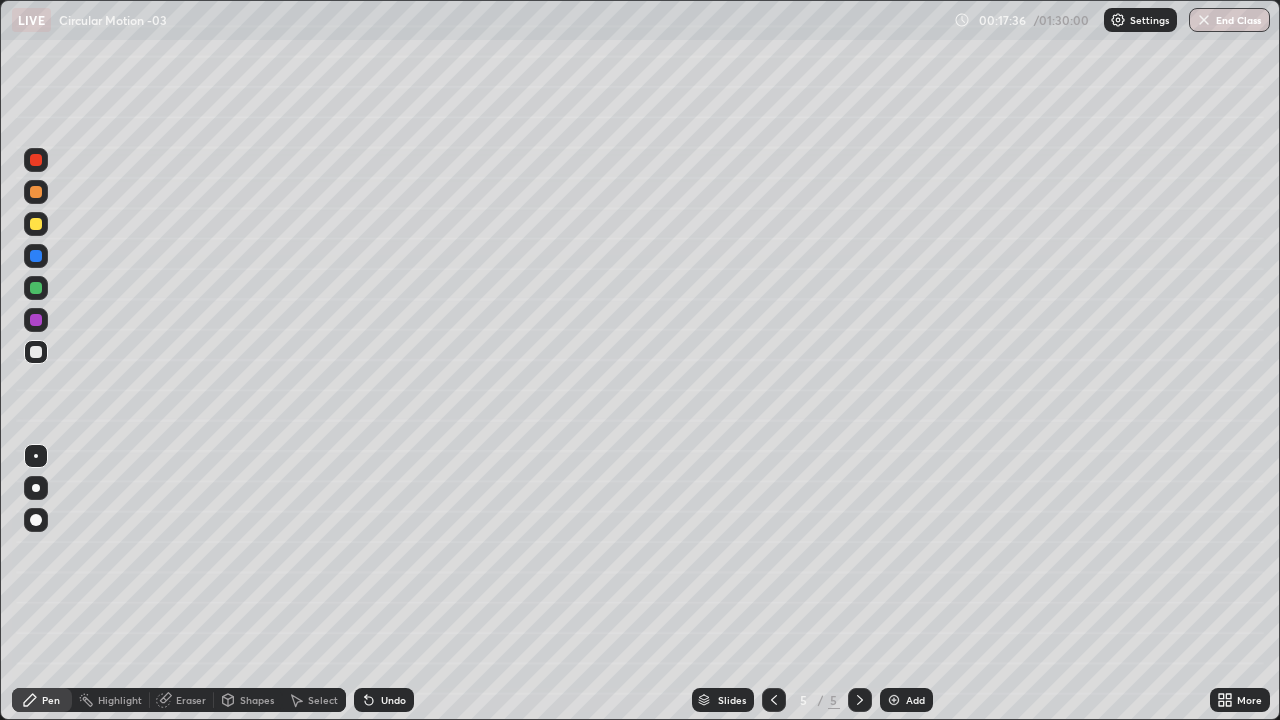 click at bounding box center (36, 224) 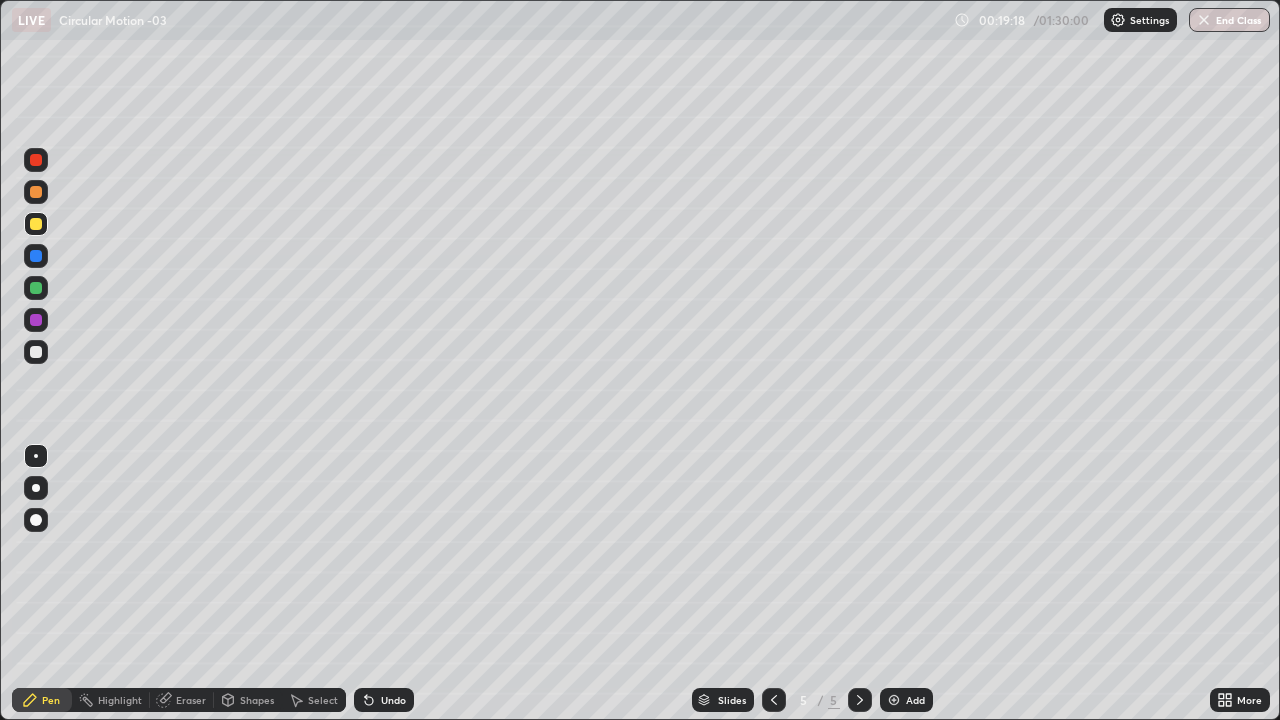 click on "Add" at bounding box center (915, 700) 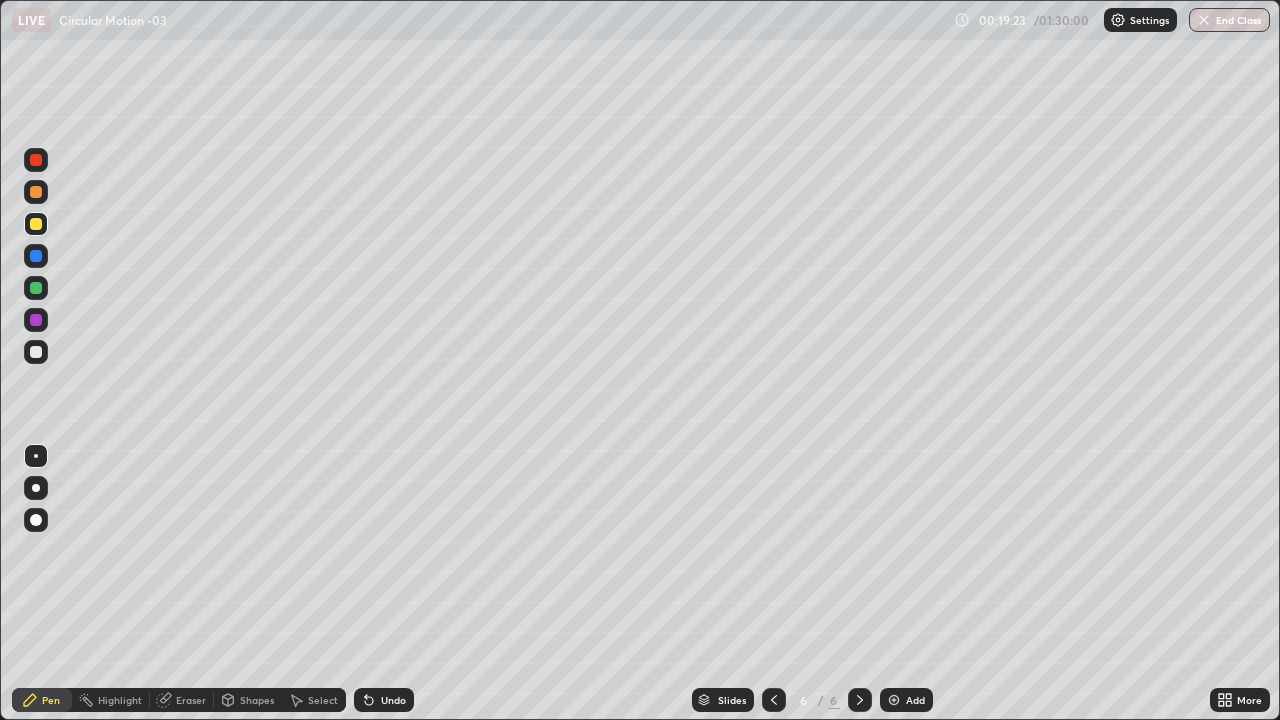 click at bounding box center [36, 352] 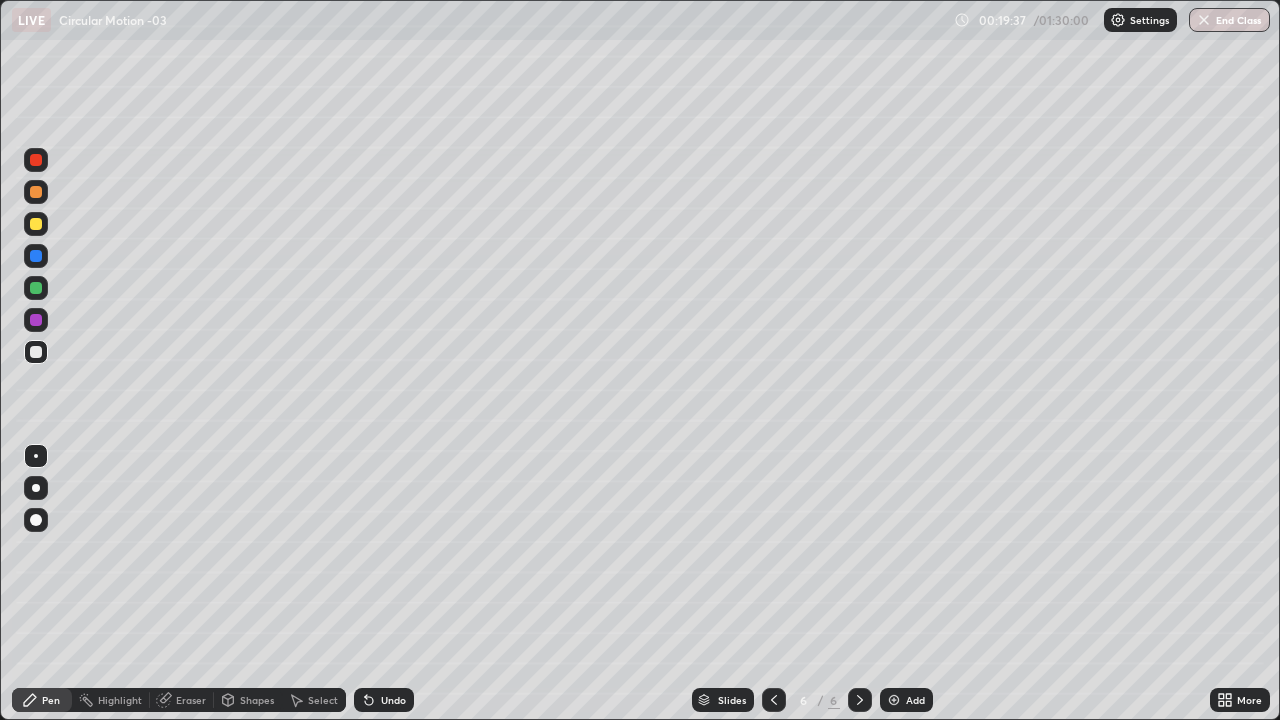 click at bounding box center (36, 224) 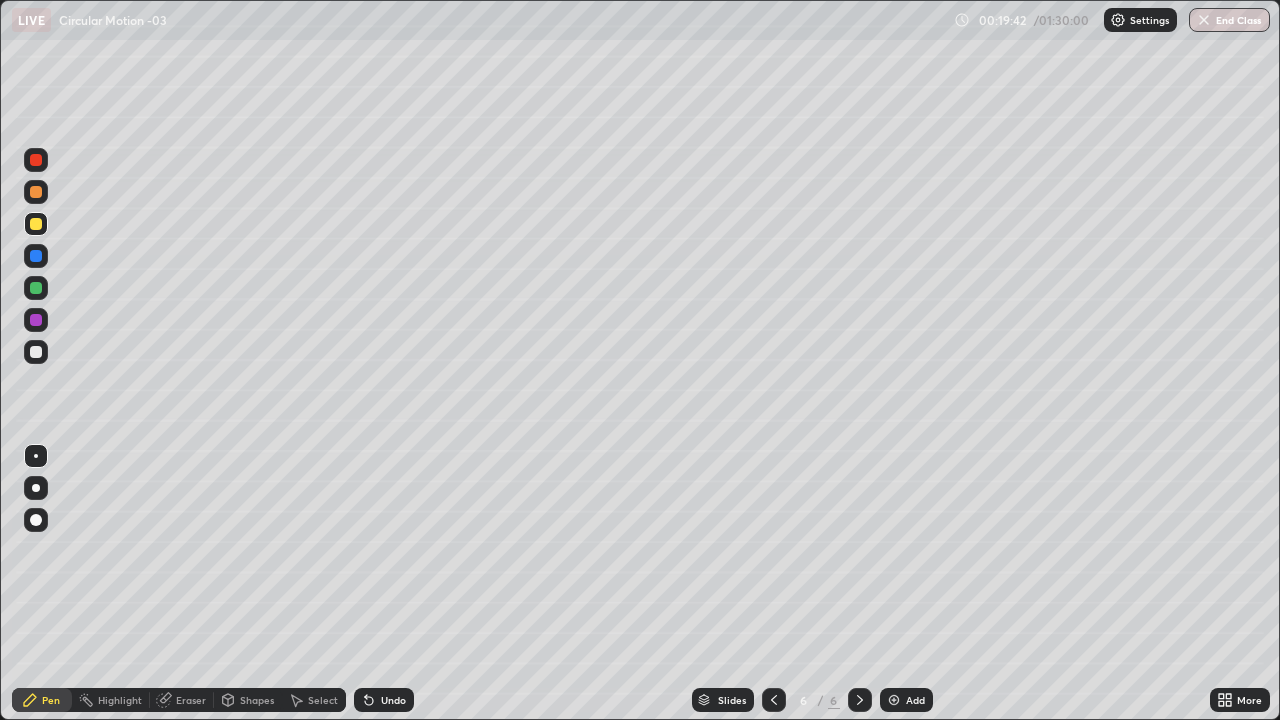 click on "Undo" at bounding box center [393, 700] 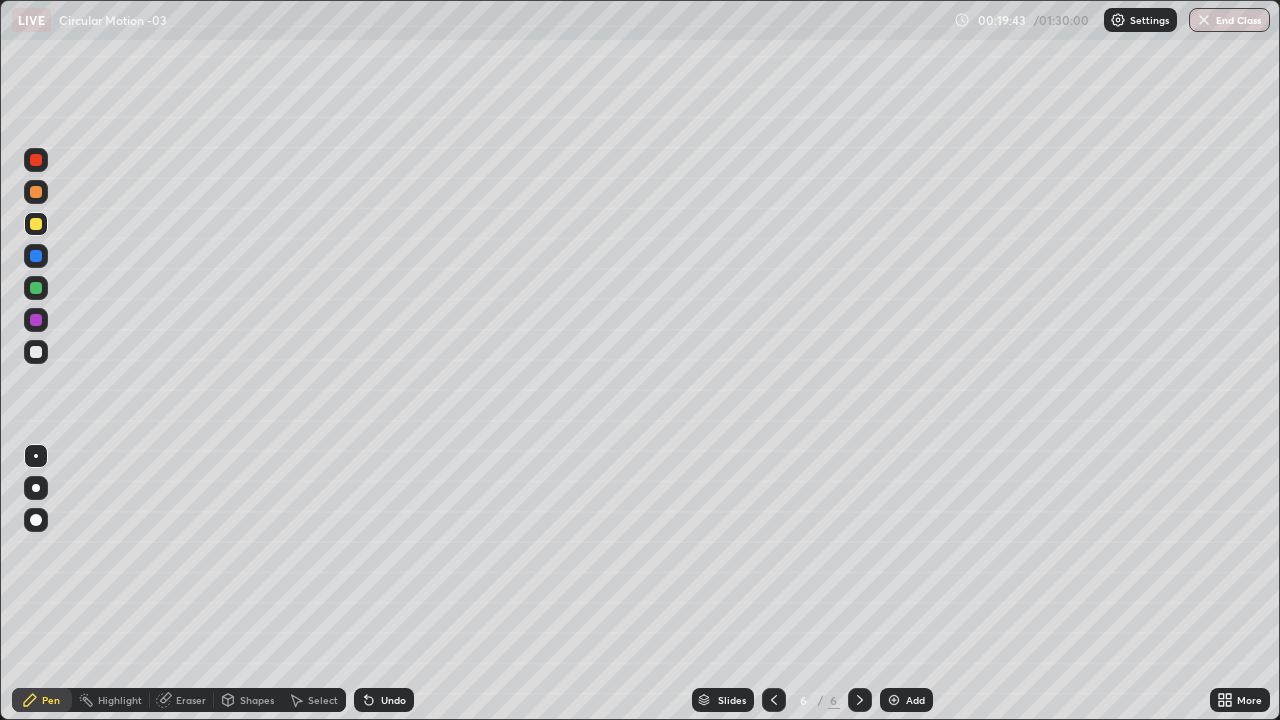 click on "Undo" at bounding box center [384, 700] 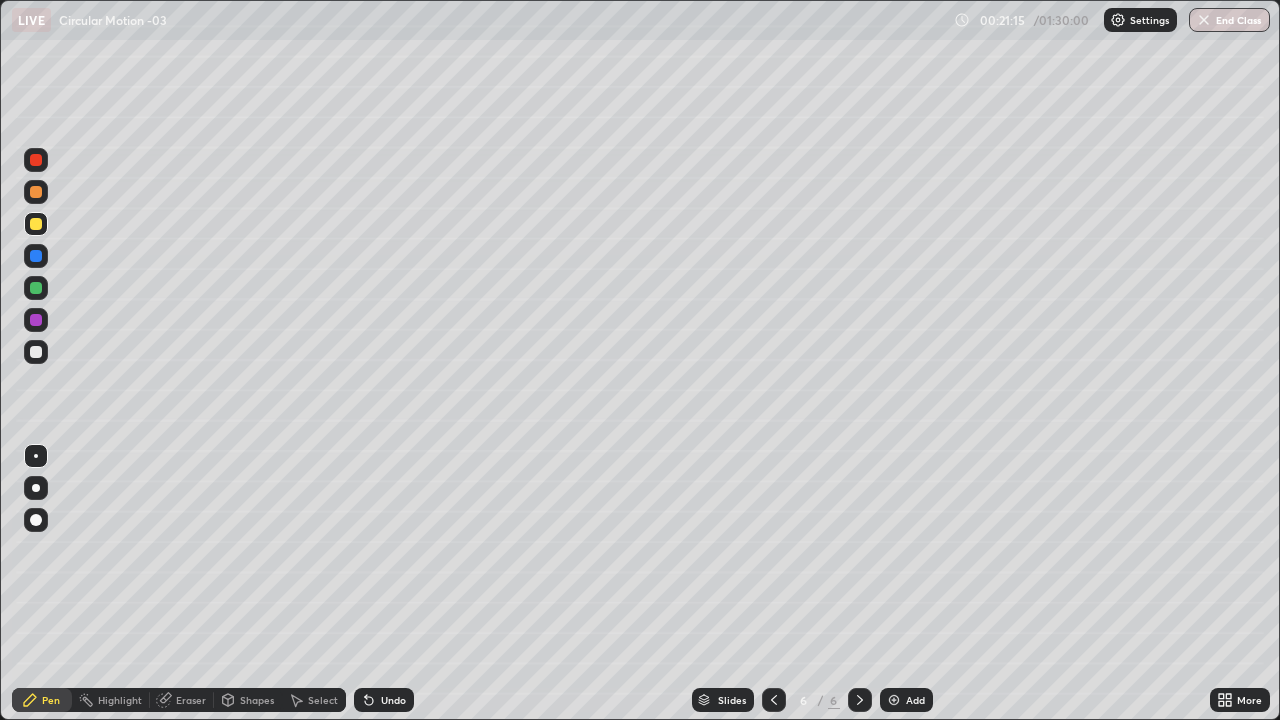 click at bounding box center (36, 288) 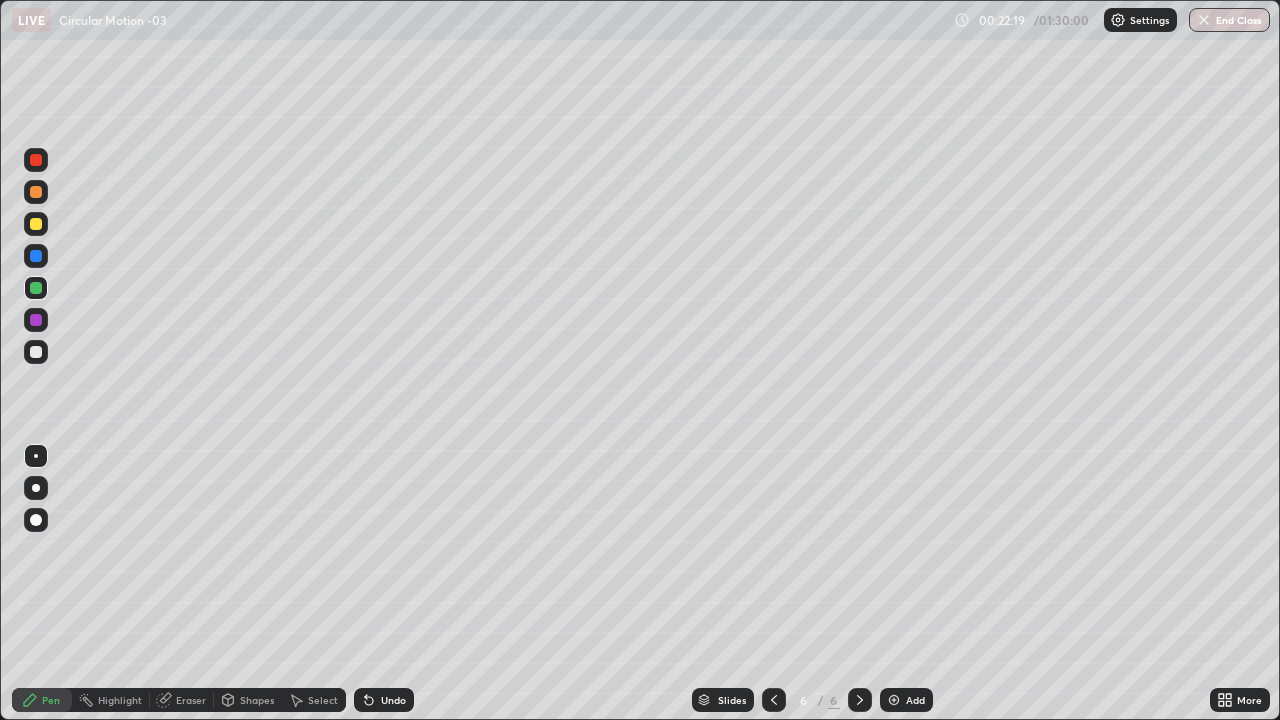 click on "Undo" at bounding box center (393, 700) 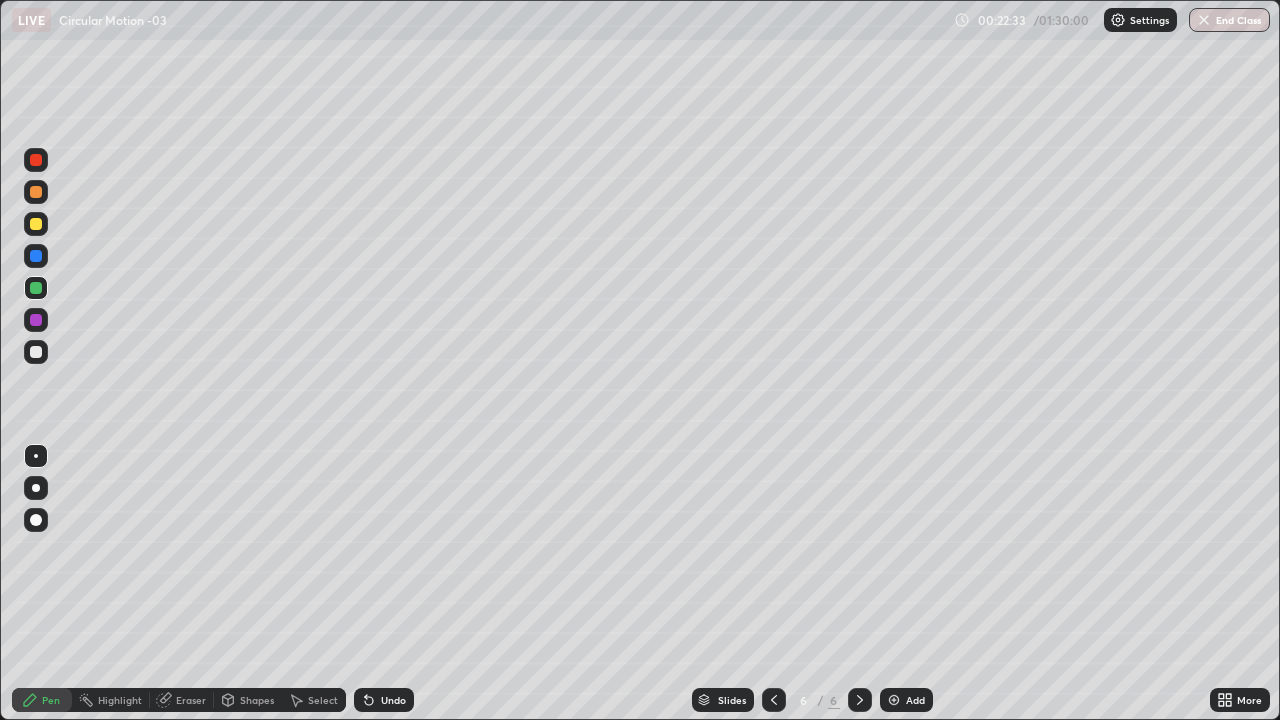 click at bounding box center (36, 352) 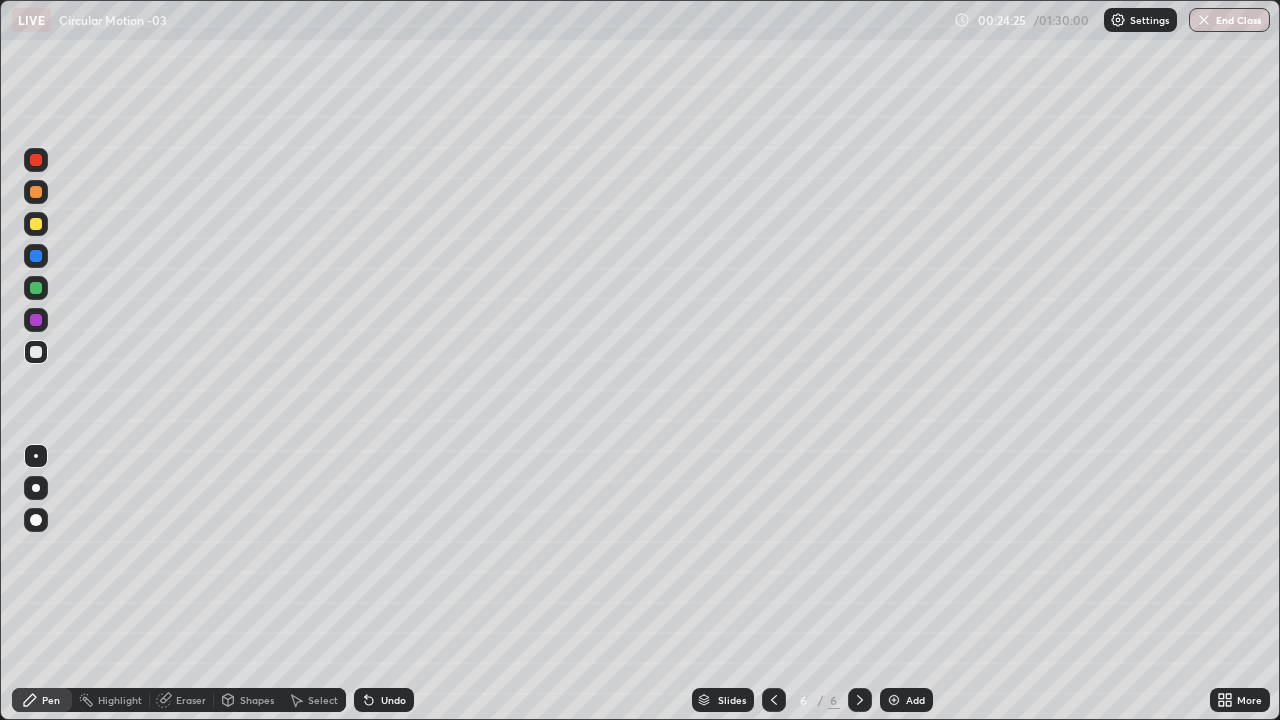 click at bounding box center (774, 700) 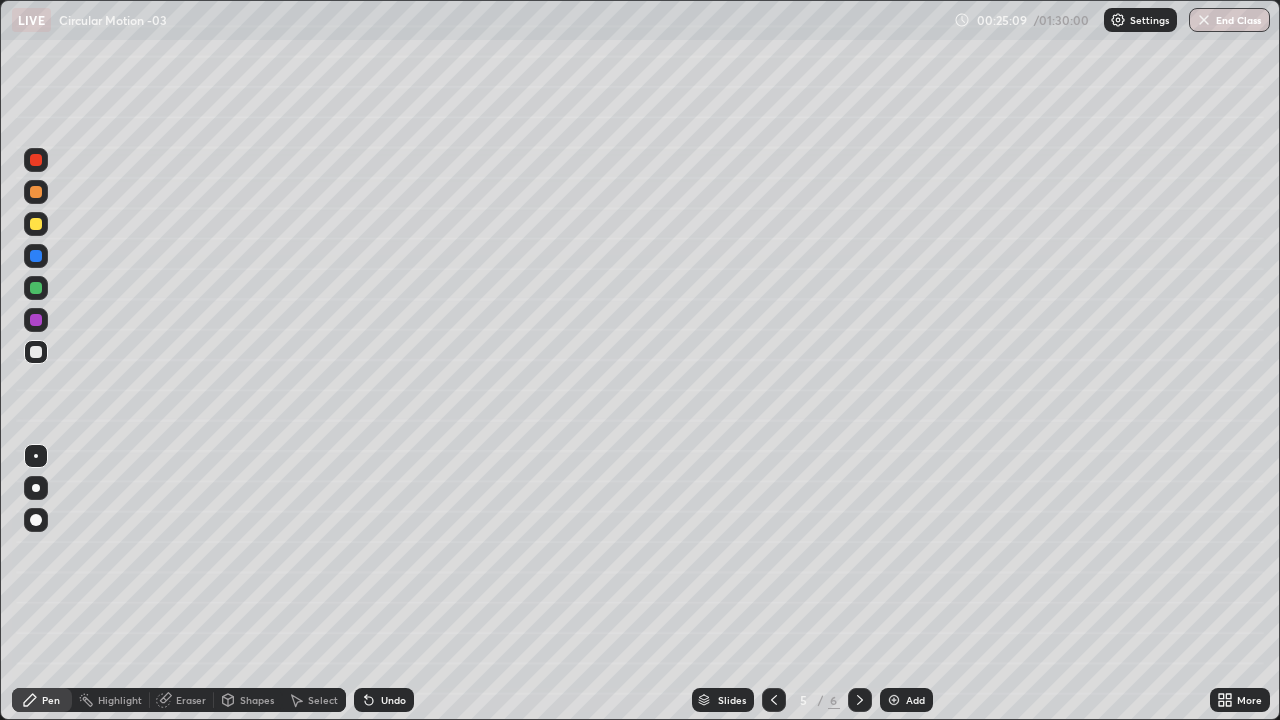 click 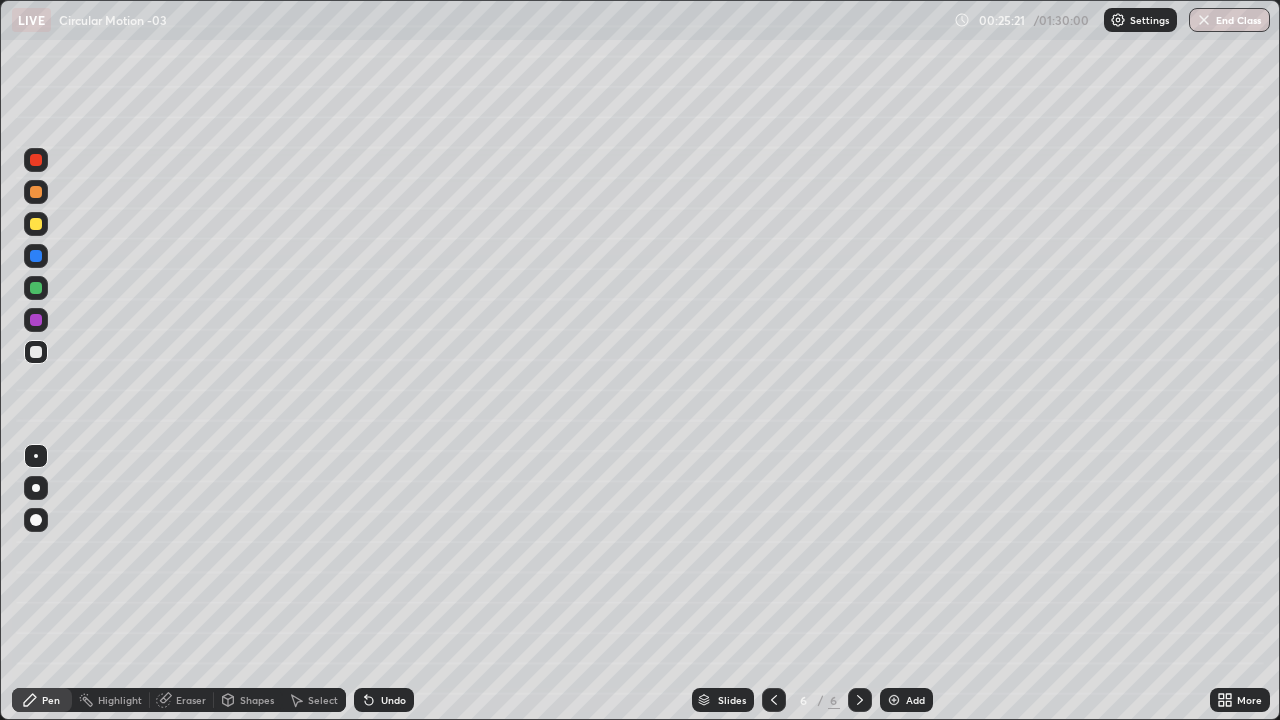 click at bounding box center [36, 160] 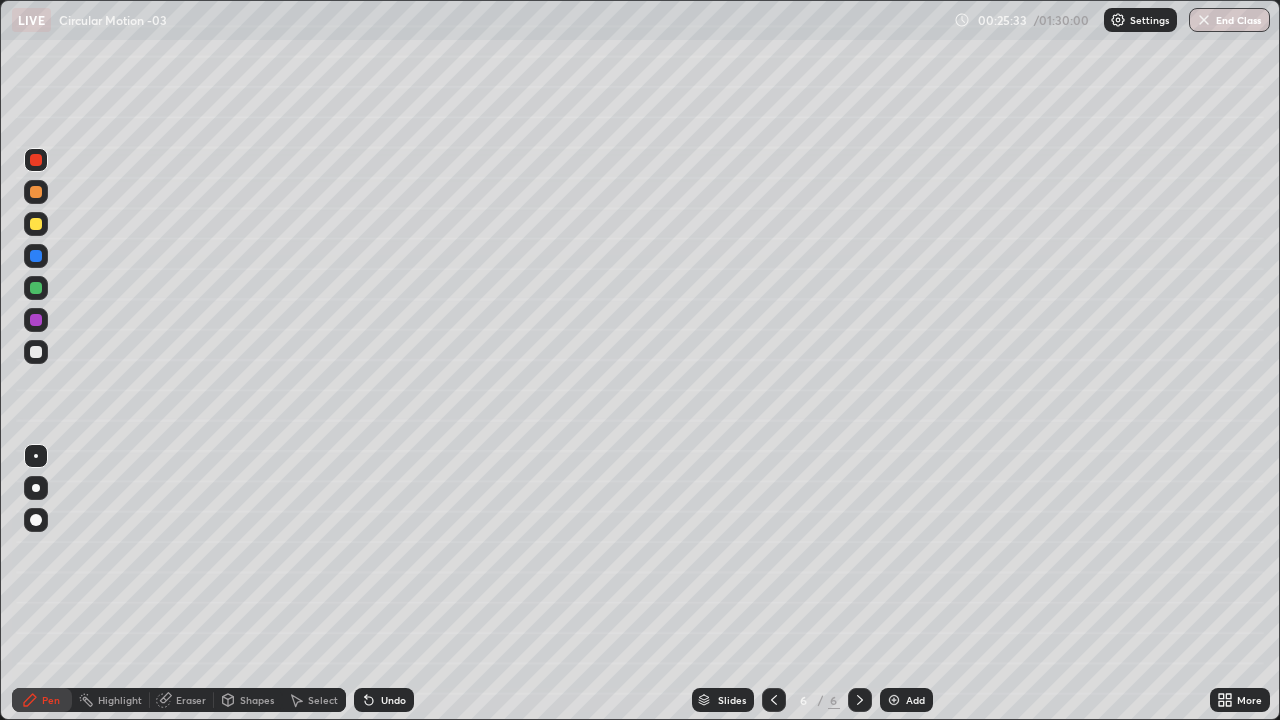 click at bounding box center [36, 192] 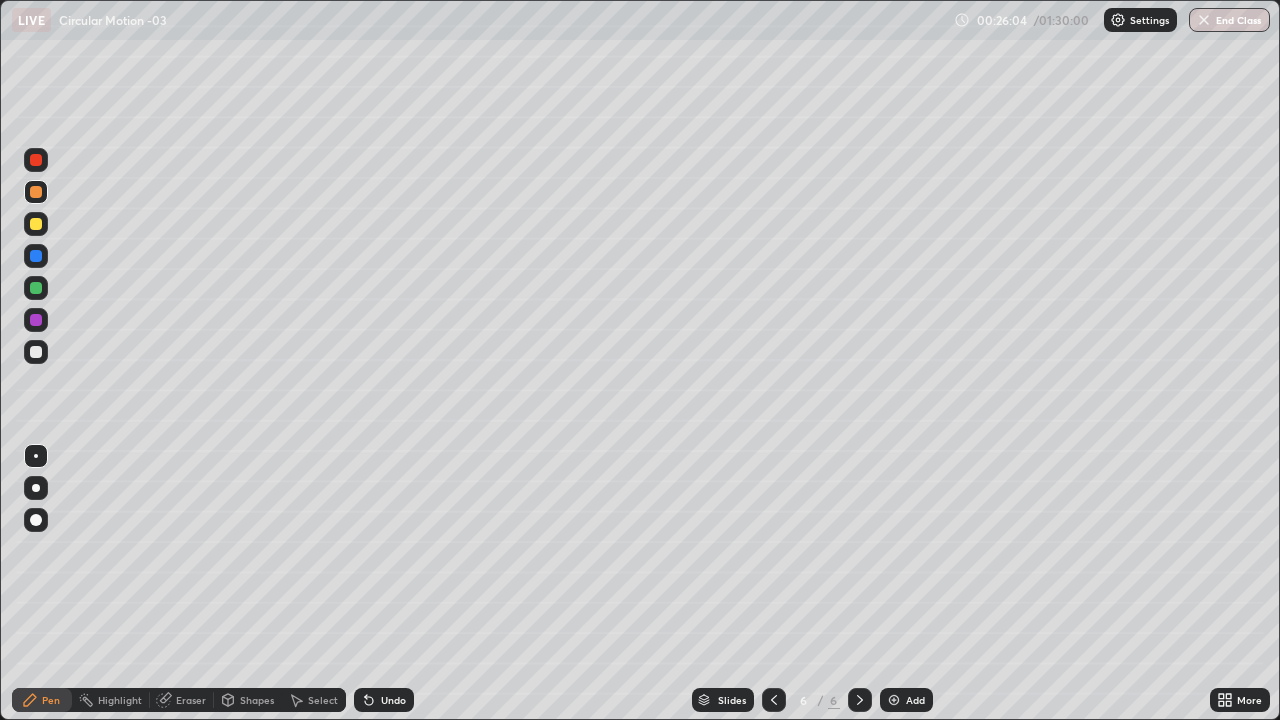 click at bounding box center [36, 160] 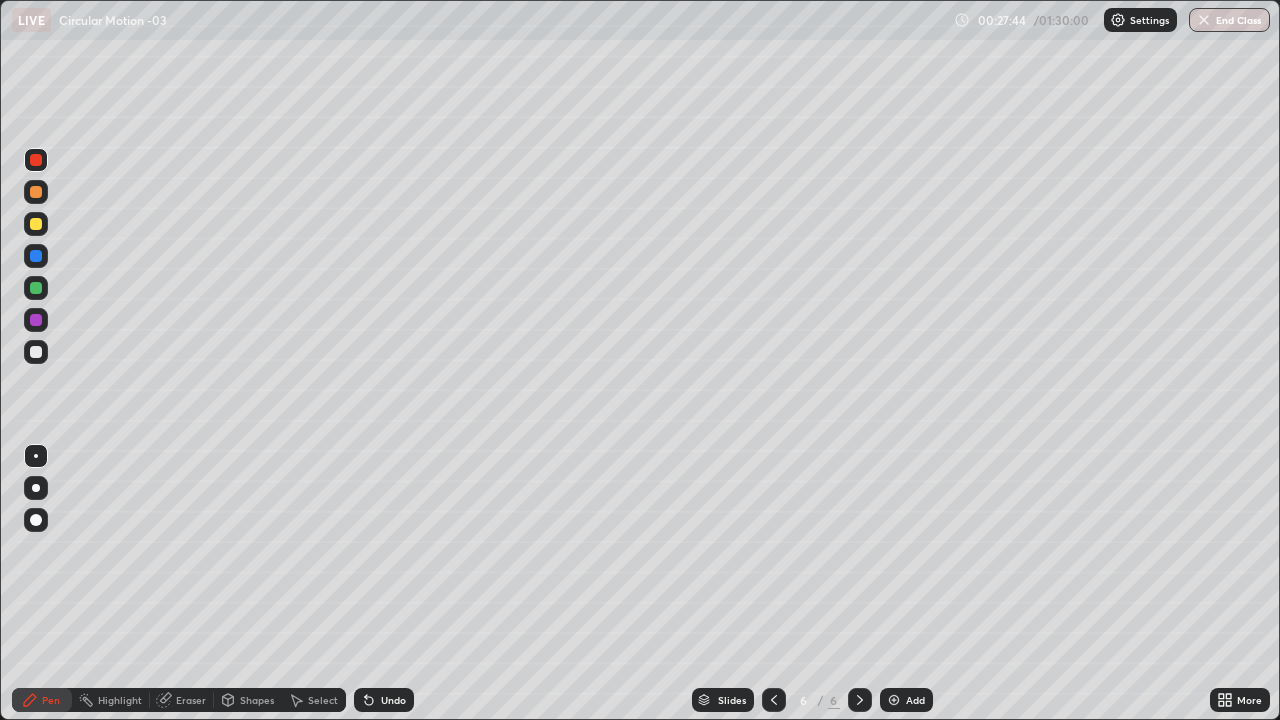 click on "Eraser" at bounding box center (191, 700) 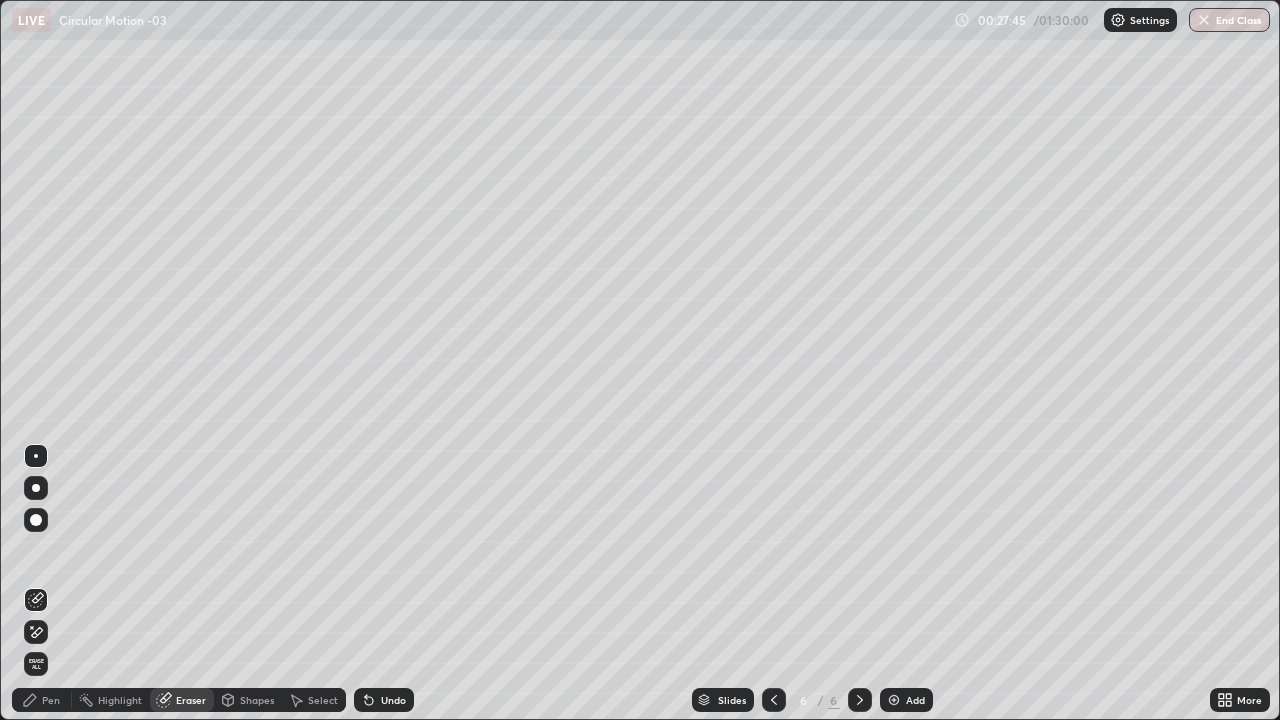 click 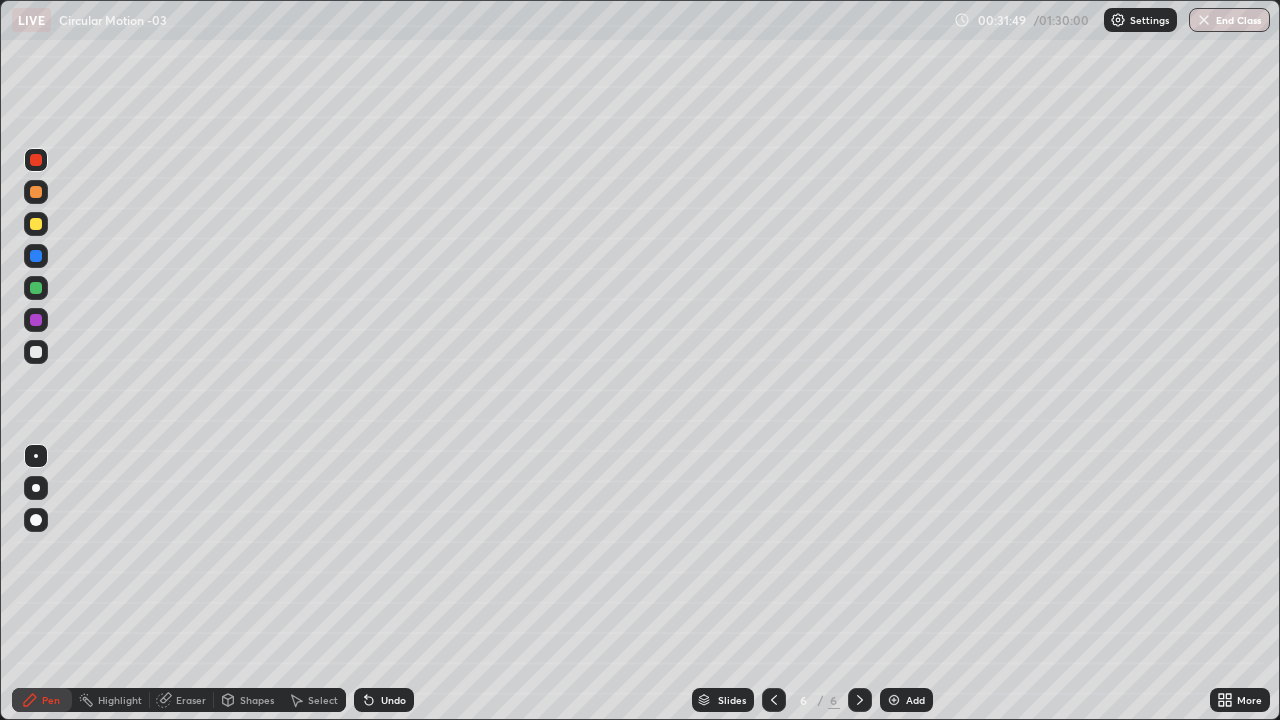 click on "Add" at bounding box center (906, 700) 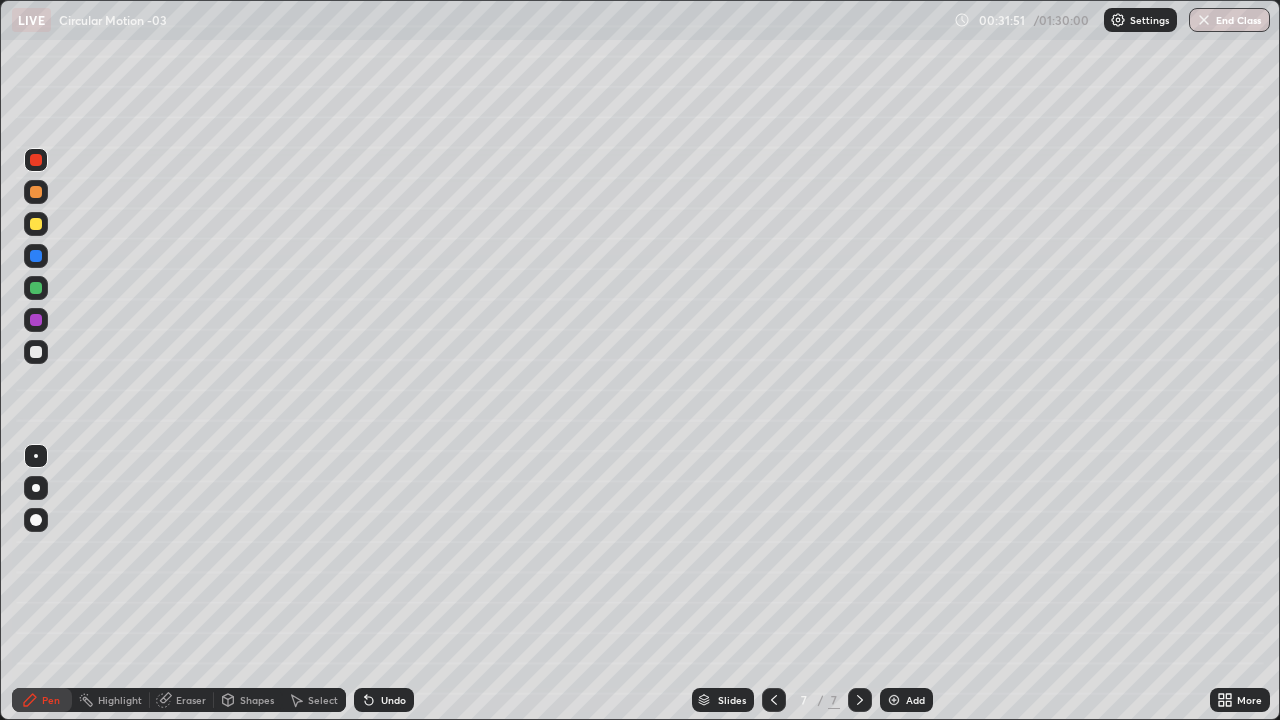 click at bounding box center (36, 224) 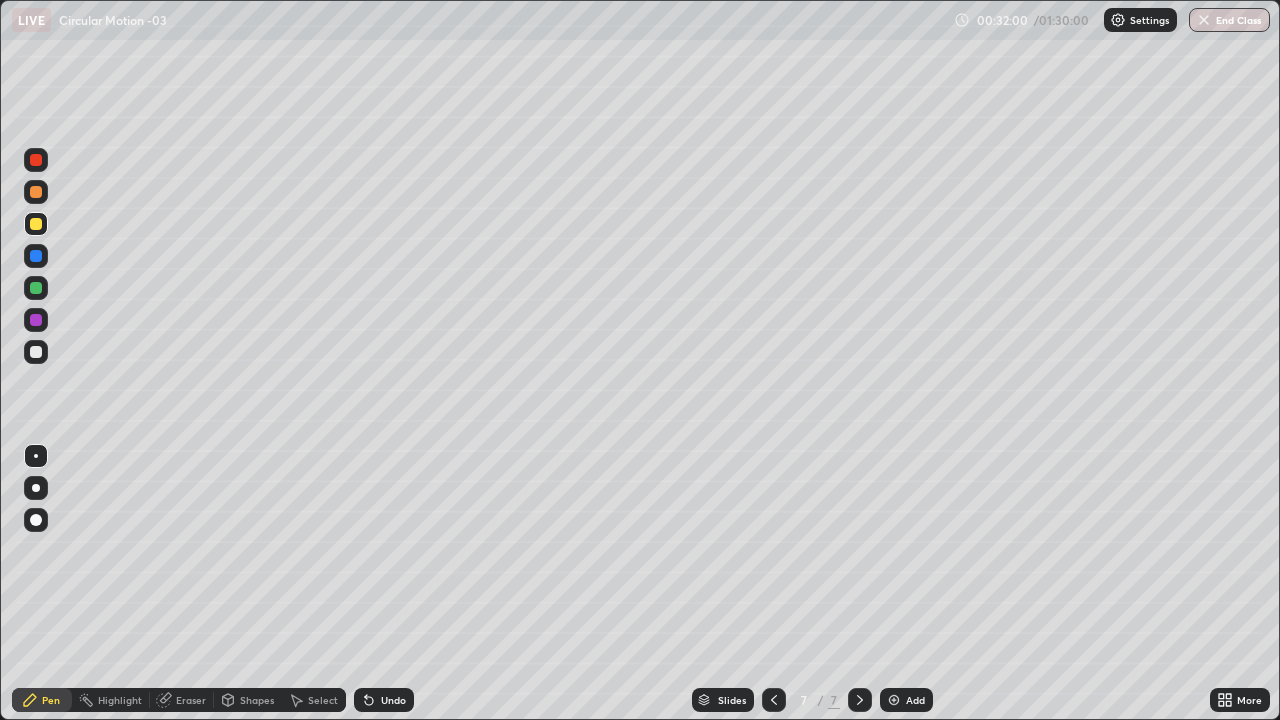 click at bounding box center (36, 352) 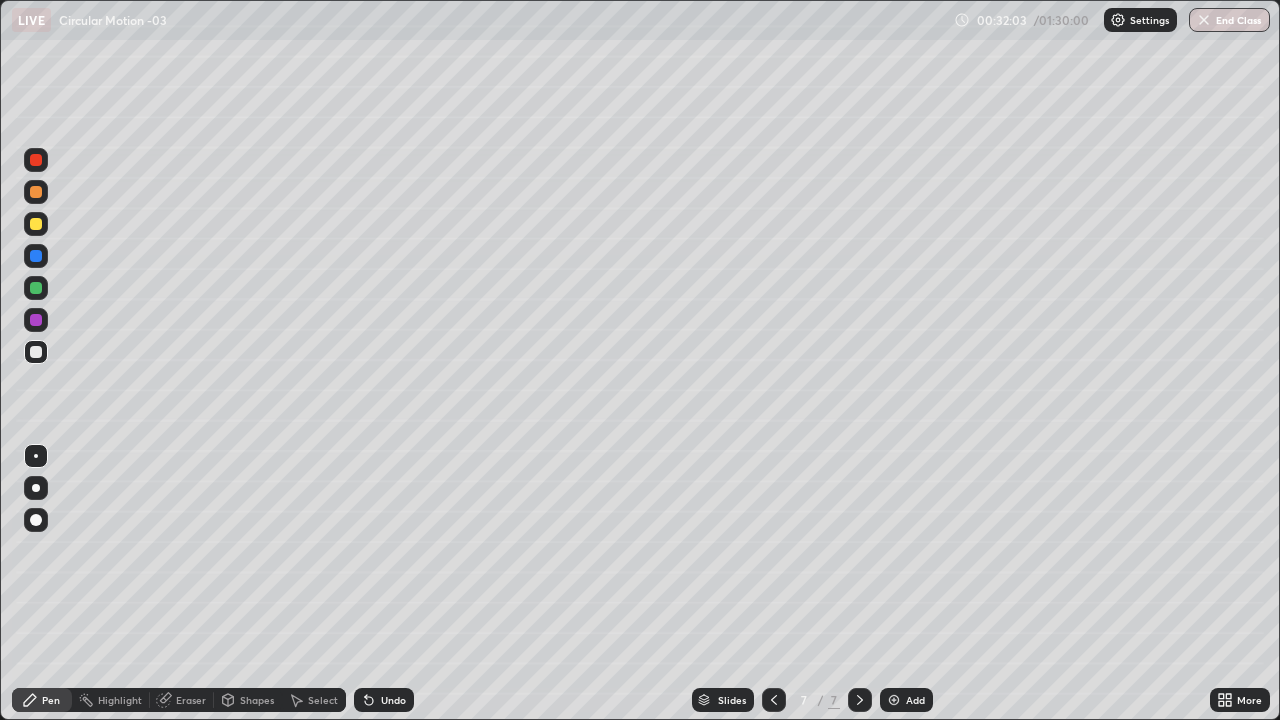 click on "Shapes" at bounding box center [257, 700] 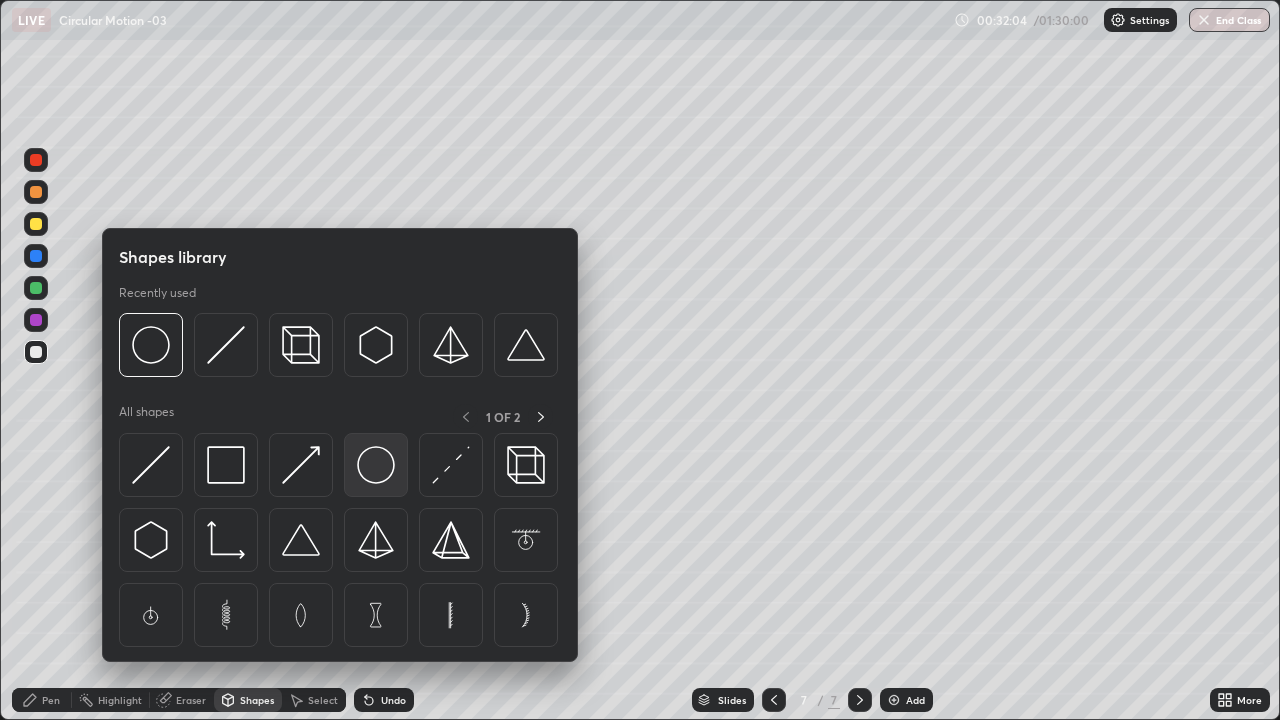click at bounding box center [376, 465] 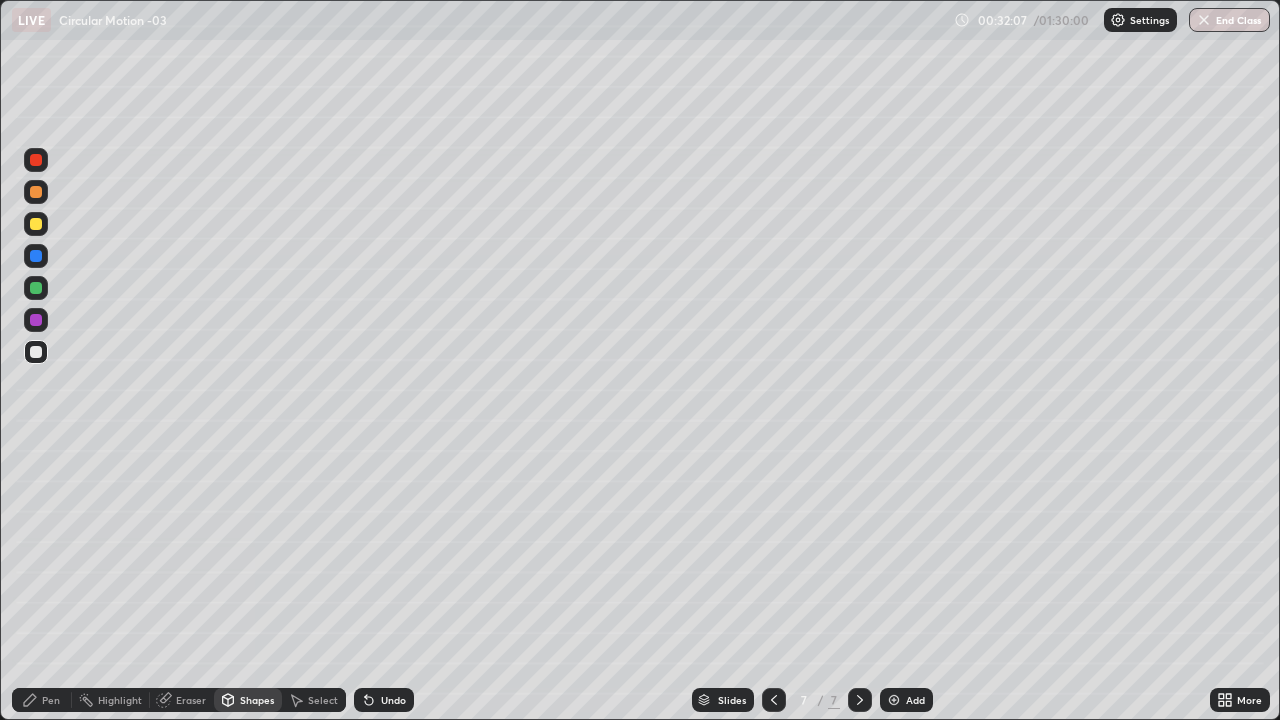 click on "Pen" at bounding box center (51, 700) 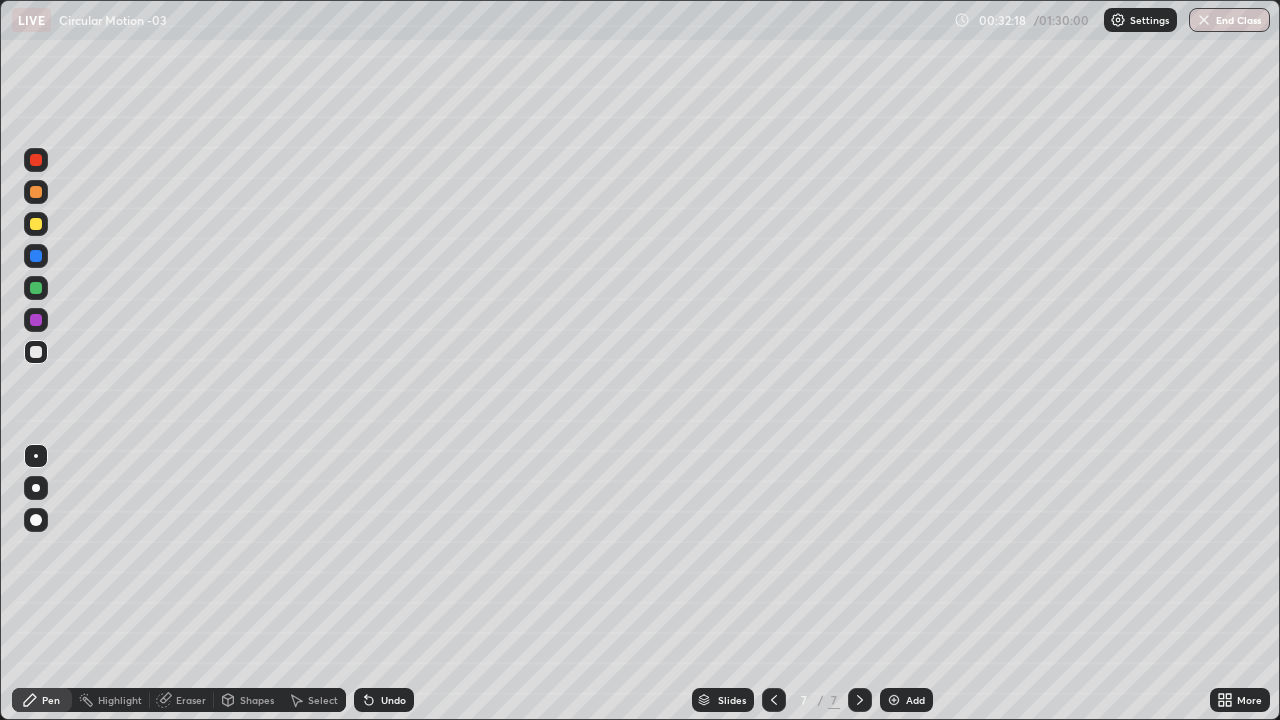 click at bounding box center (36, 224) 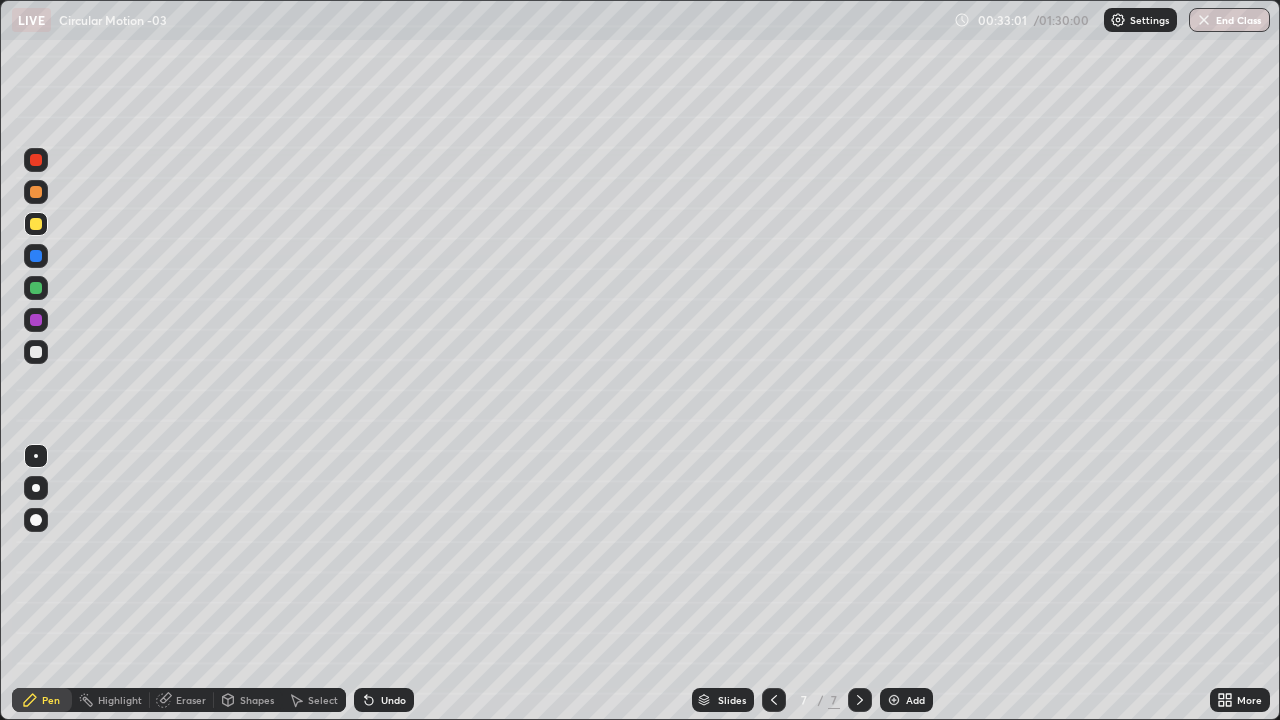 click at bounding box center (36, 160) 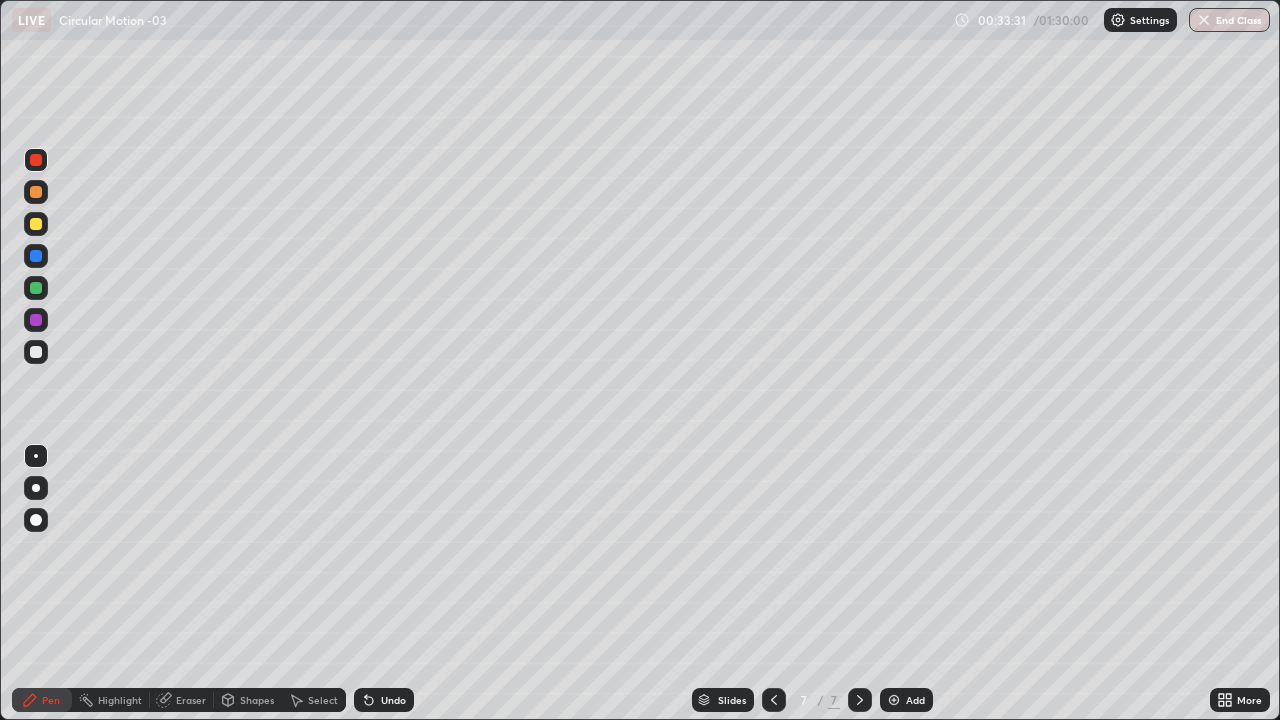 click at bounding box center [36, 352] 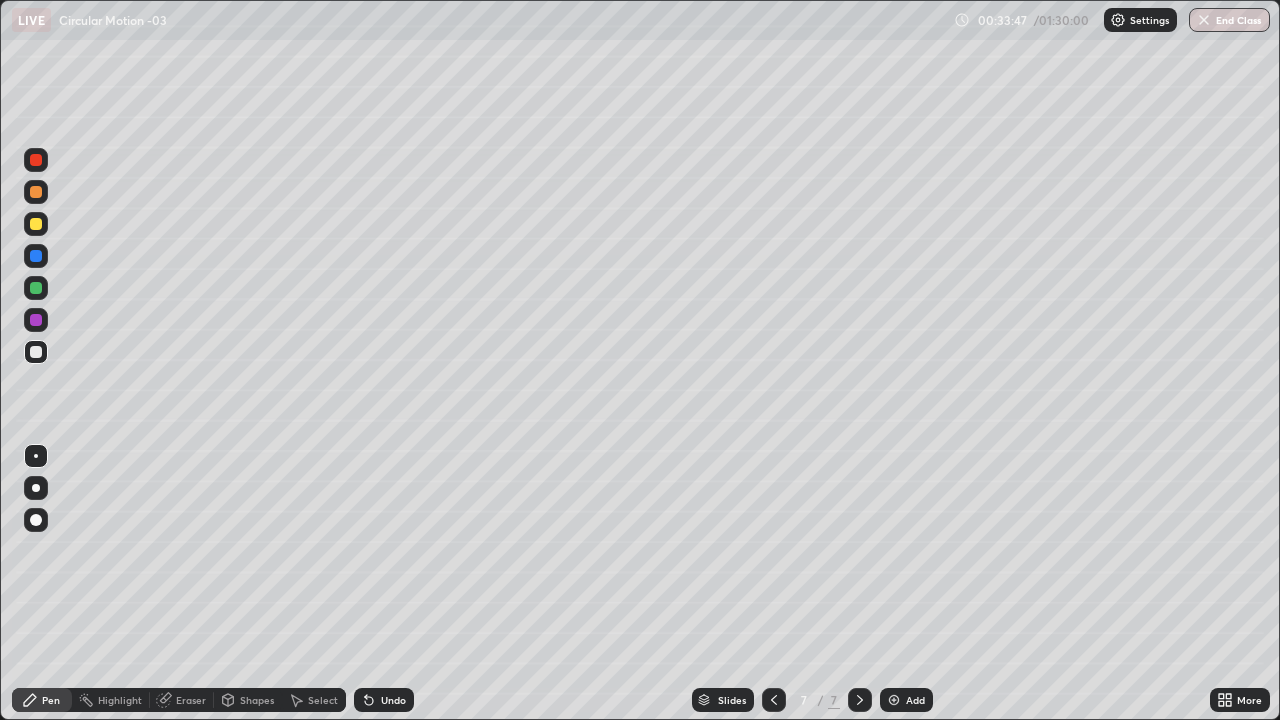 click on "Eraser" at bounding box center (191, 700) 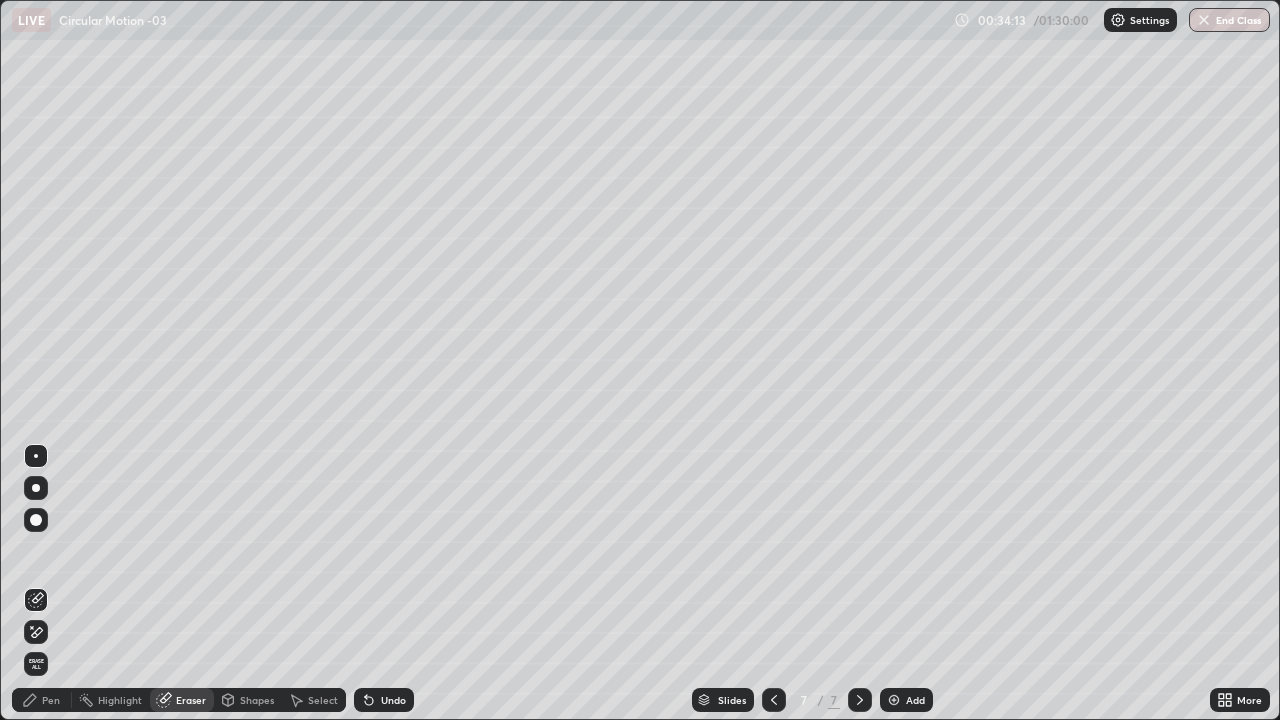 click at bounding box center (774, 700) 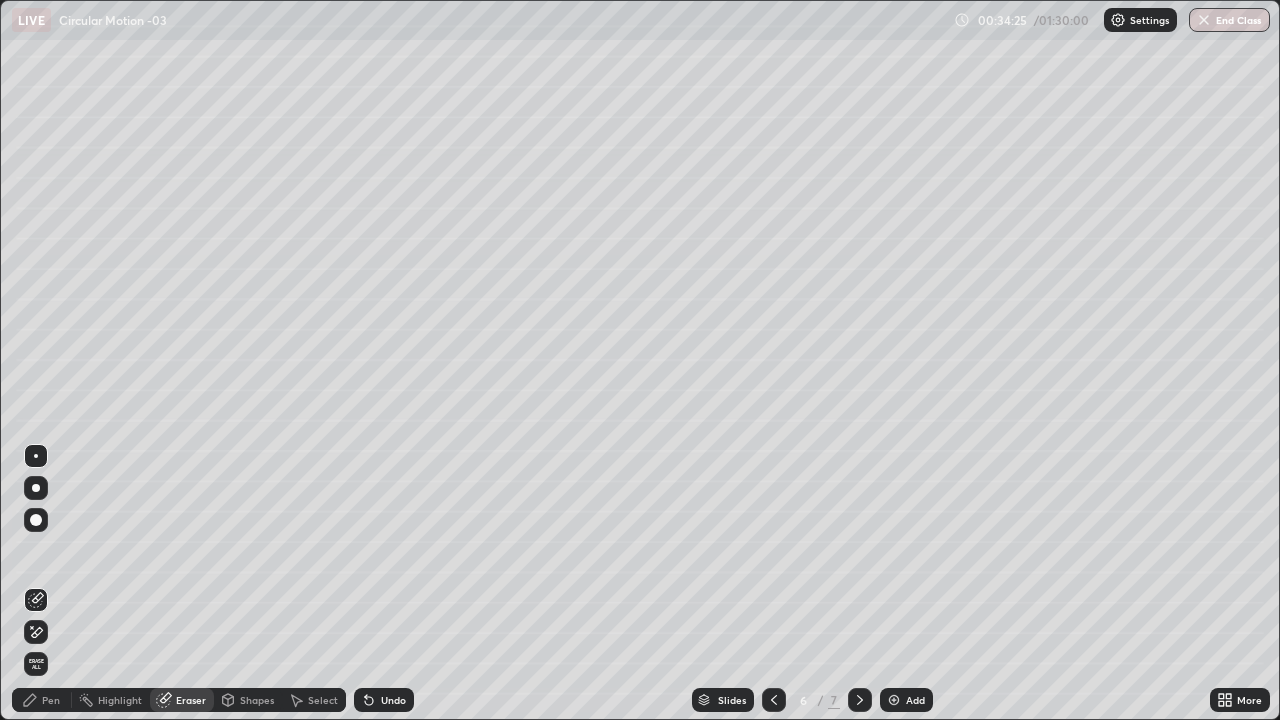 click at bounding box center [860, 700] 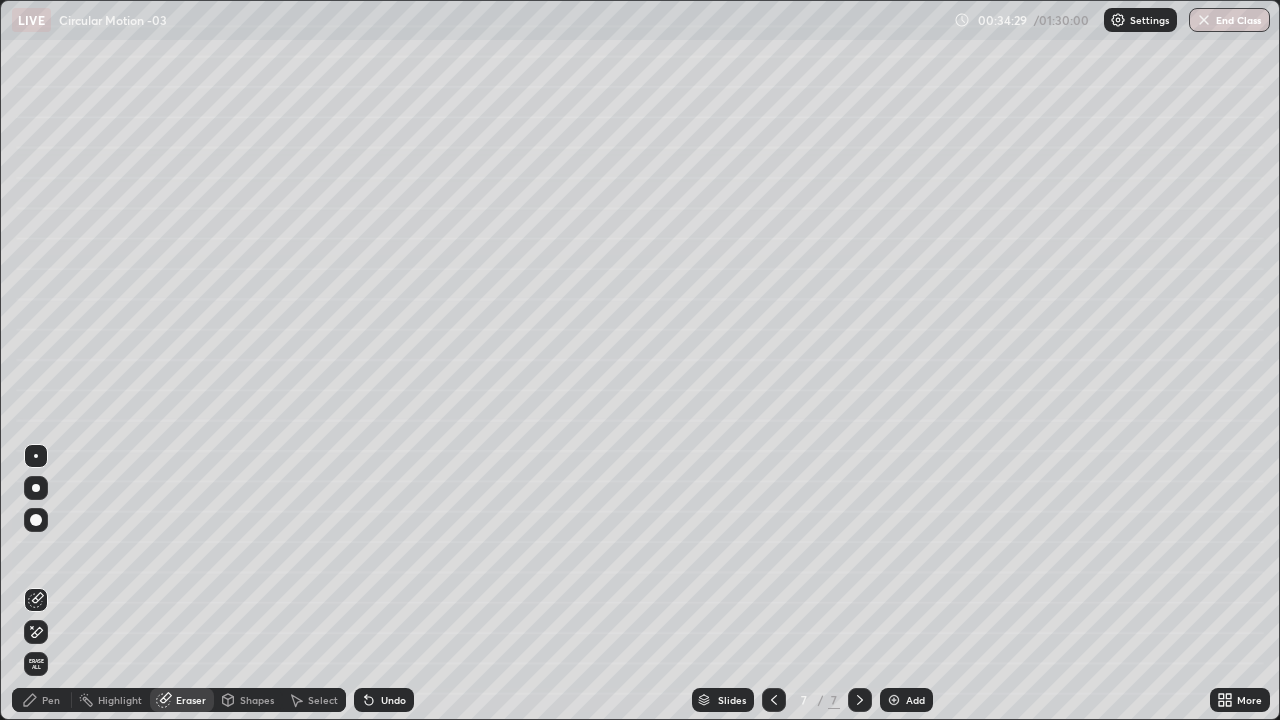 click on "Pen" at bounding box center [42, 700] 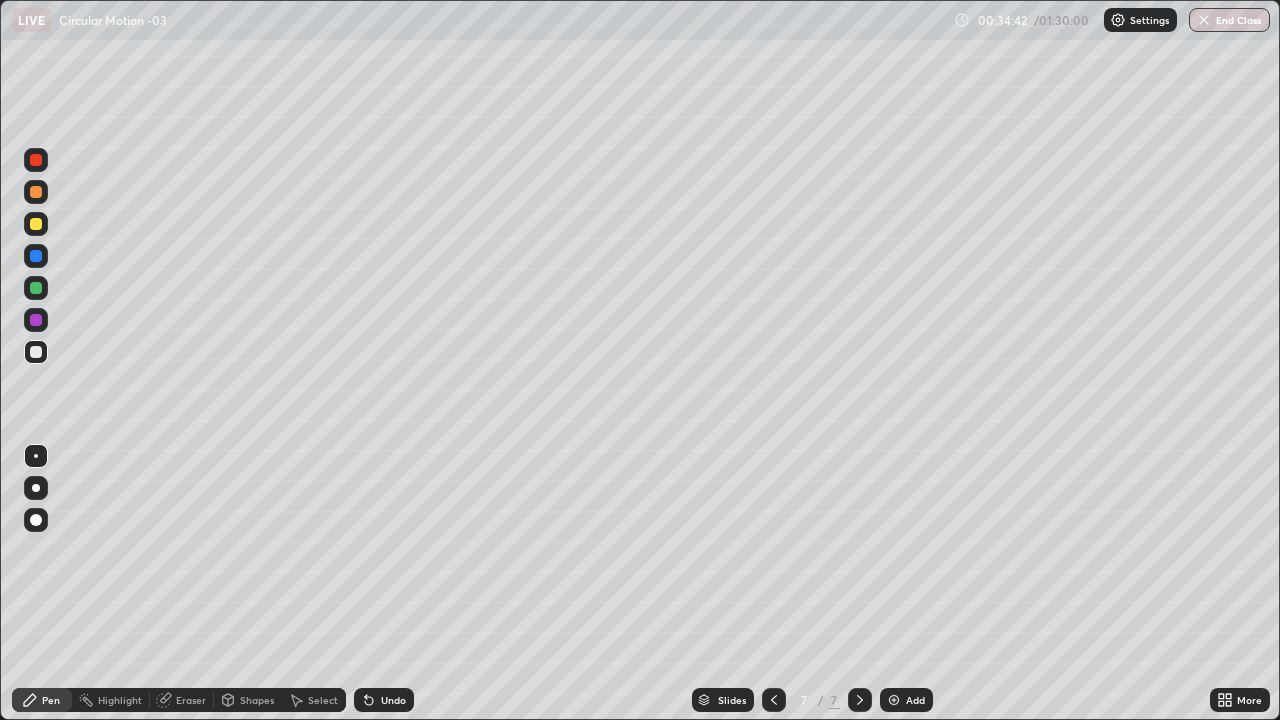 click on "Undo" at bounding box center [384, 700] 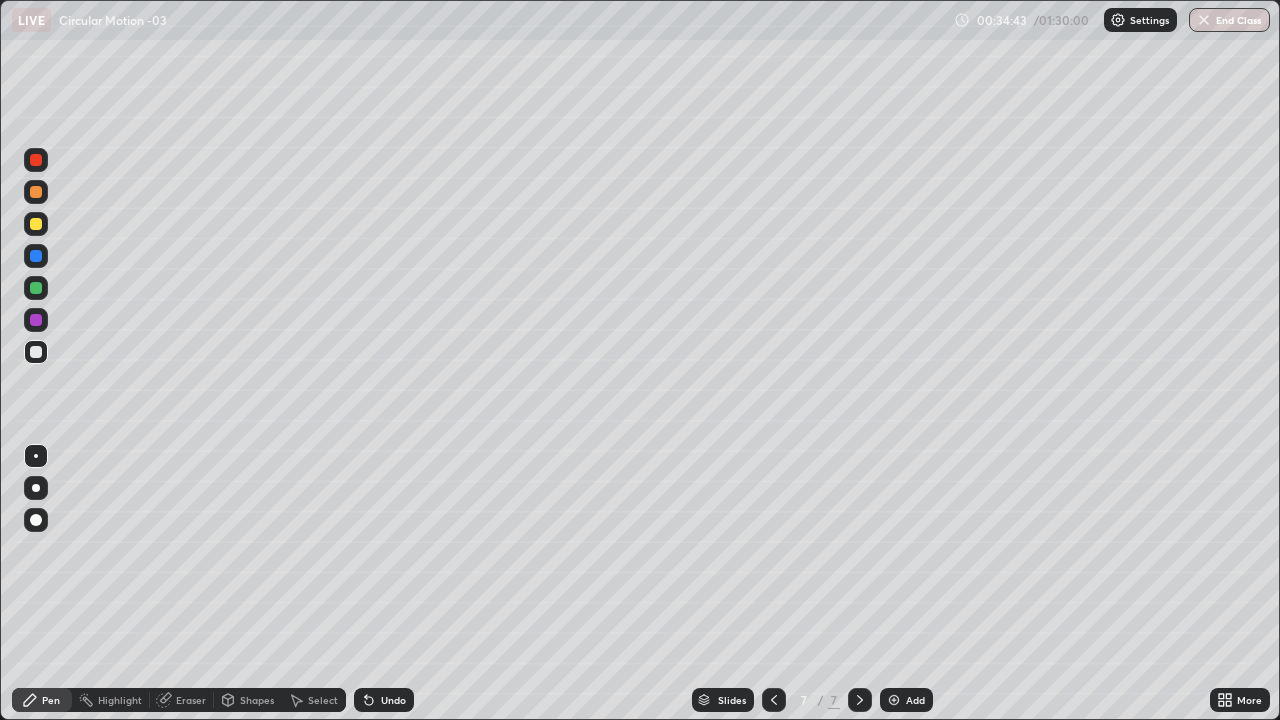 click on "Undo" at bounding box center (384, 700) 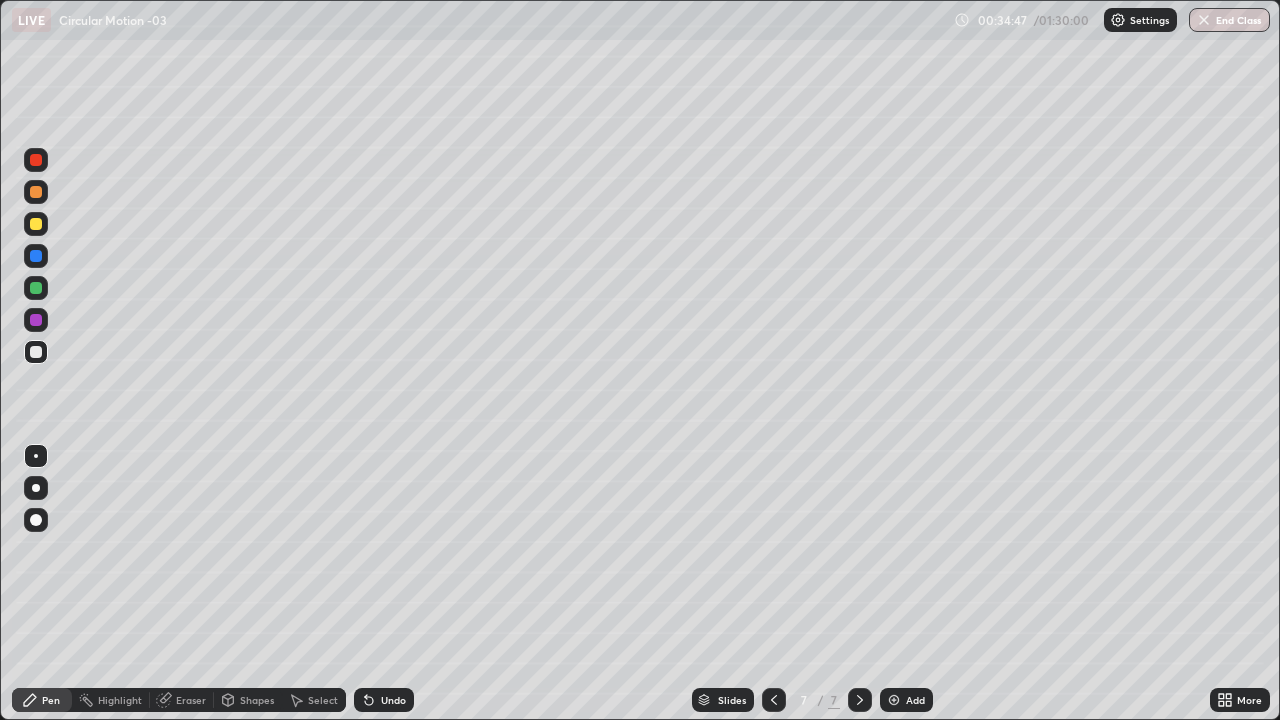 click at bounding box center [36, 160] 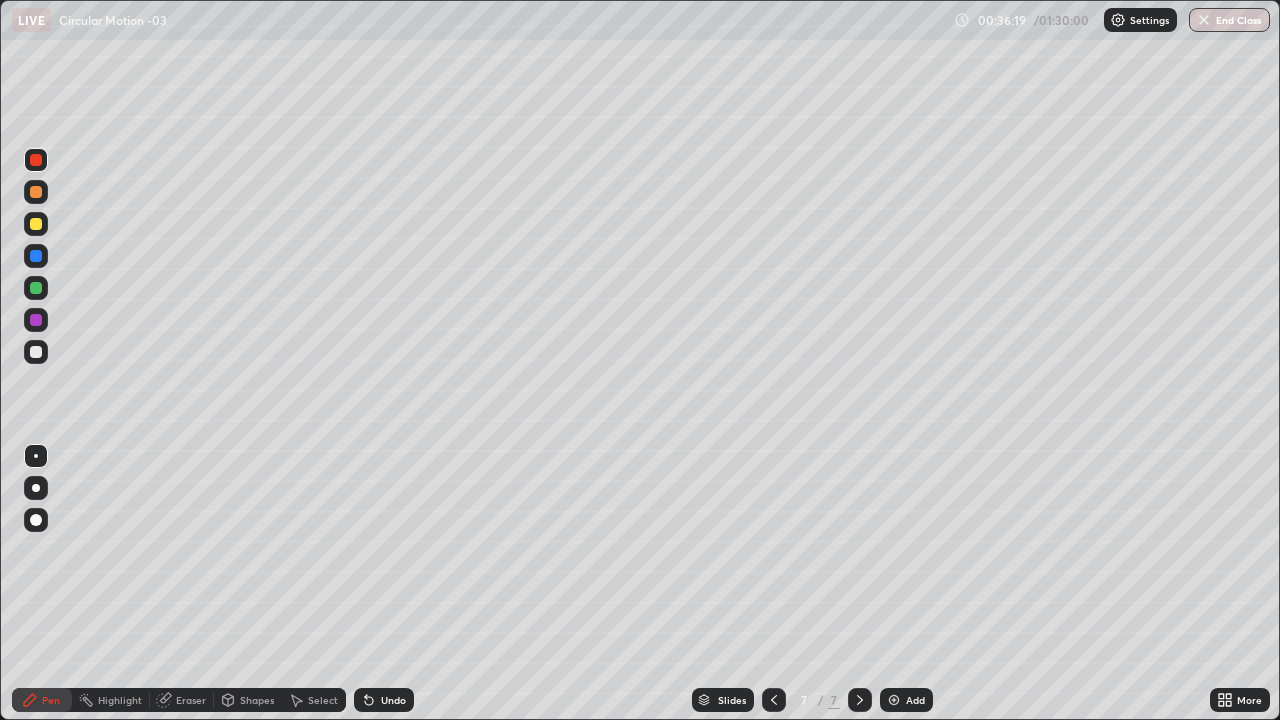 click on "Add" at bounding box center [915, 700] 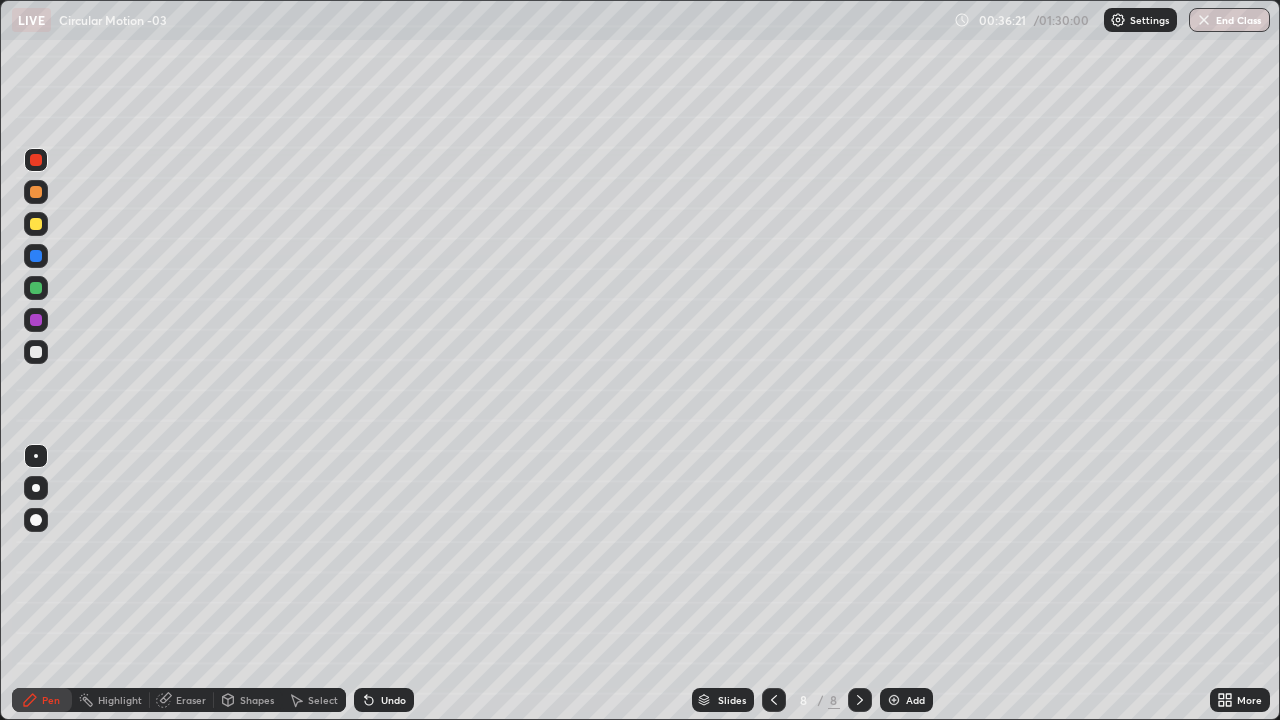 click at bounding box center (36, 352) 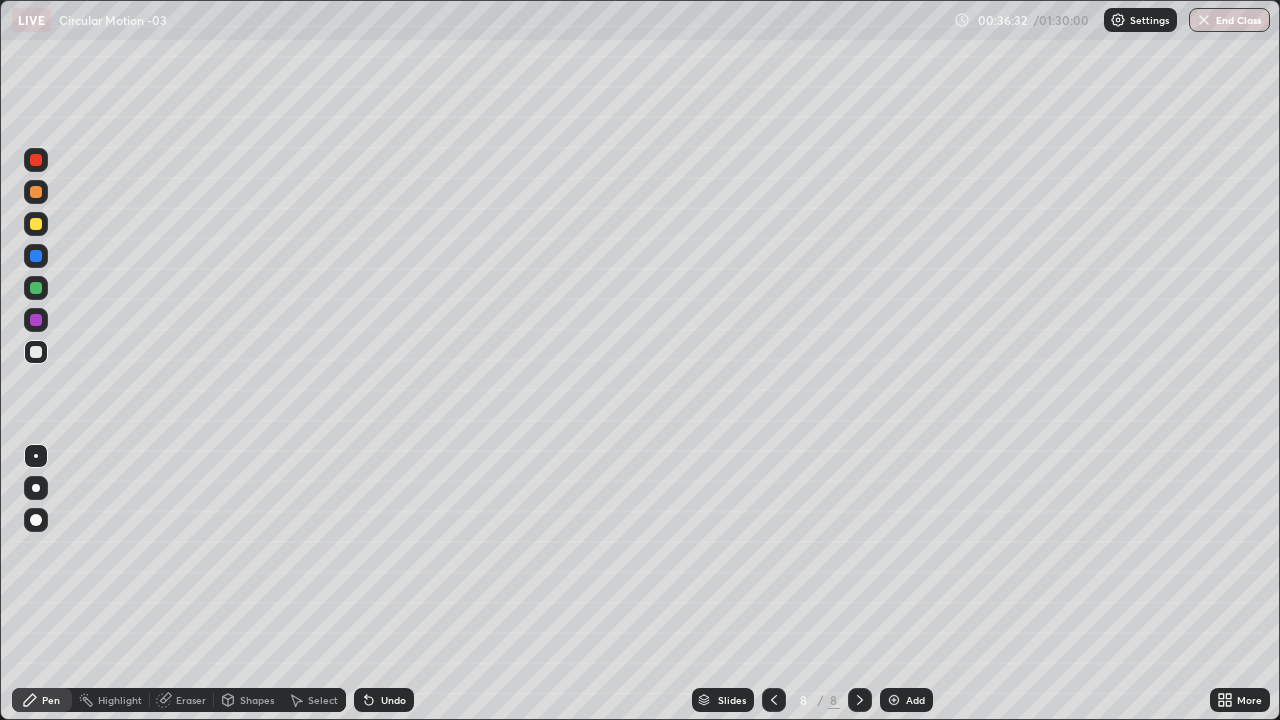 click at bounding box center [36, 224] 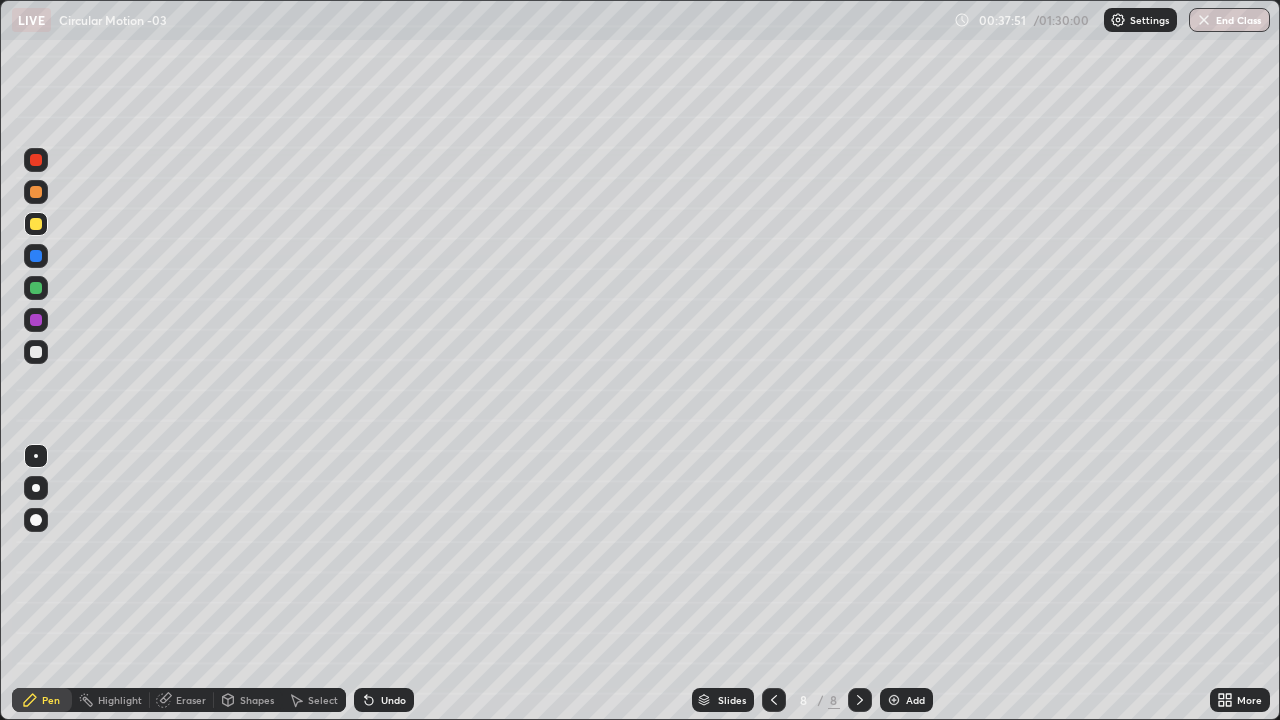 click at bounding box center [36, 192] 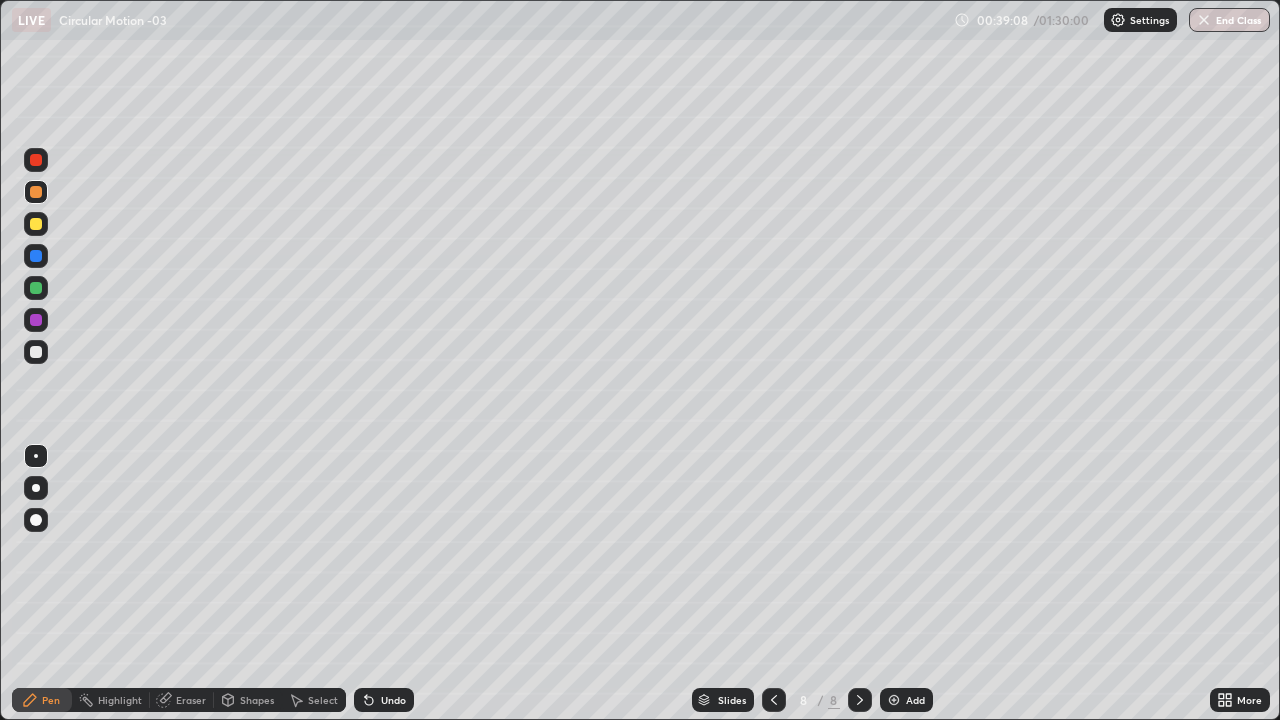 click at bounding box center [36, 288] 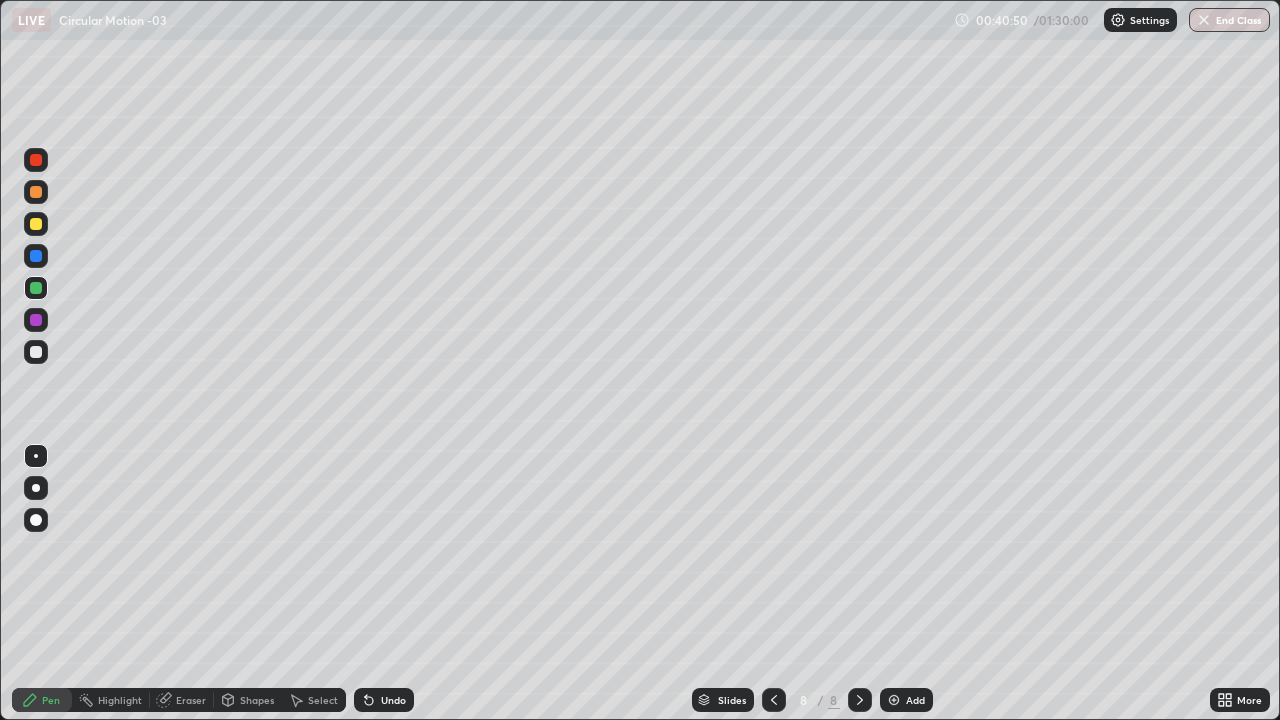 click on "Undo" at bounding box center [393, 700] 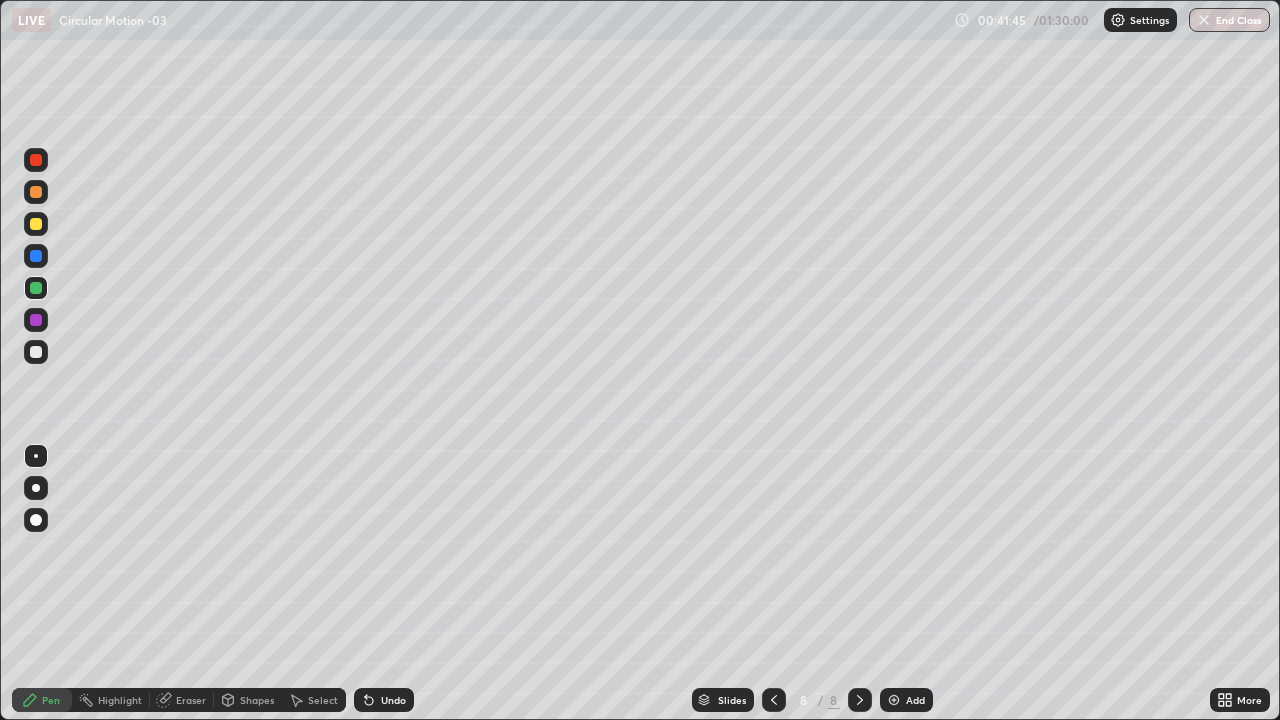 click on "Add" at bounding box center (915, 700) 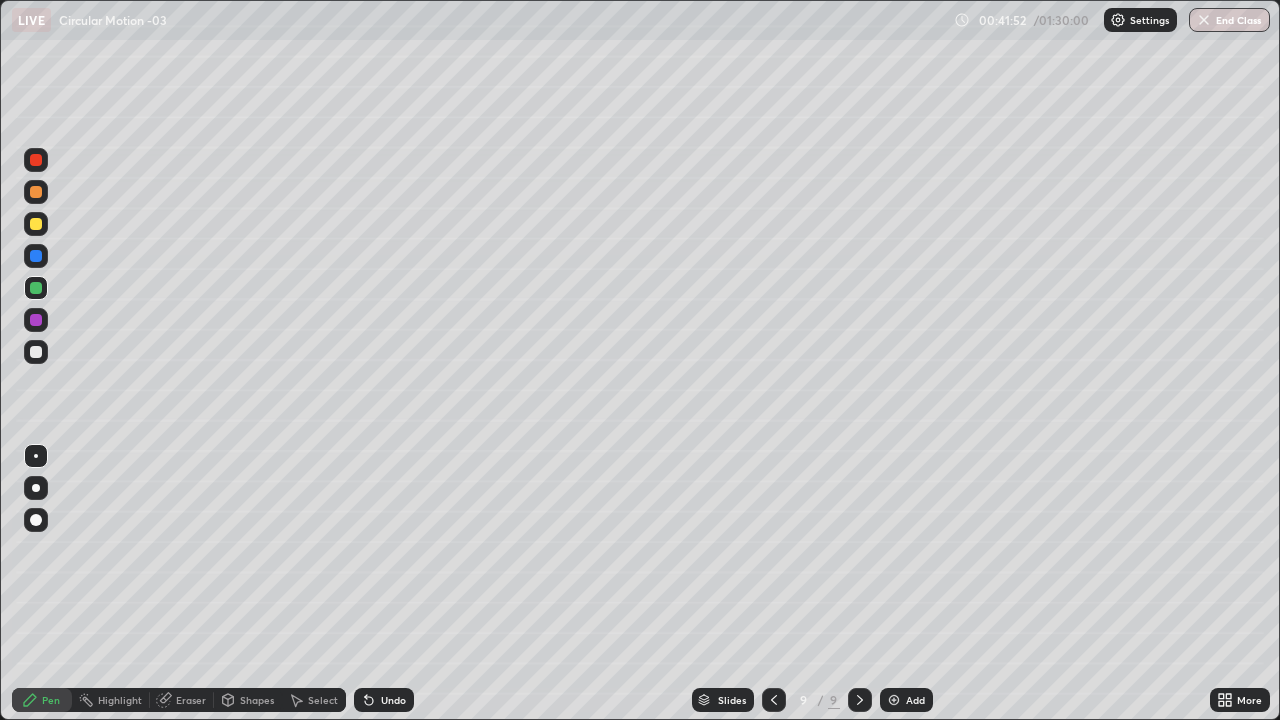 click on "Undo" at bounding box center [393, 700] 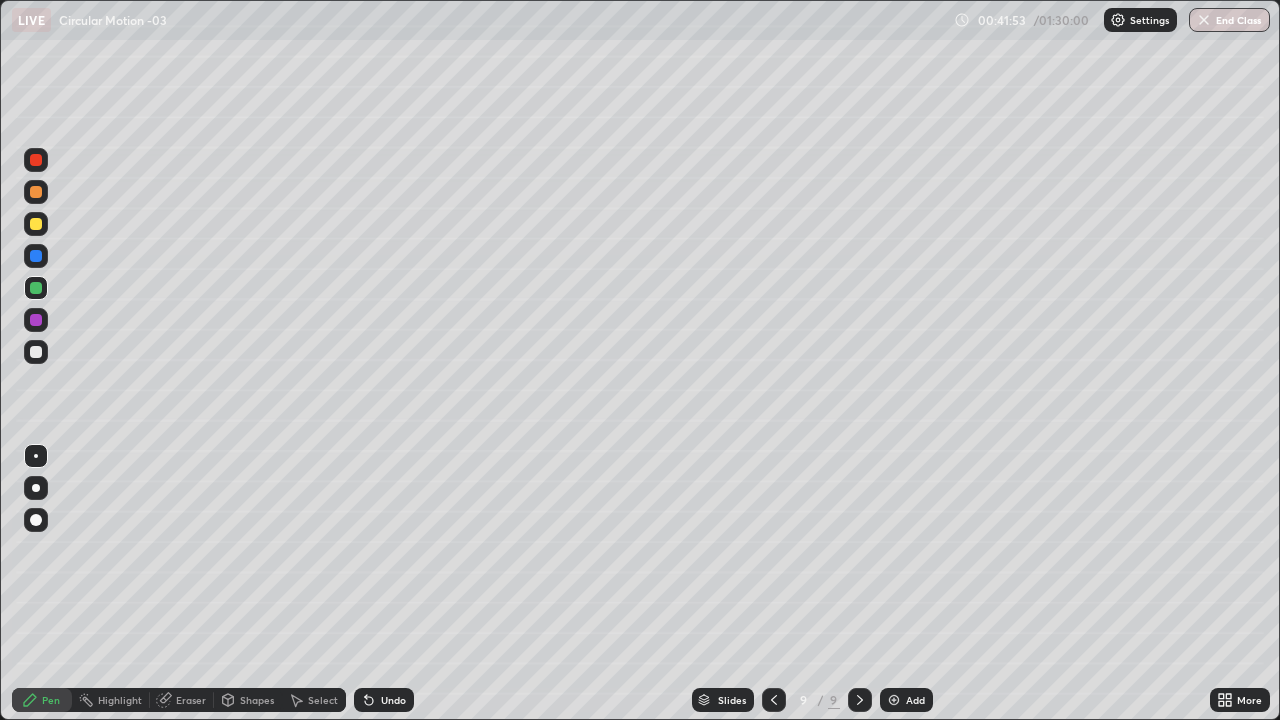 click at bounding box center (36, 352) 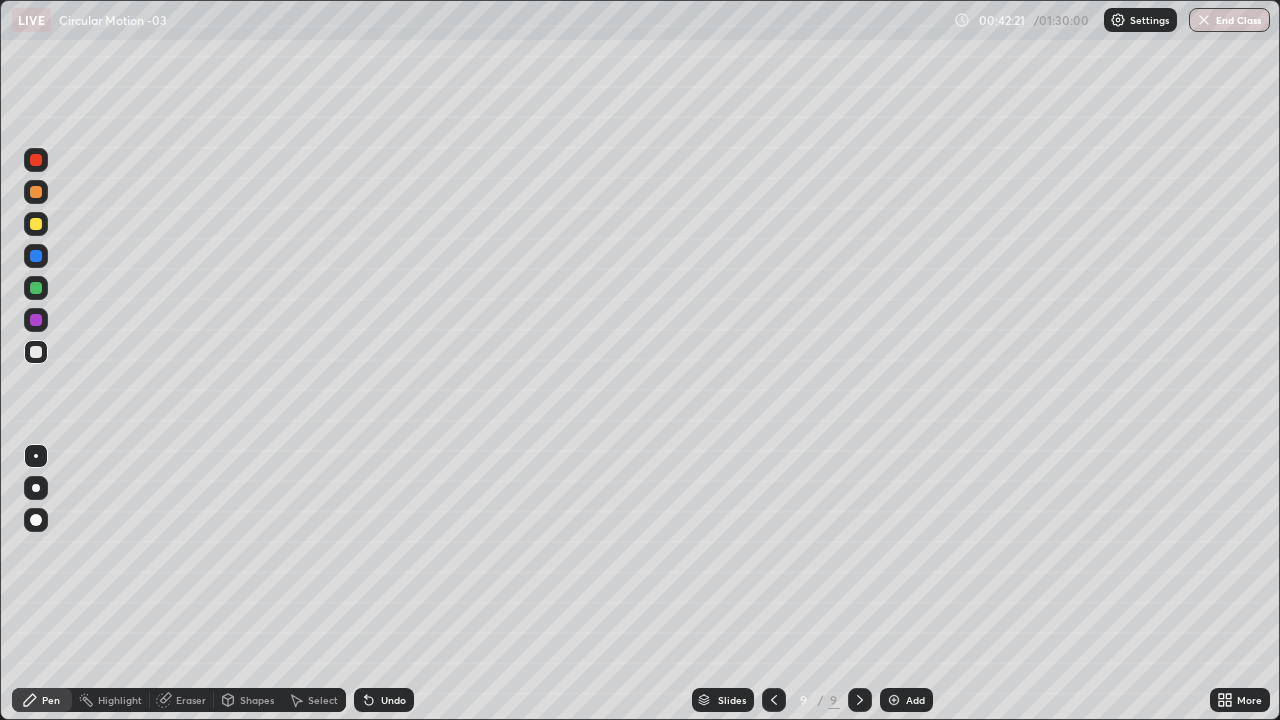 click at bounding box center [36, 192] 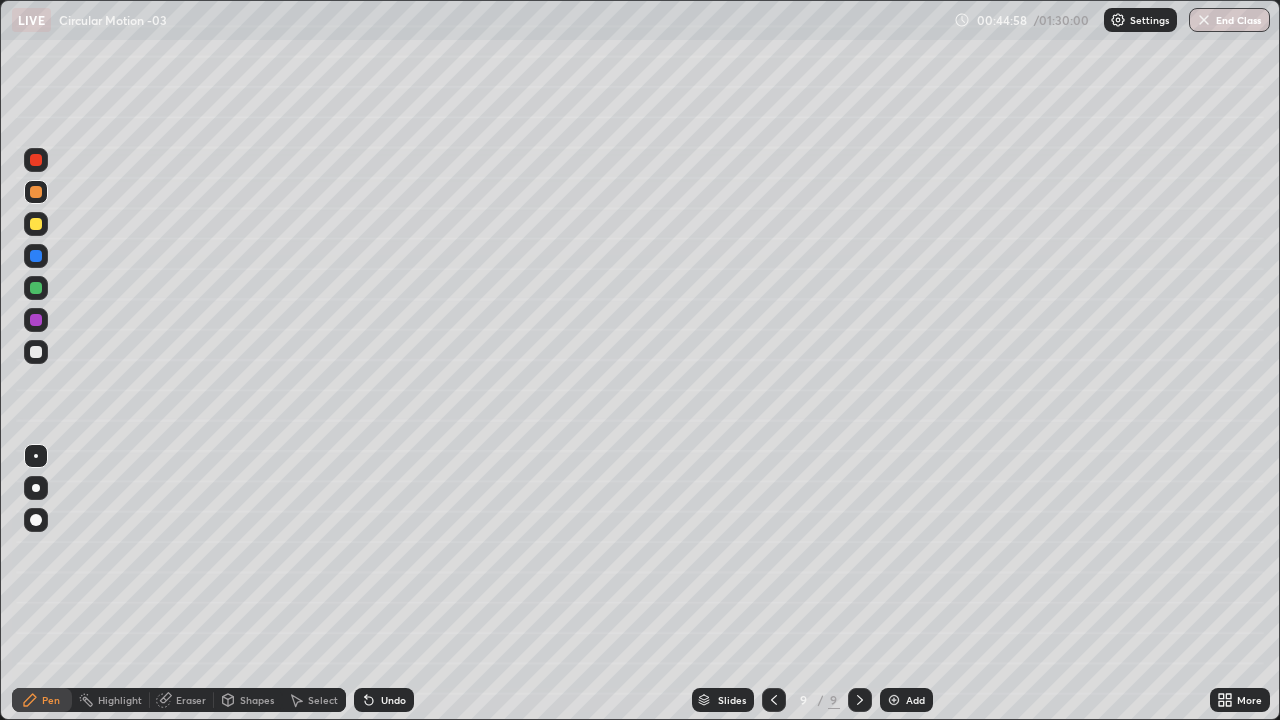 click at bounding box center [36, 160] 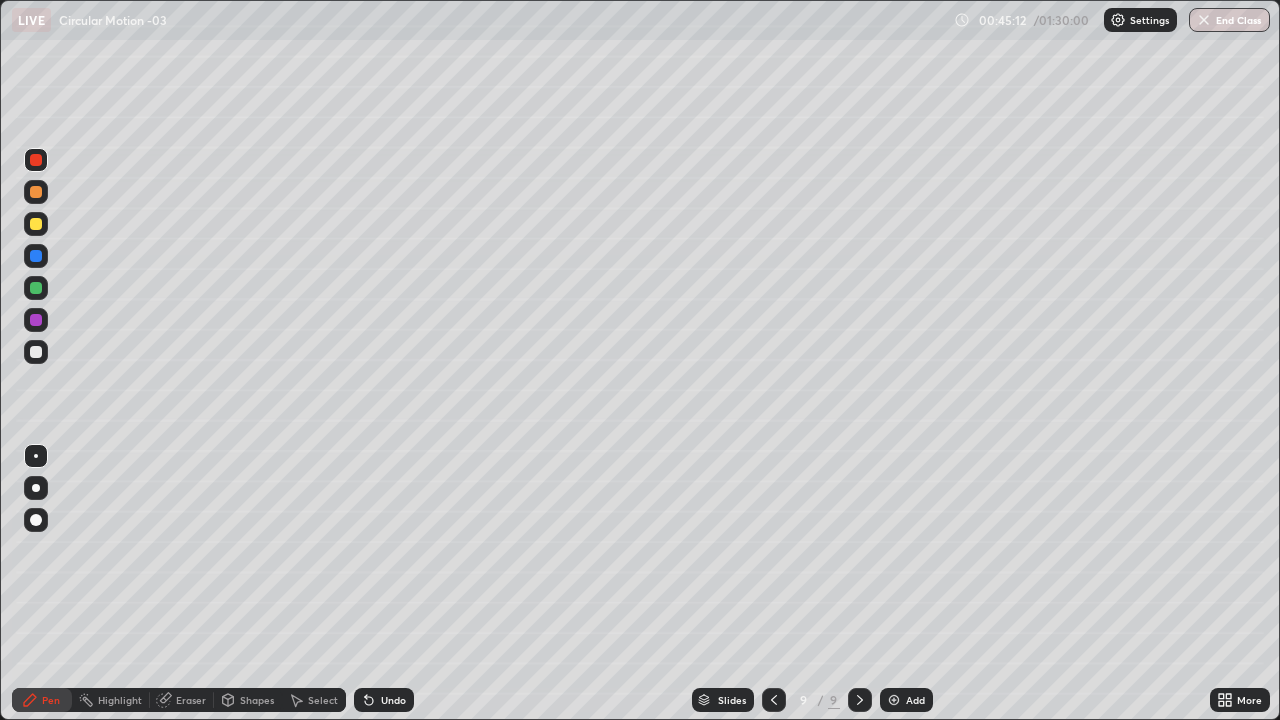 click on "Undo" at bounding box center [384, 700] 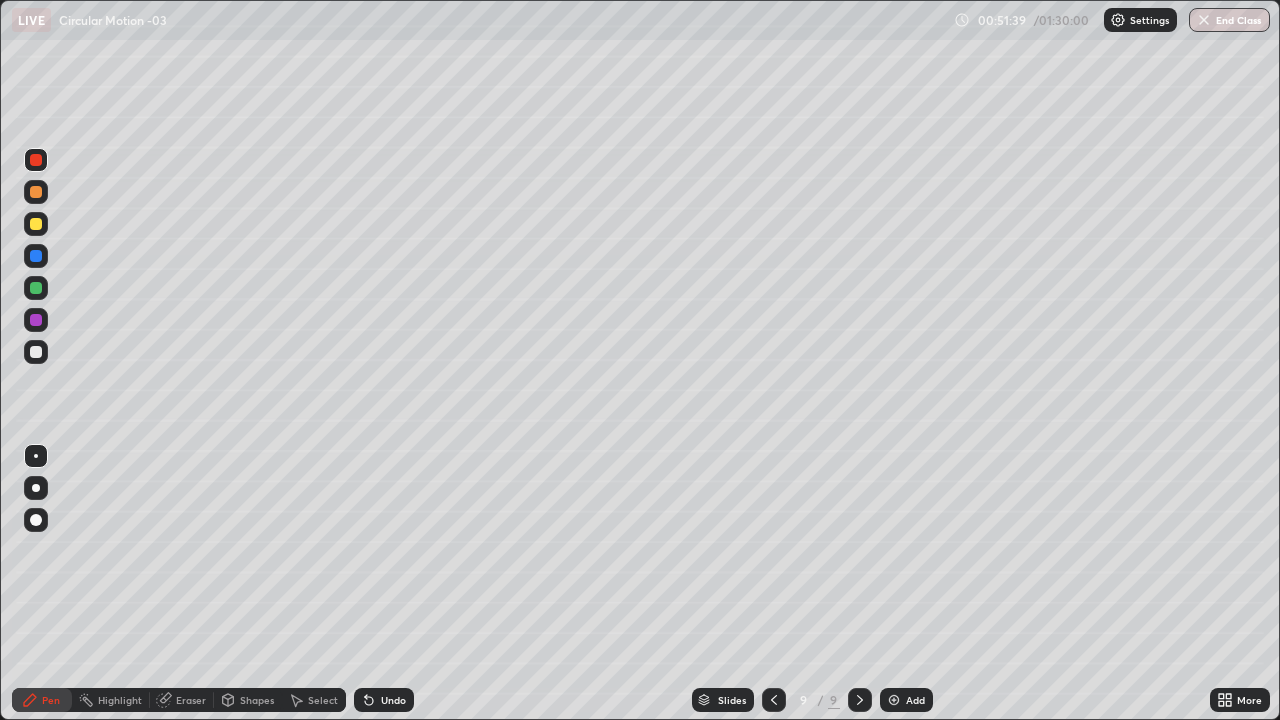 click on "Add" at bounding box center (915, 700) 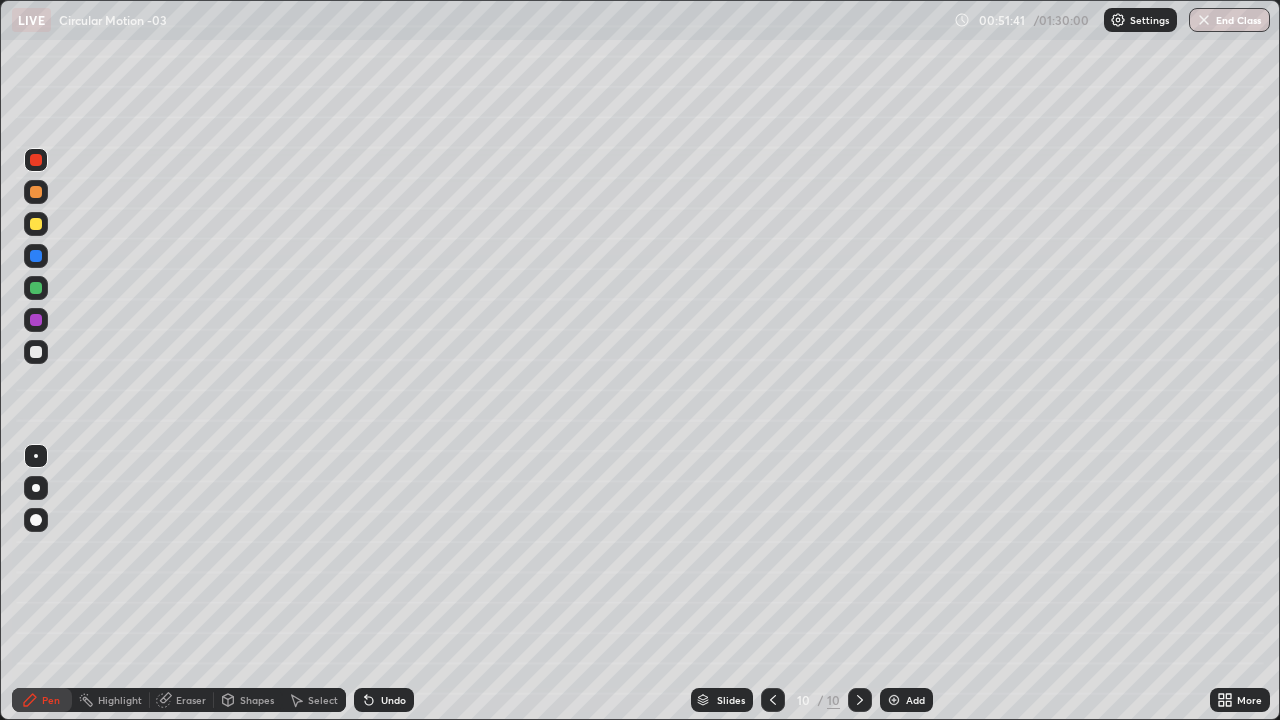 click at bounding box center [36, 352] 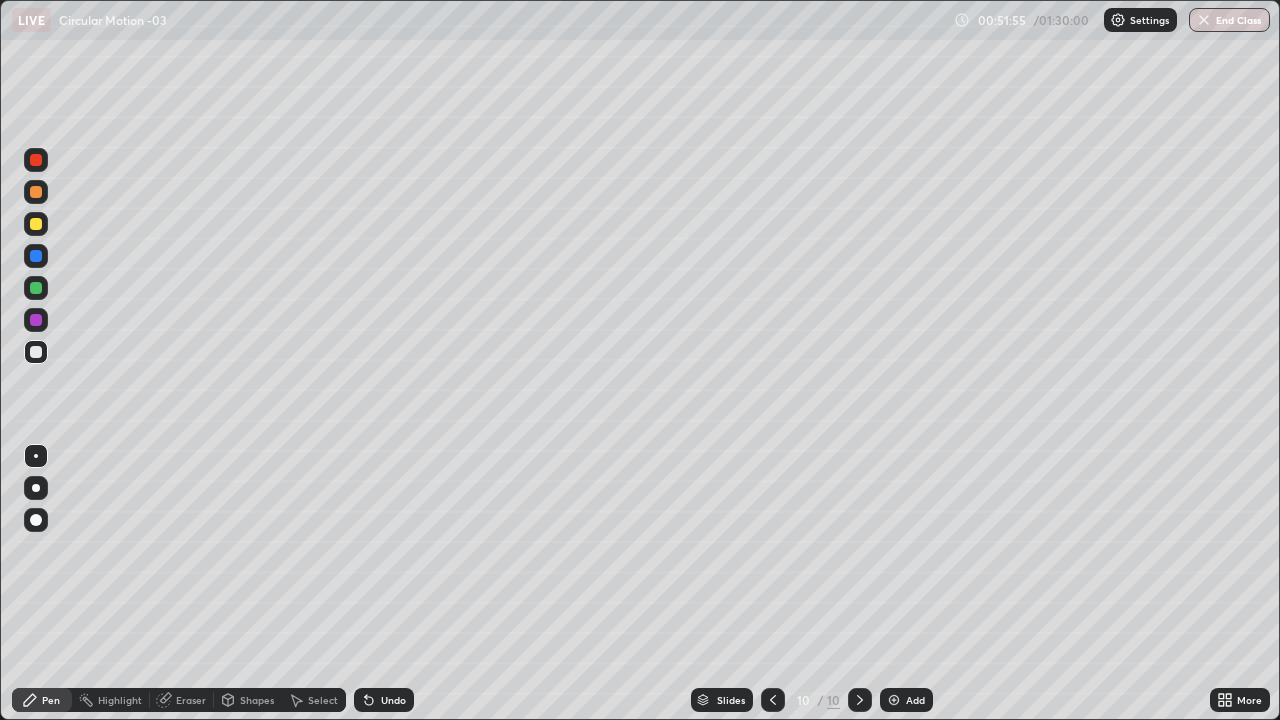 click on "Undo" at bounding box center [393, 700] 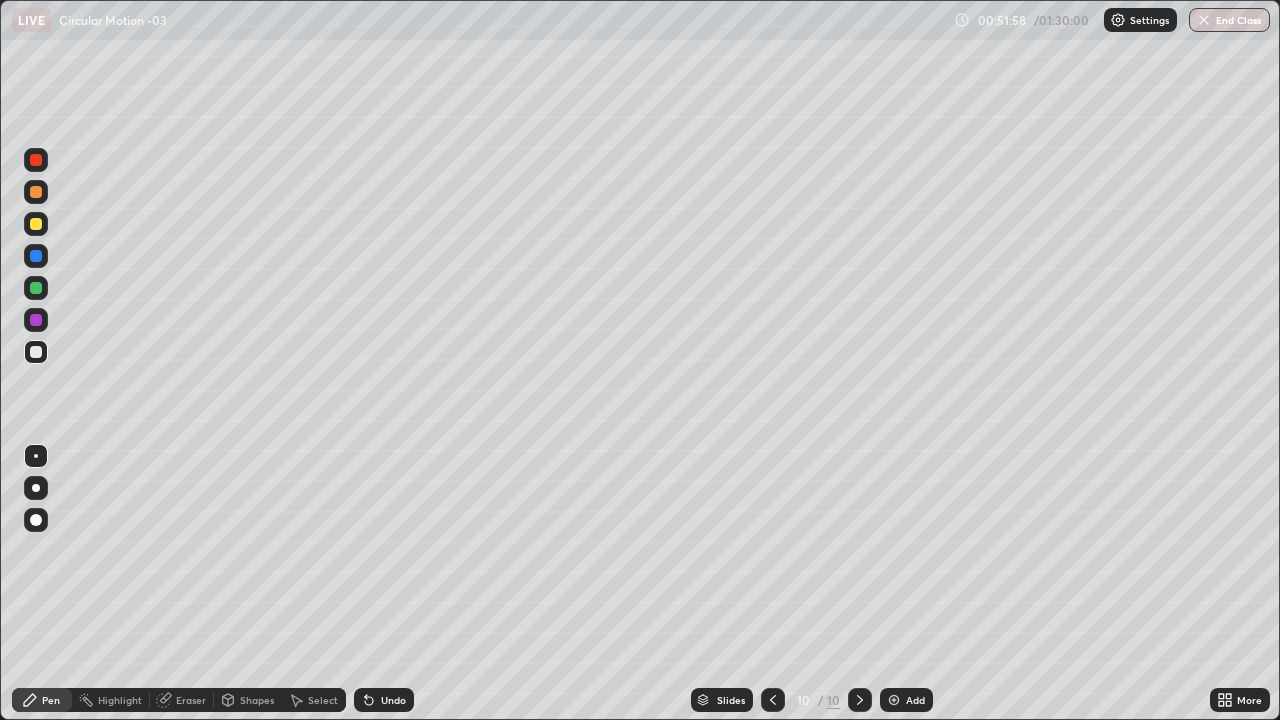 click on "Undo" at bounding box center [384, 700] 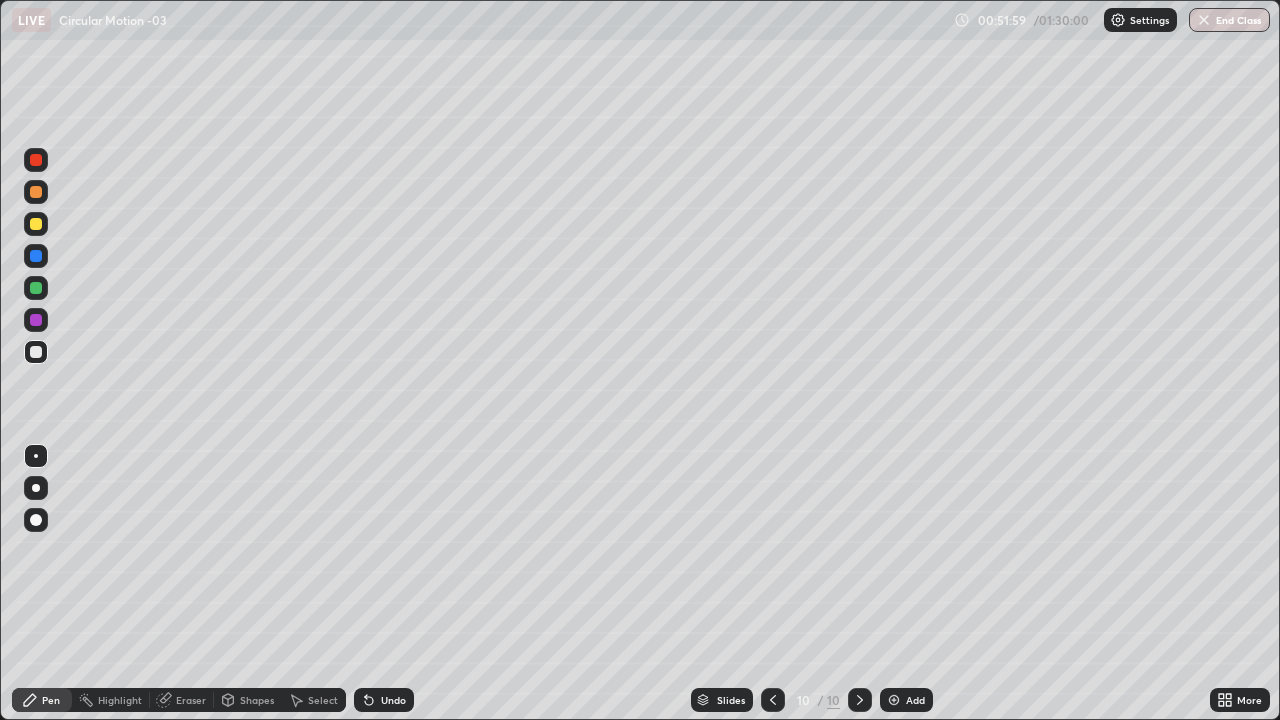 click on "Undo" at bounding box center (393, 700) 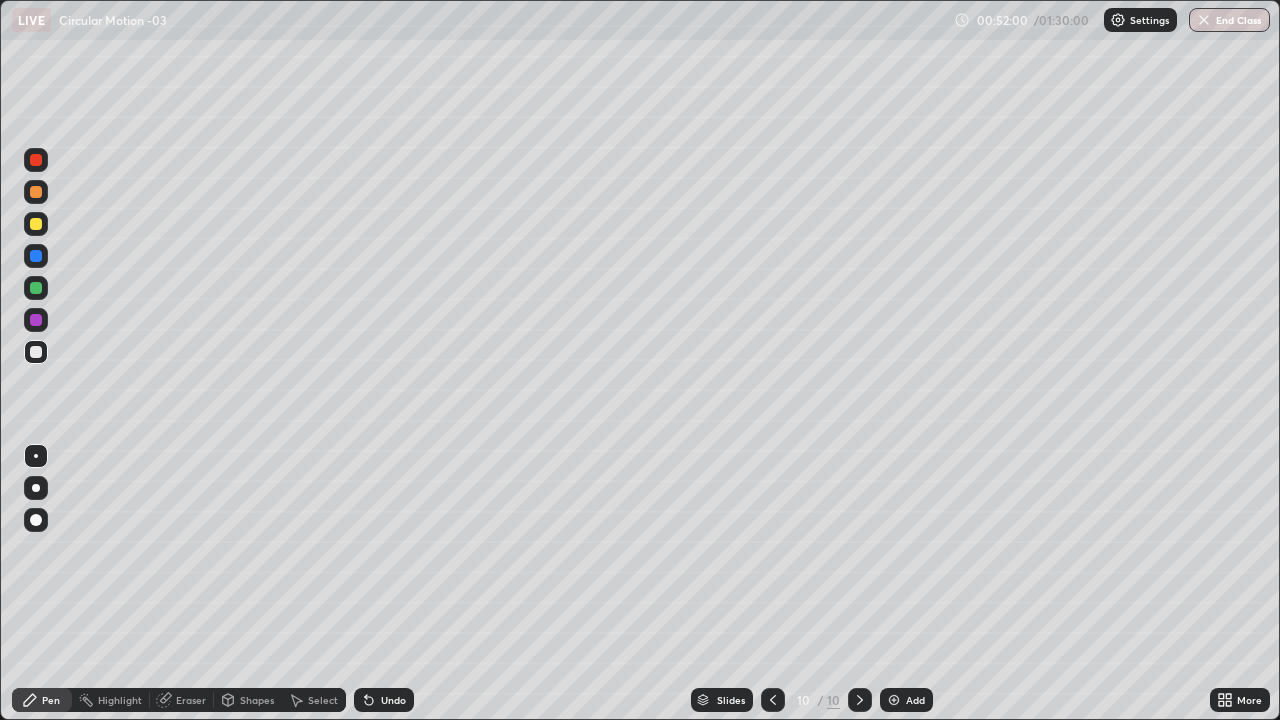 click on "Undo" at bounding box center [384, 700] 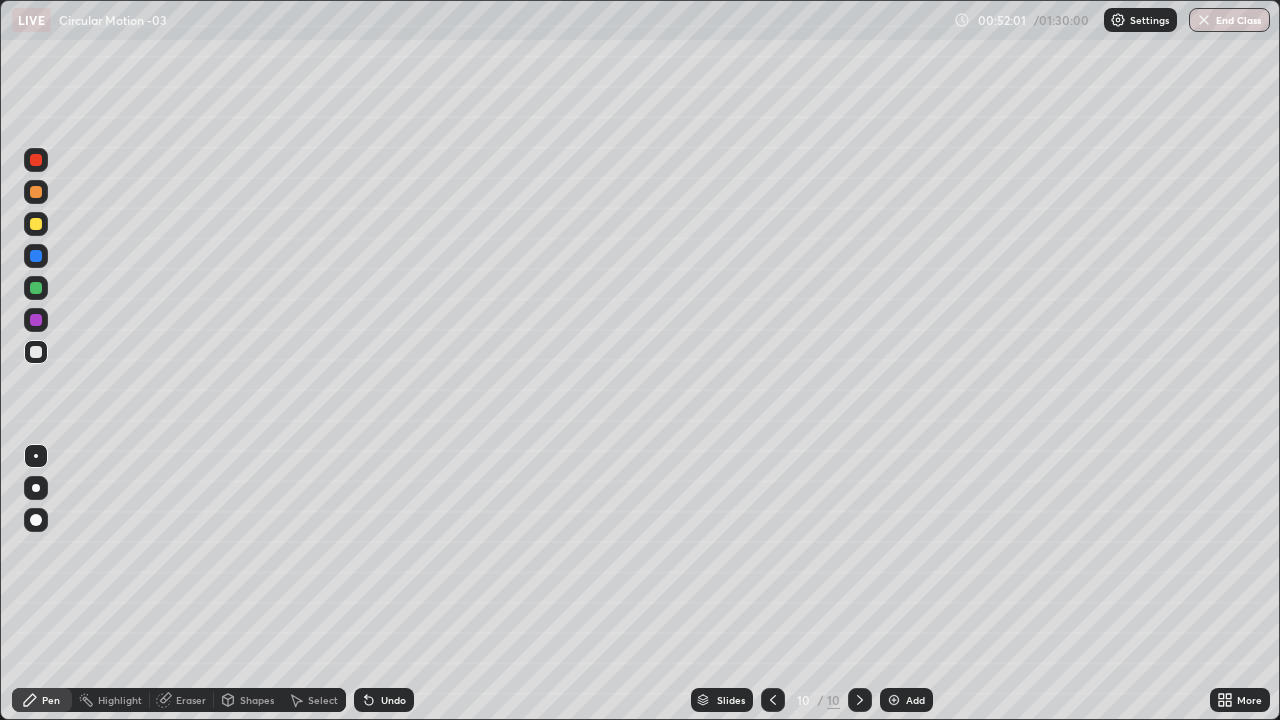click on "Undo" at bounding box center (393, 700) 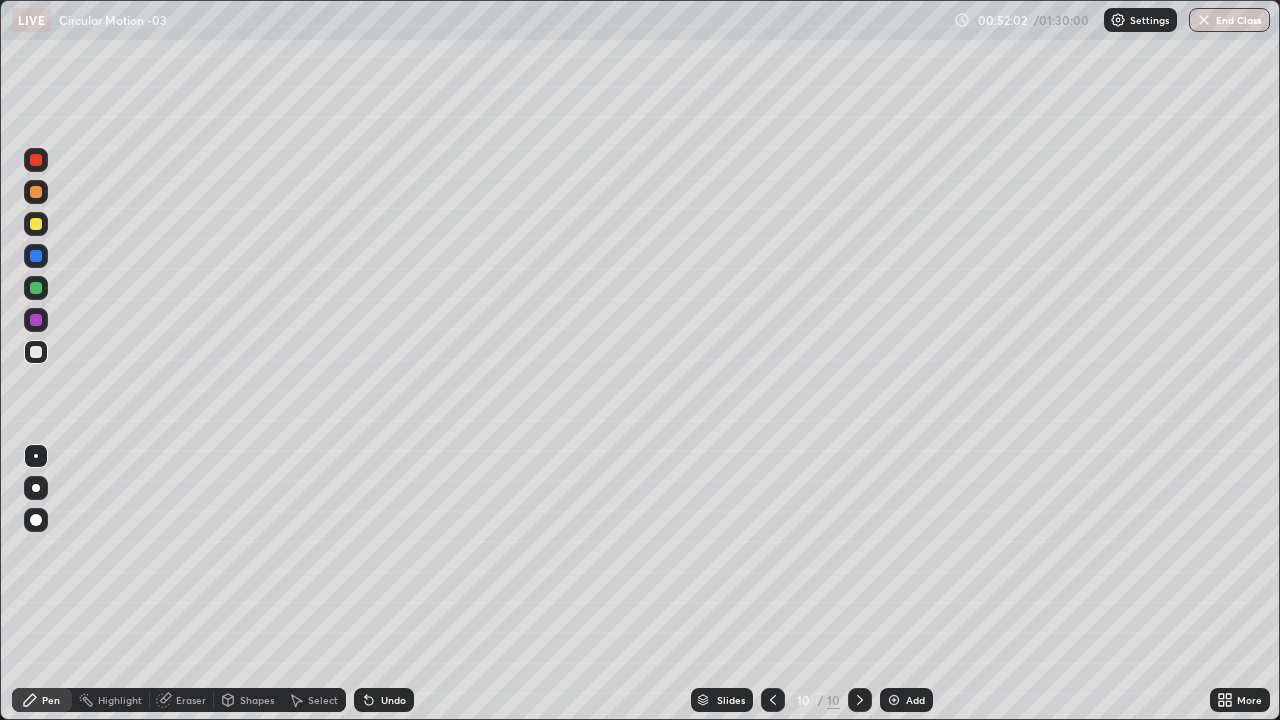 click on "Undo" at bounding box center (393, 700) 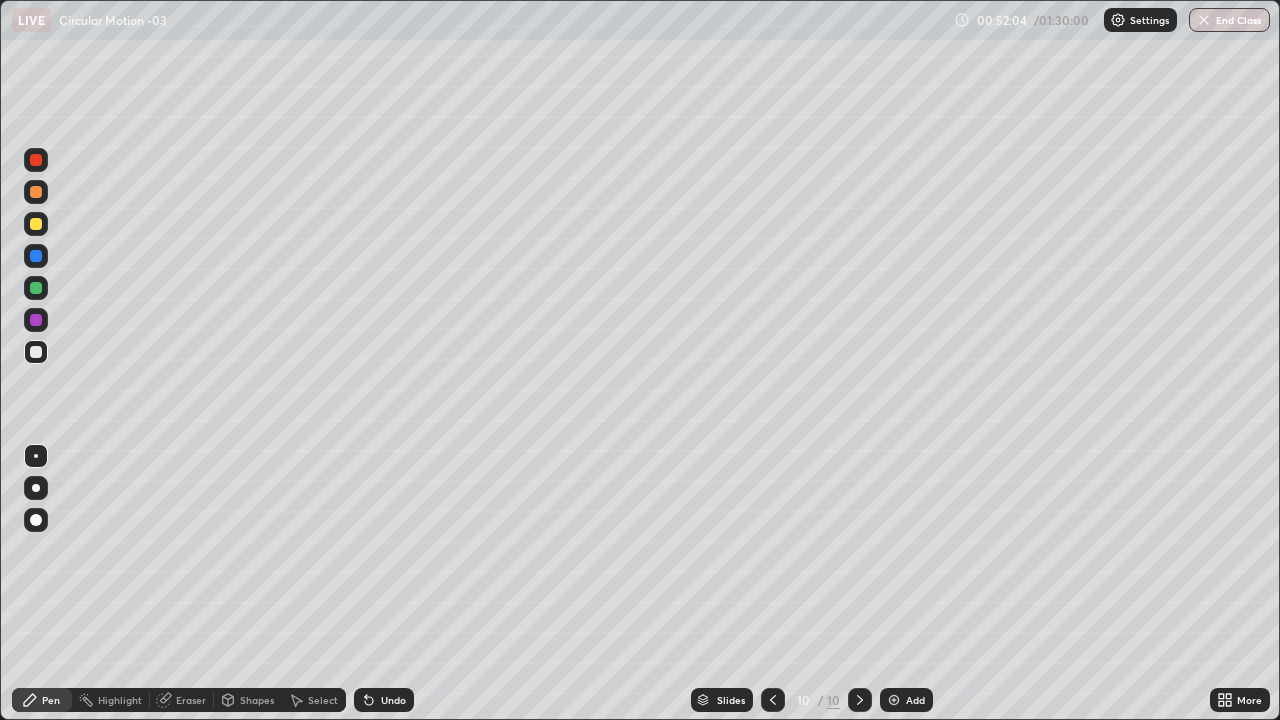 click on "Undo" at bounding box center (384, 700) 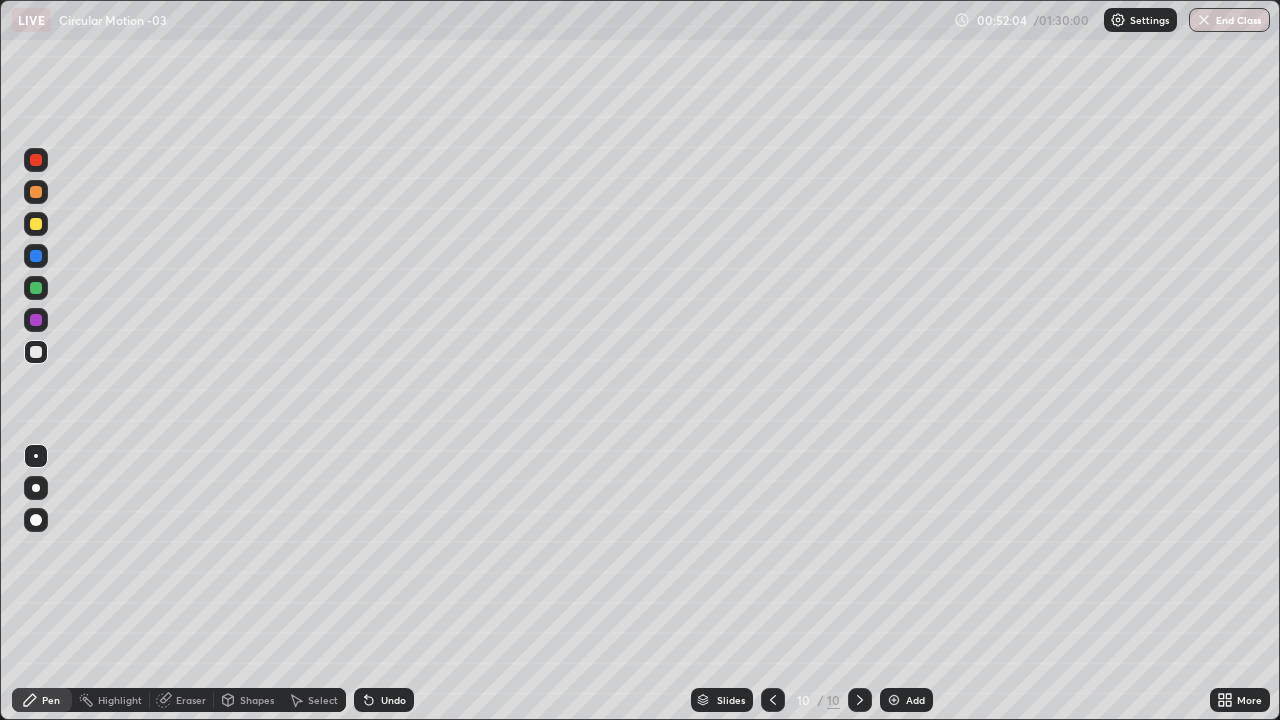click 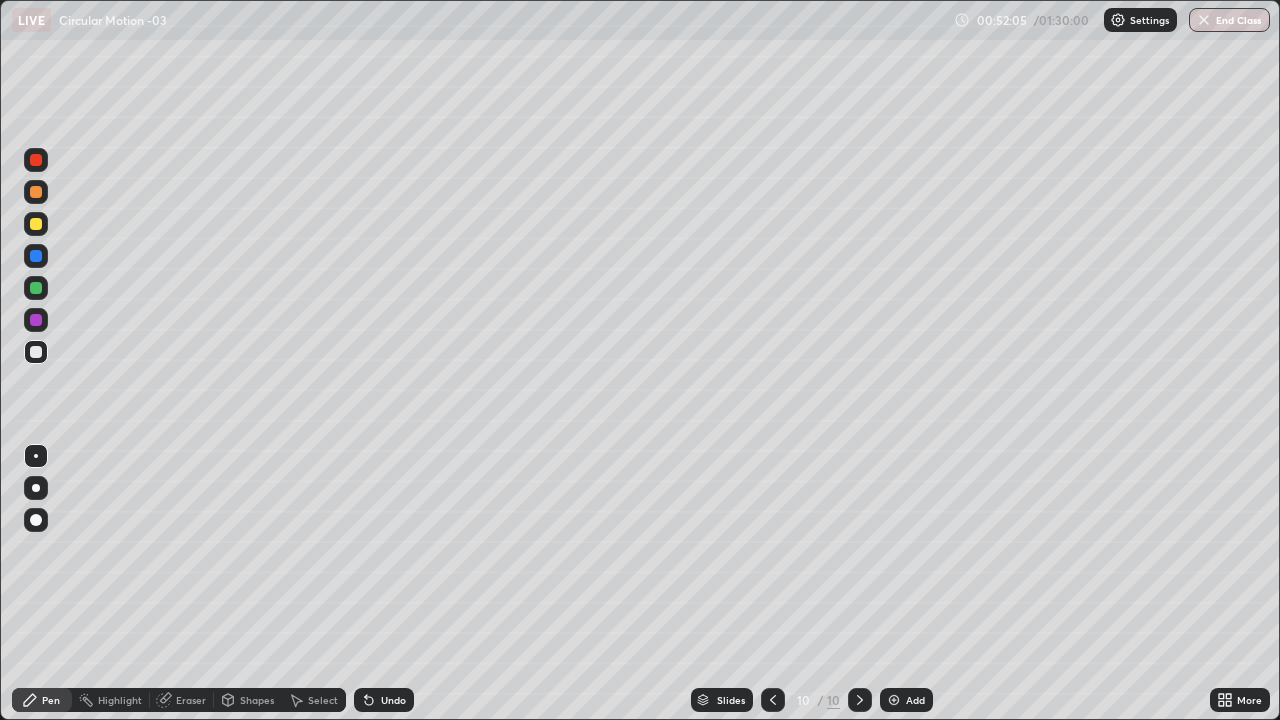click 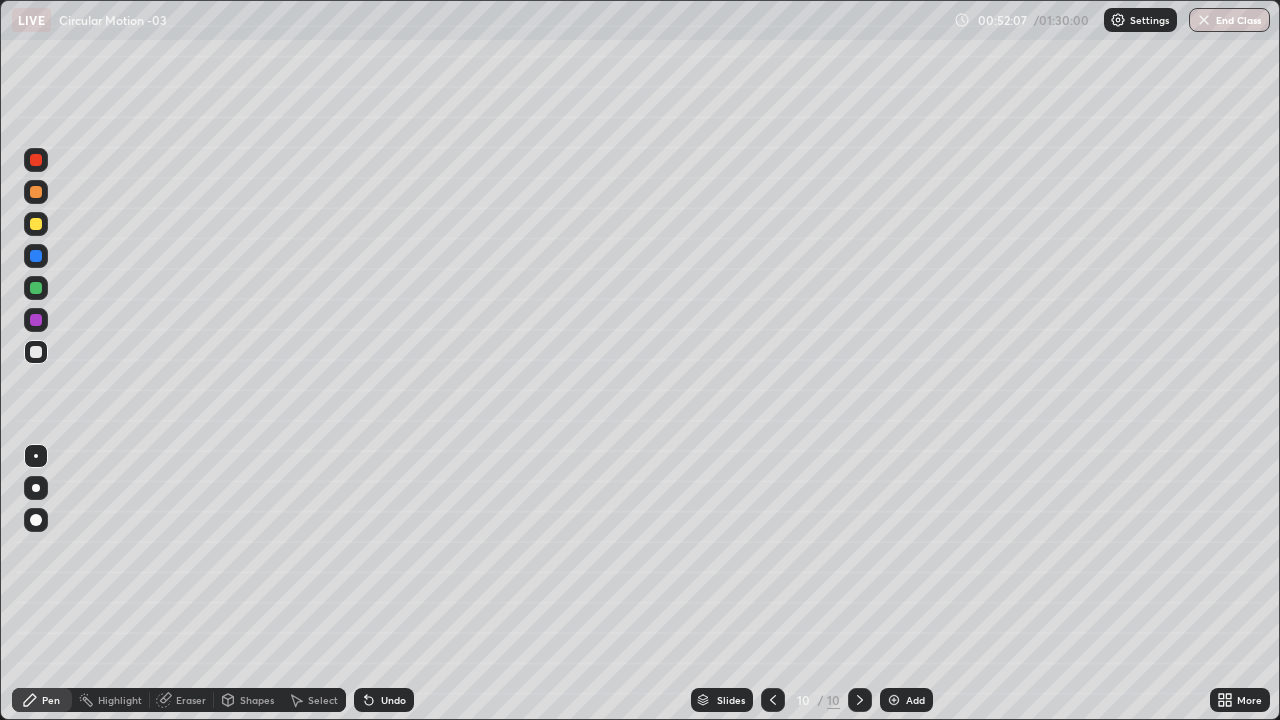 click on "Shapes" at bounding box center [257, 700] 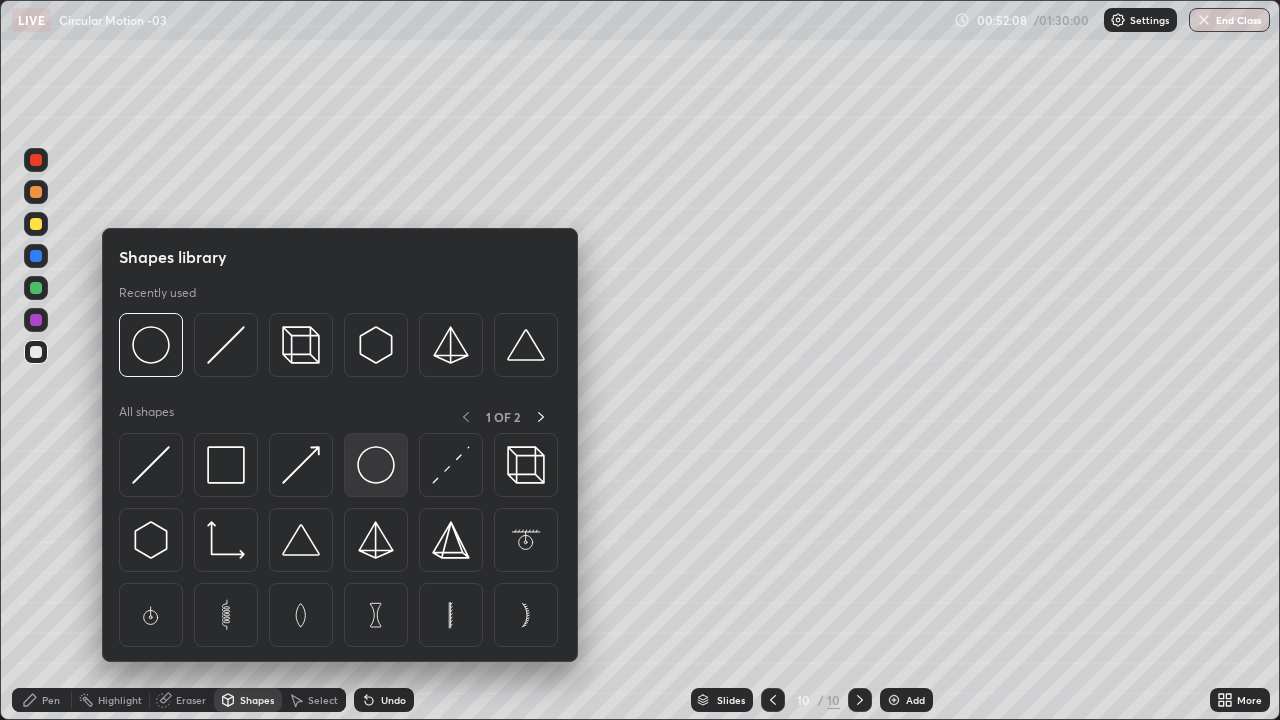 click at bounding box center (376, 465) 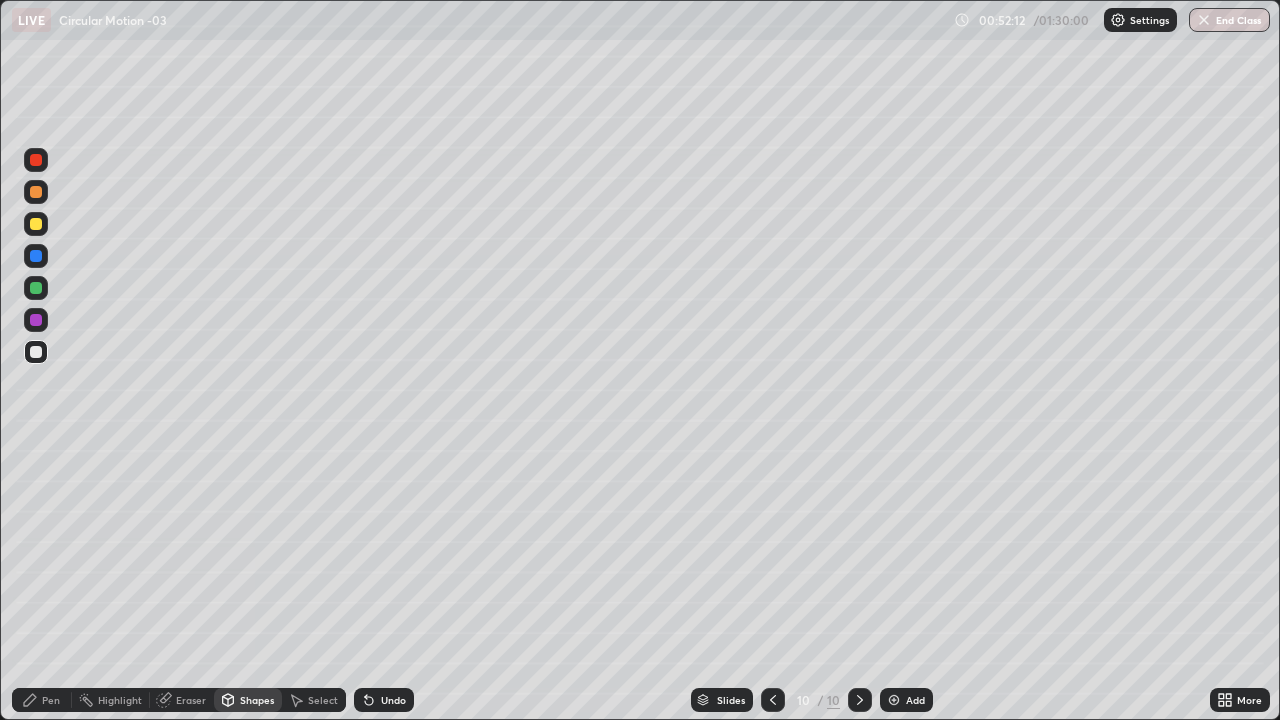 click on "Eraser" at bounding box center (191, 700) 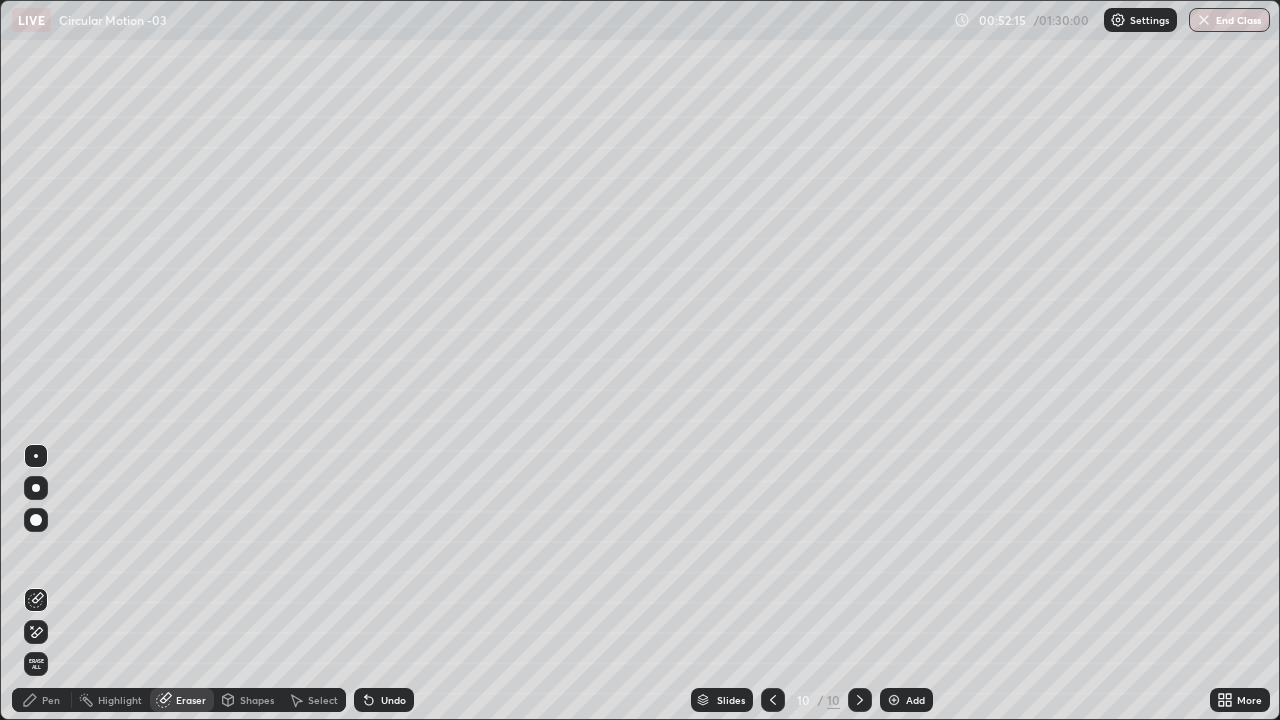 click on "Pen" at bounding box center (51, 700) 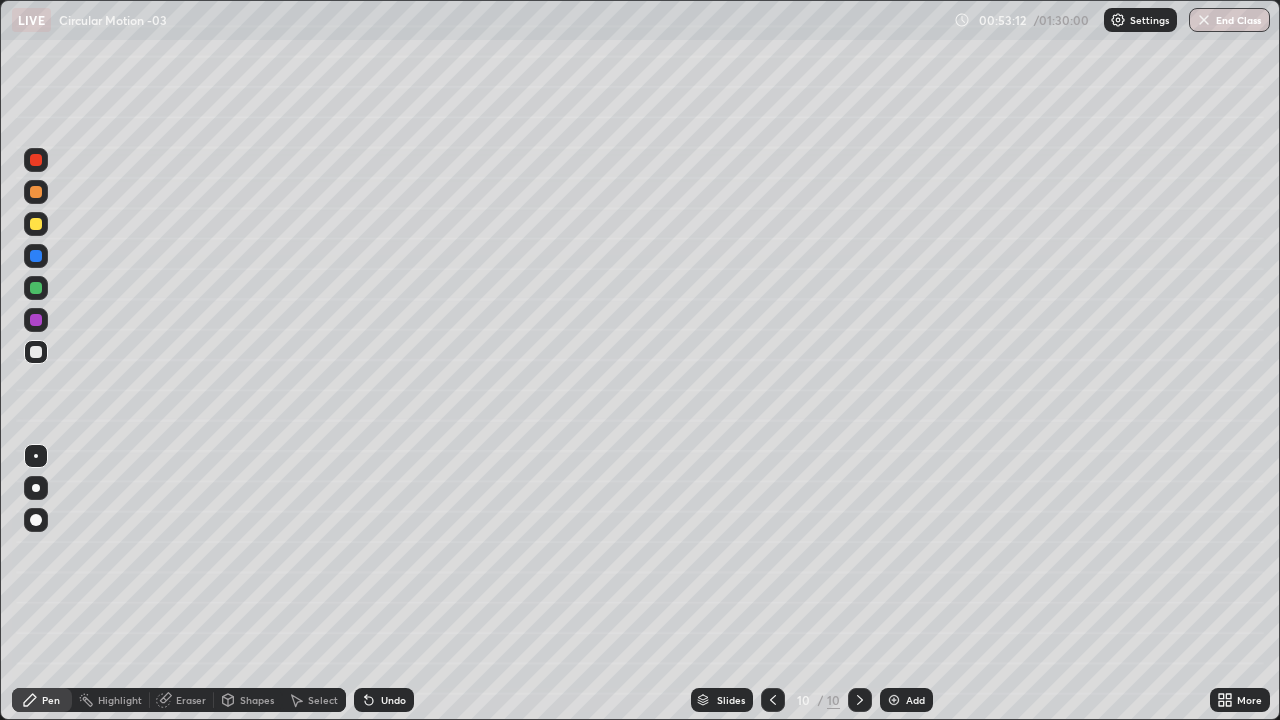 click at bounding box center (36, 192) 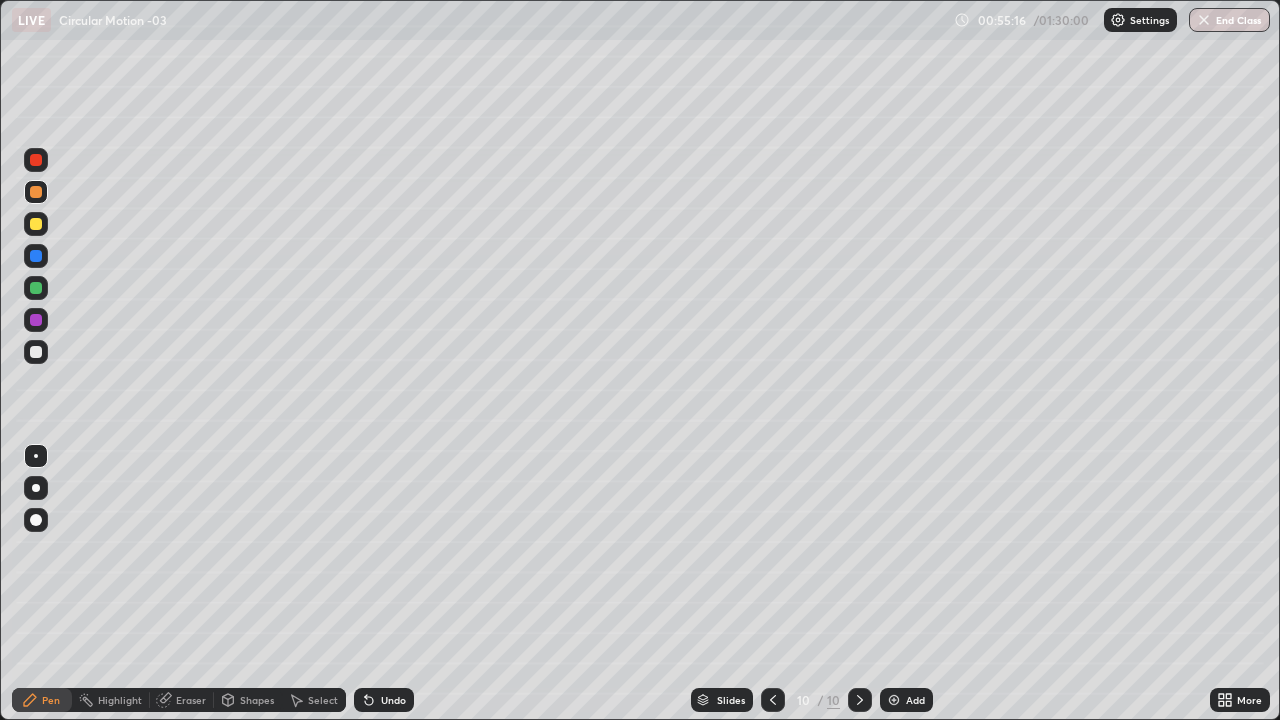 click at bounding box center (36, 352) 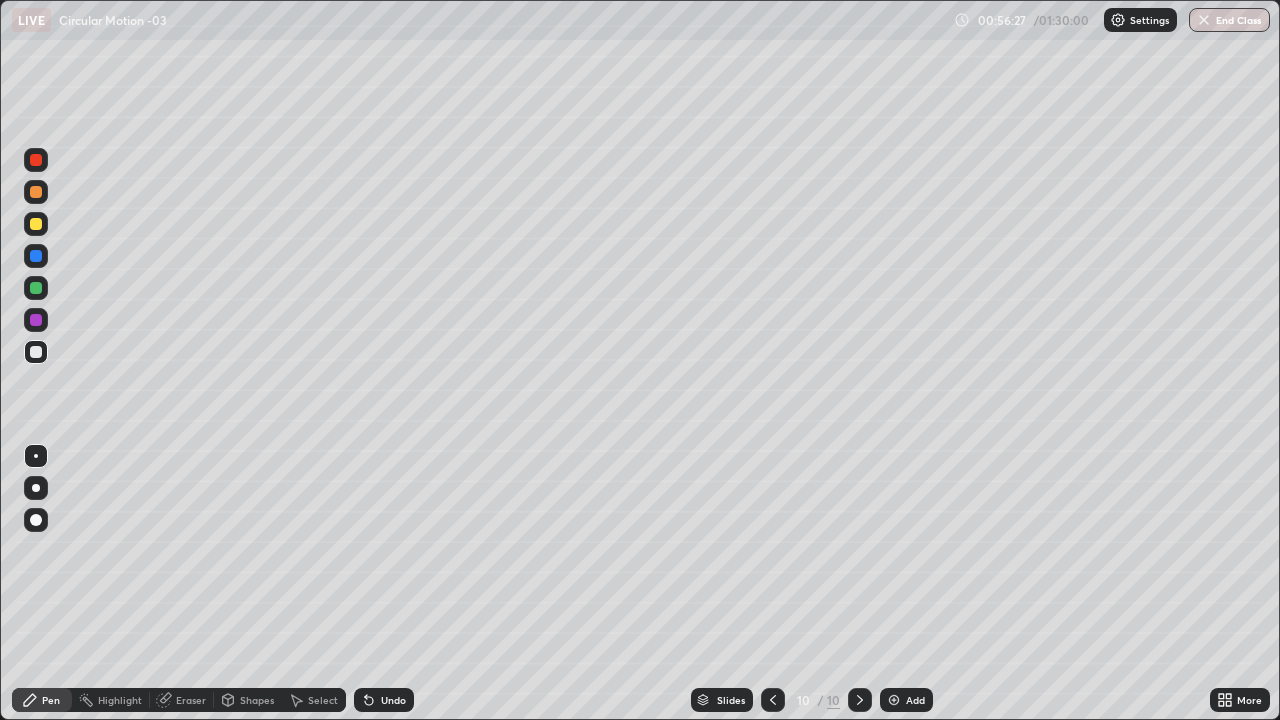 click at bounding box center (36, 192) 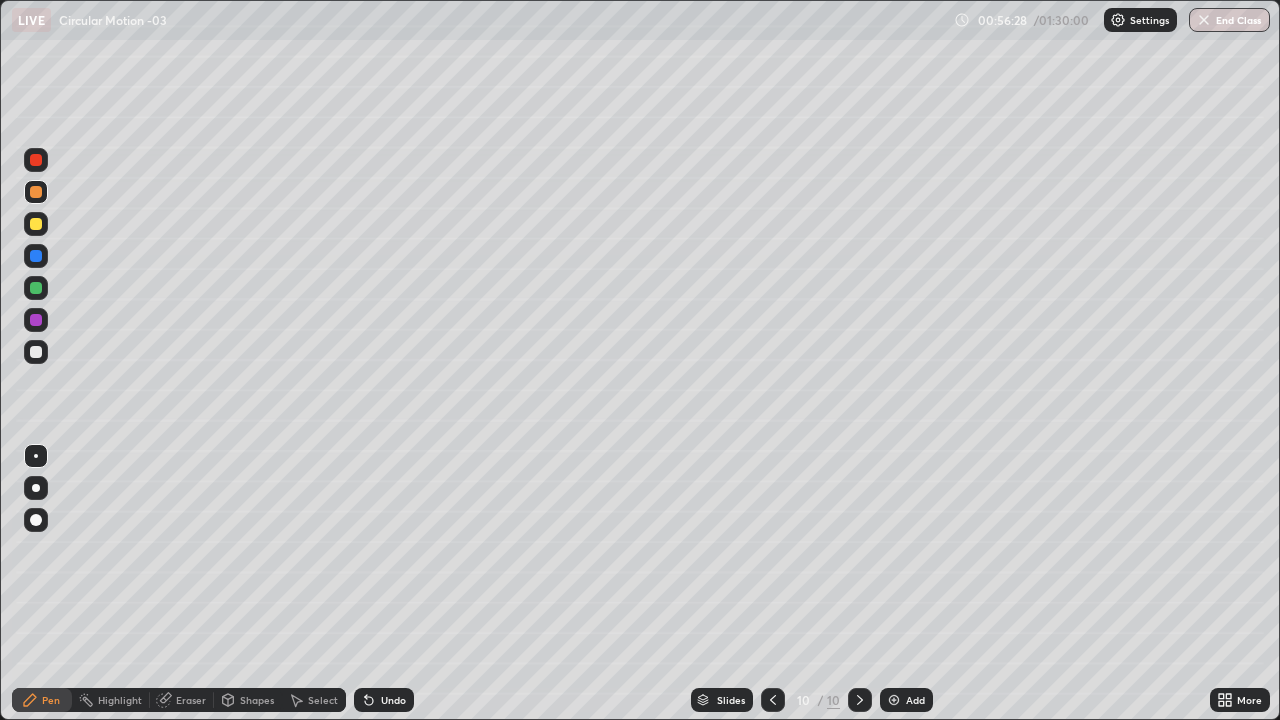 click at bounding box center [36, 224] 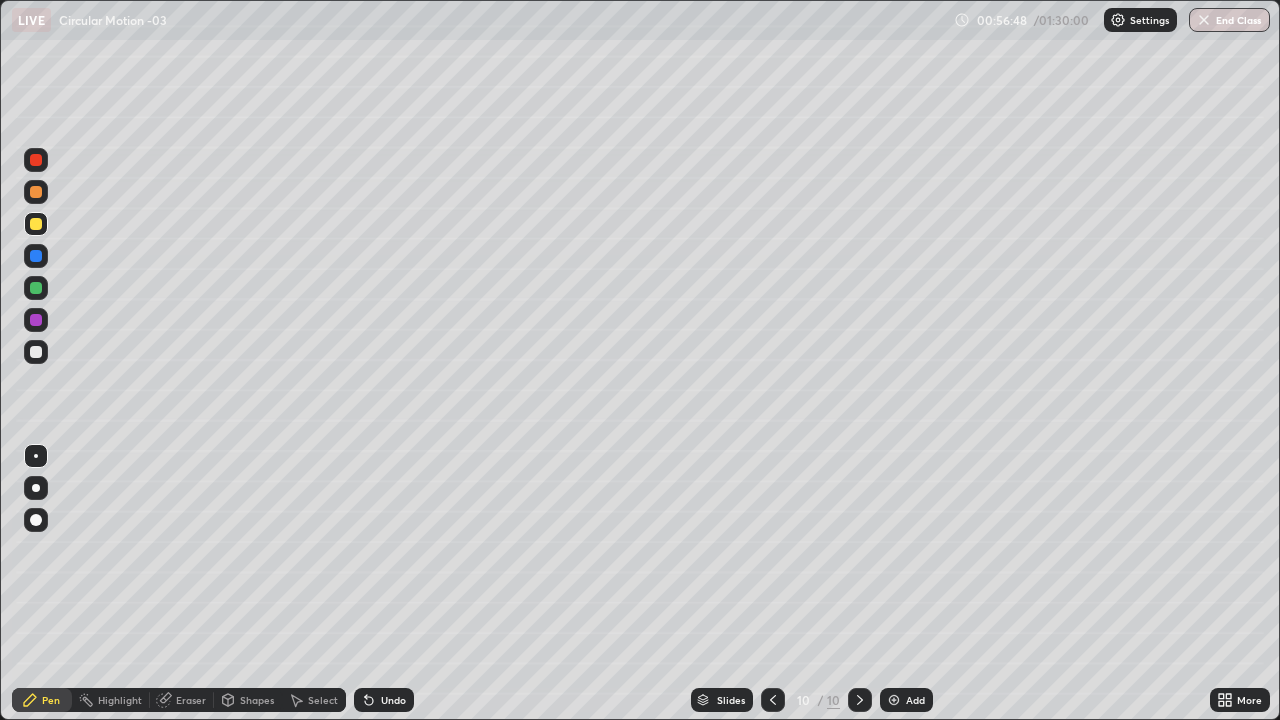 click at bounding box center (36, 160) 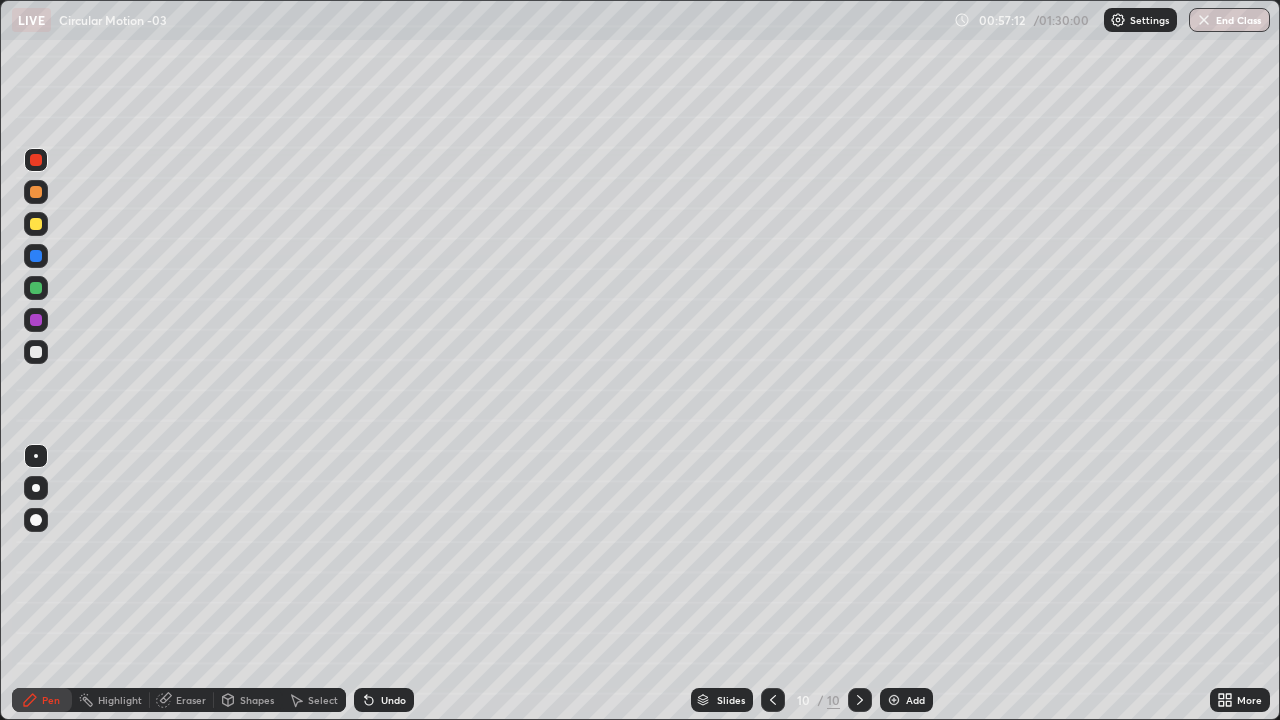 click at bounding box center [36, 352] 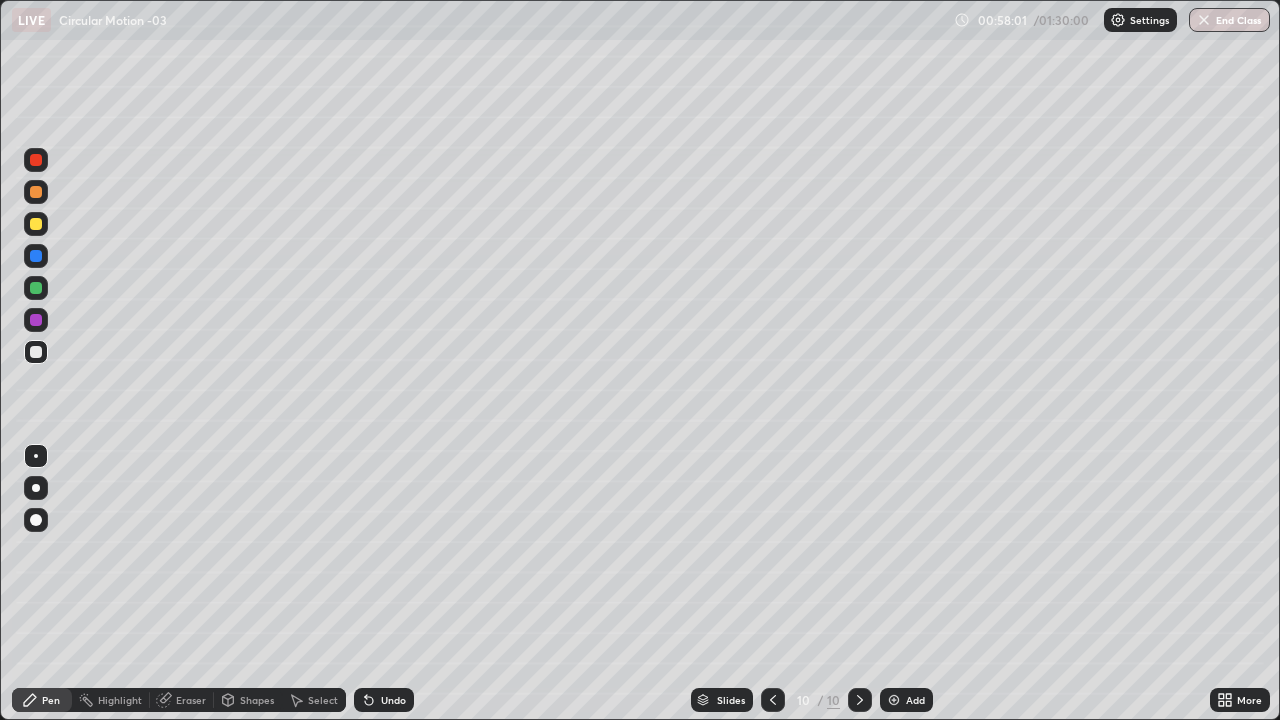 click at bounding box center [36, 160] 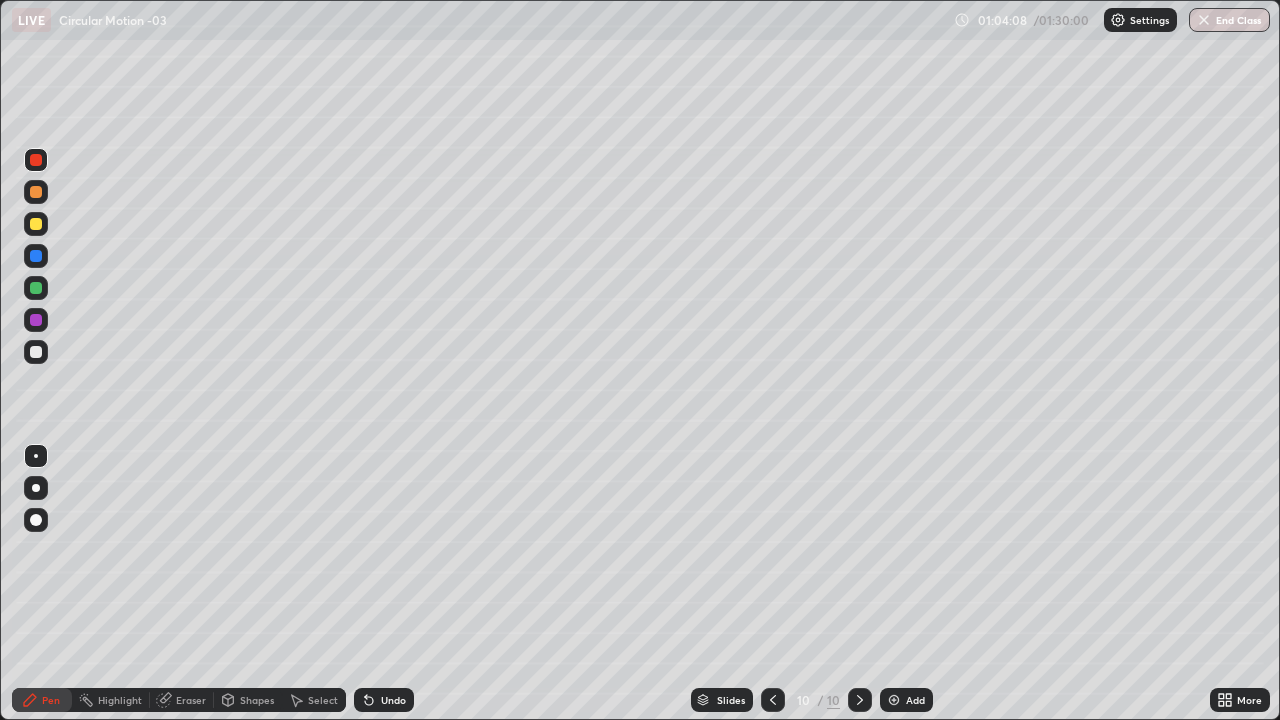 click on "Add" at bounding box center [915, 700] 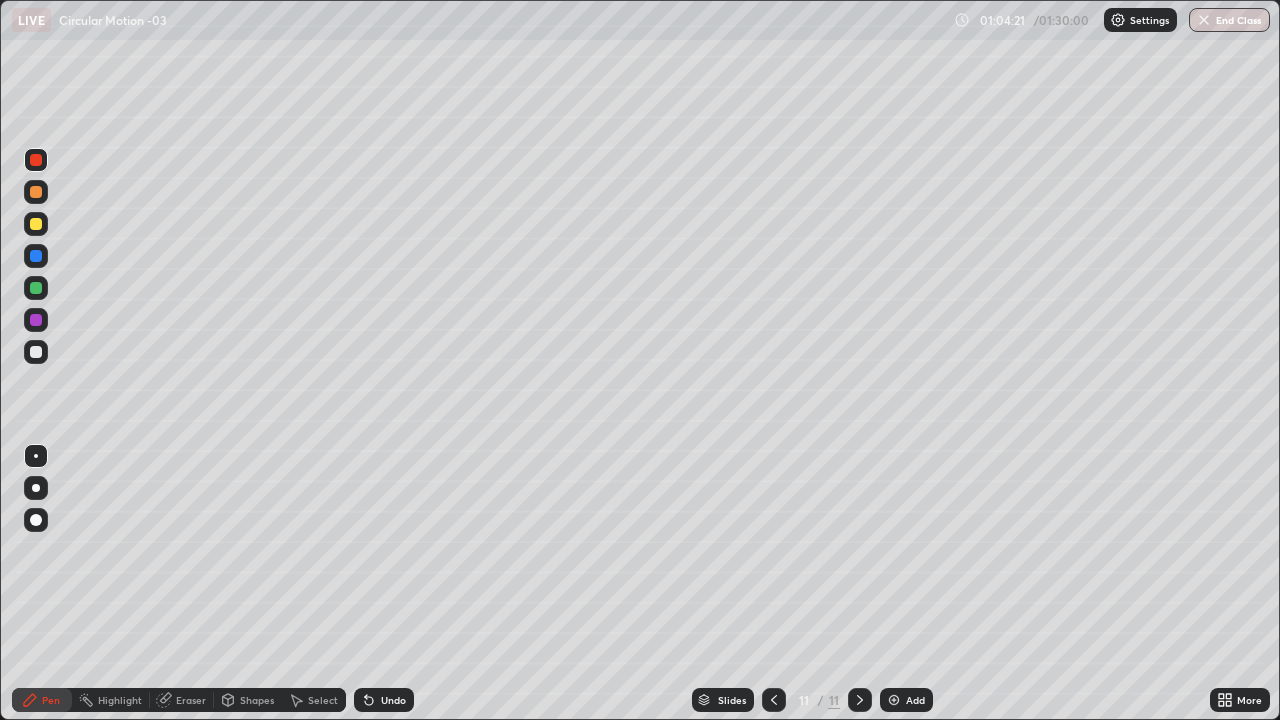 click 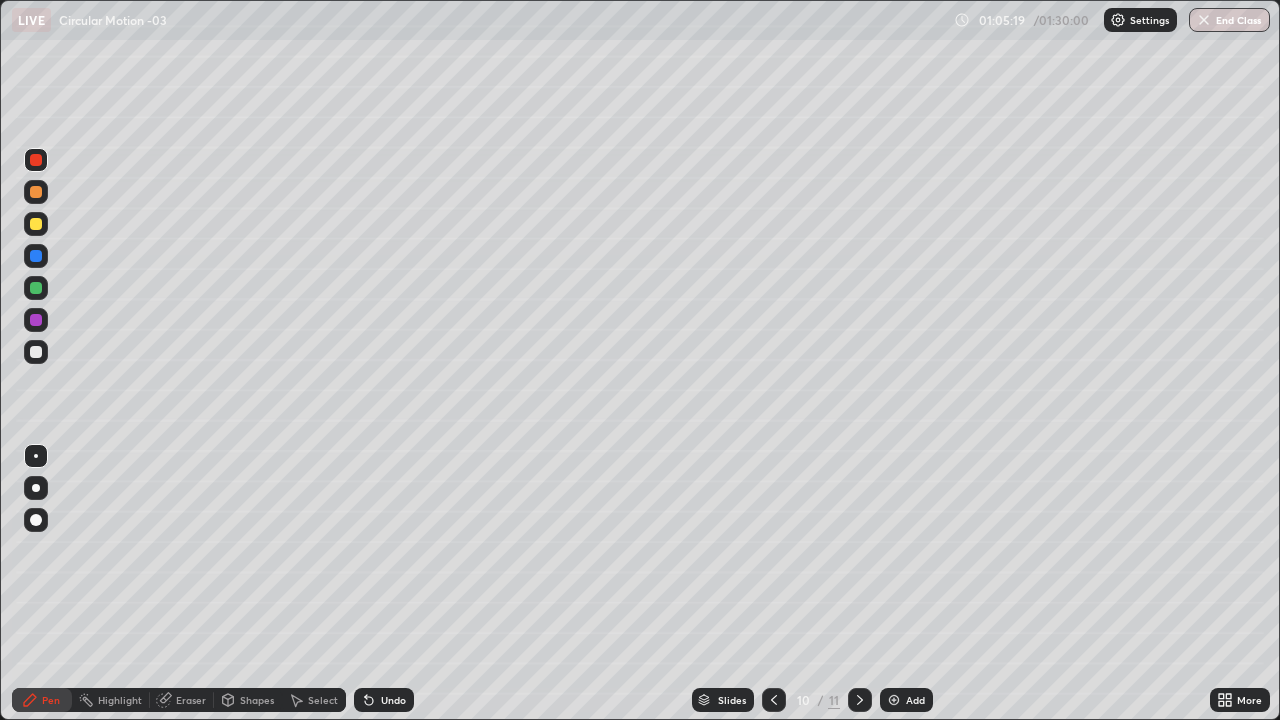 click 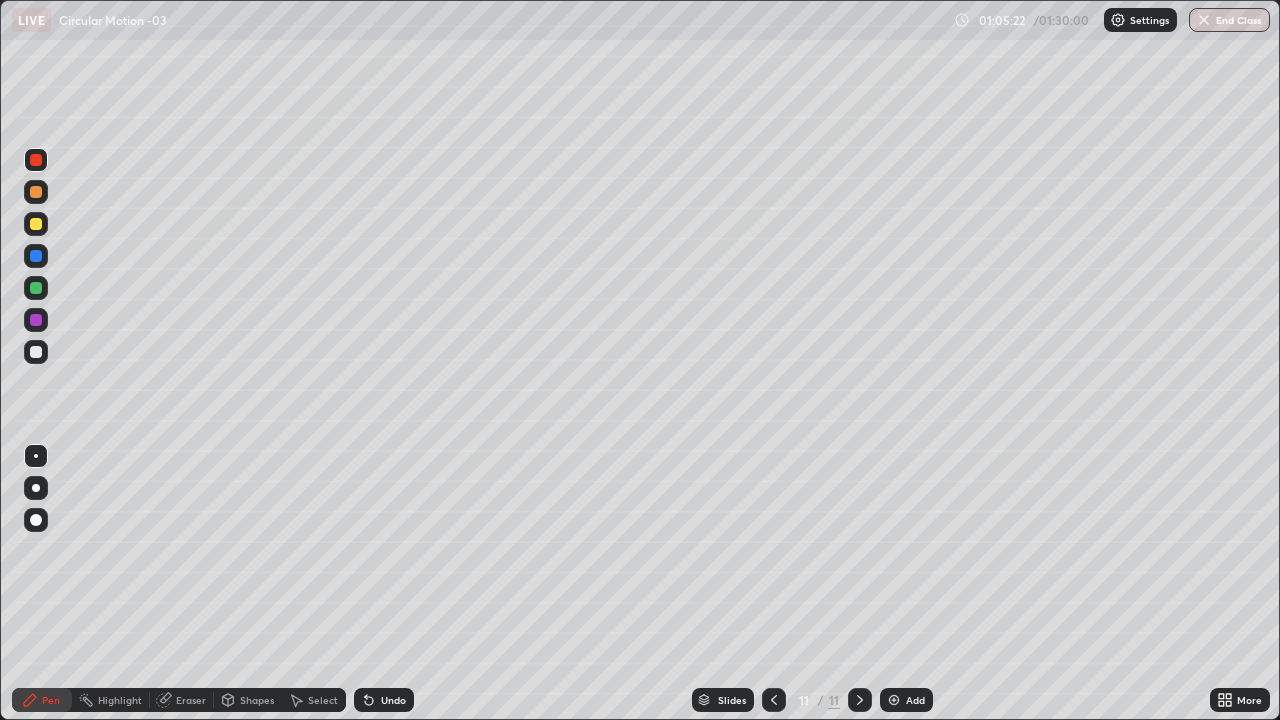 click at bounding box center (36, 352) 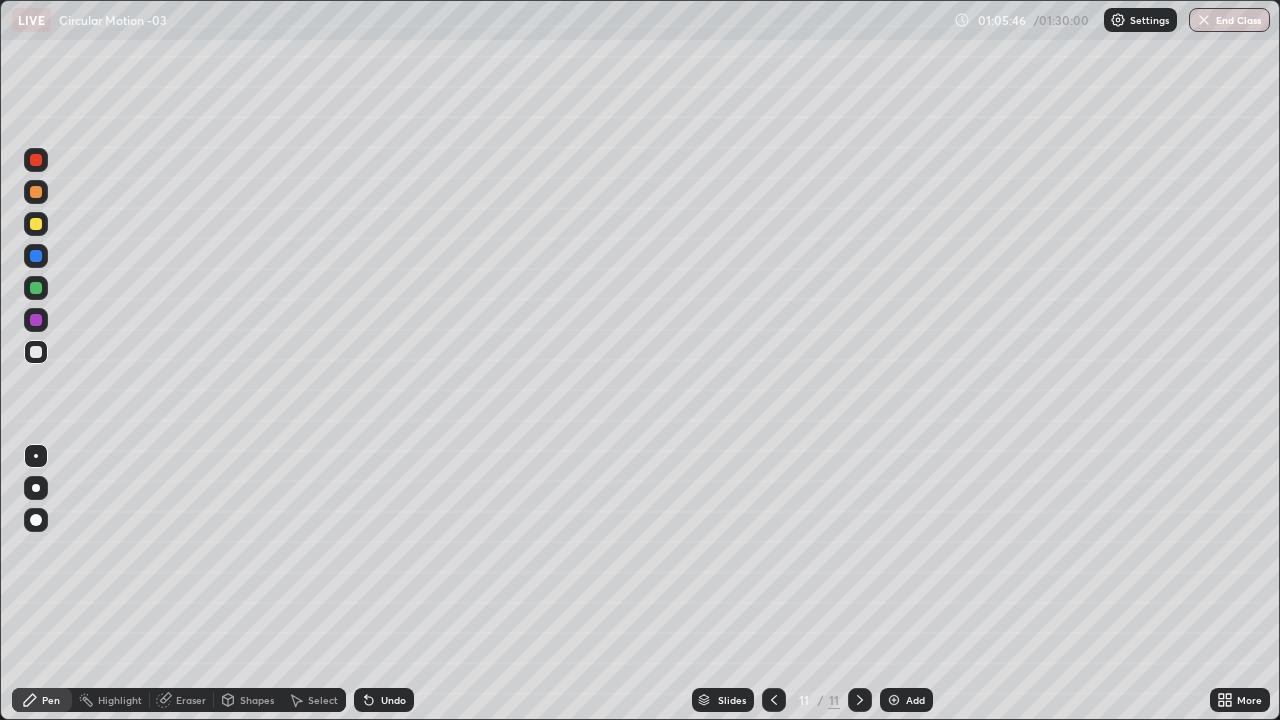 click on "Shapes" at bounding box center [257, 700] 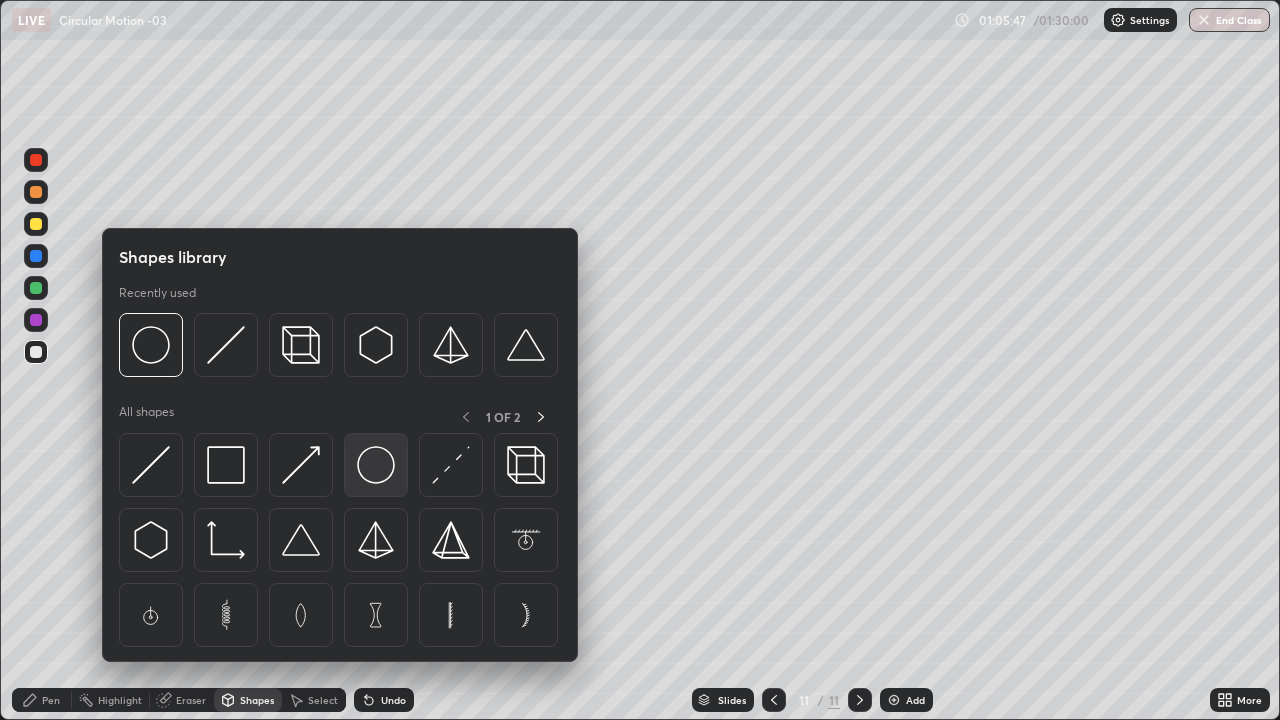 click at bounding box center [376, 465] 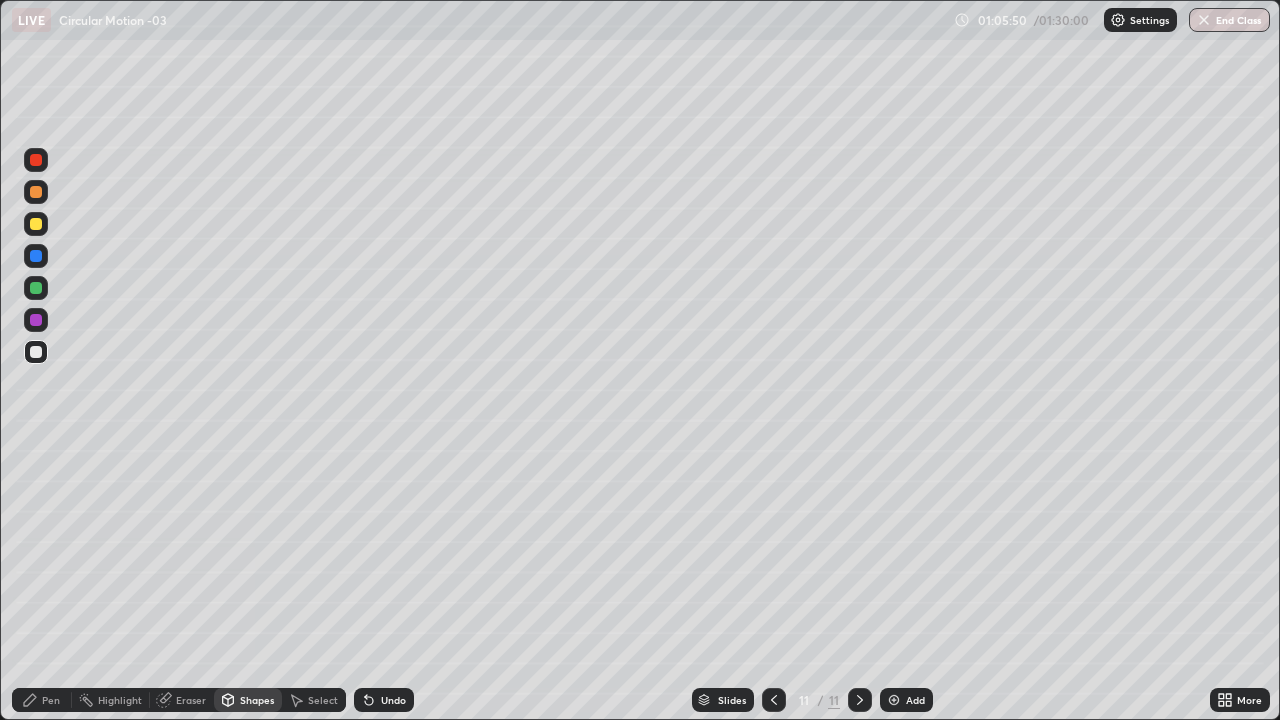 click on "Undo" at bounding box center [384, 700] 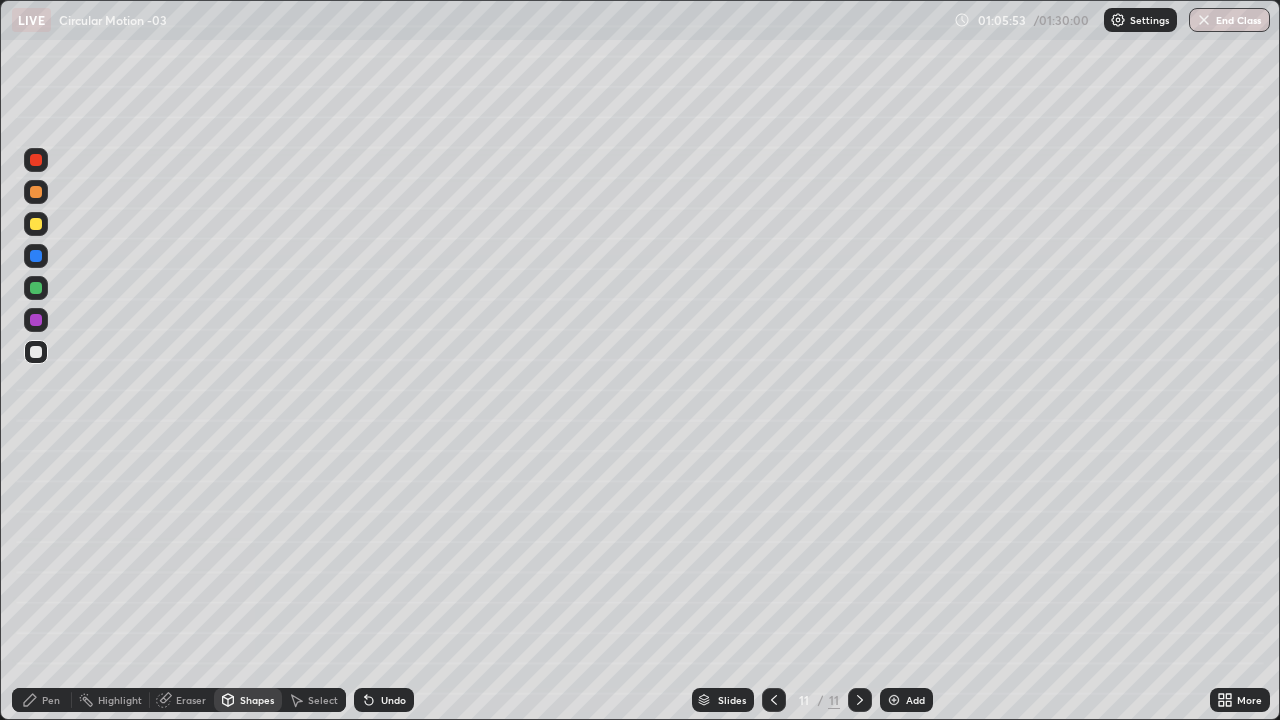click on "Pen" at bounding box center (42, 700) 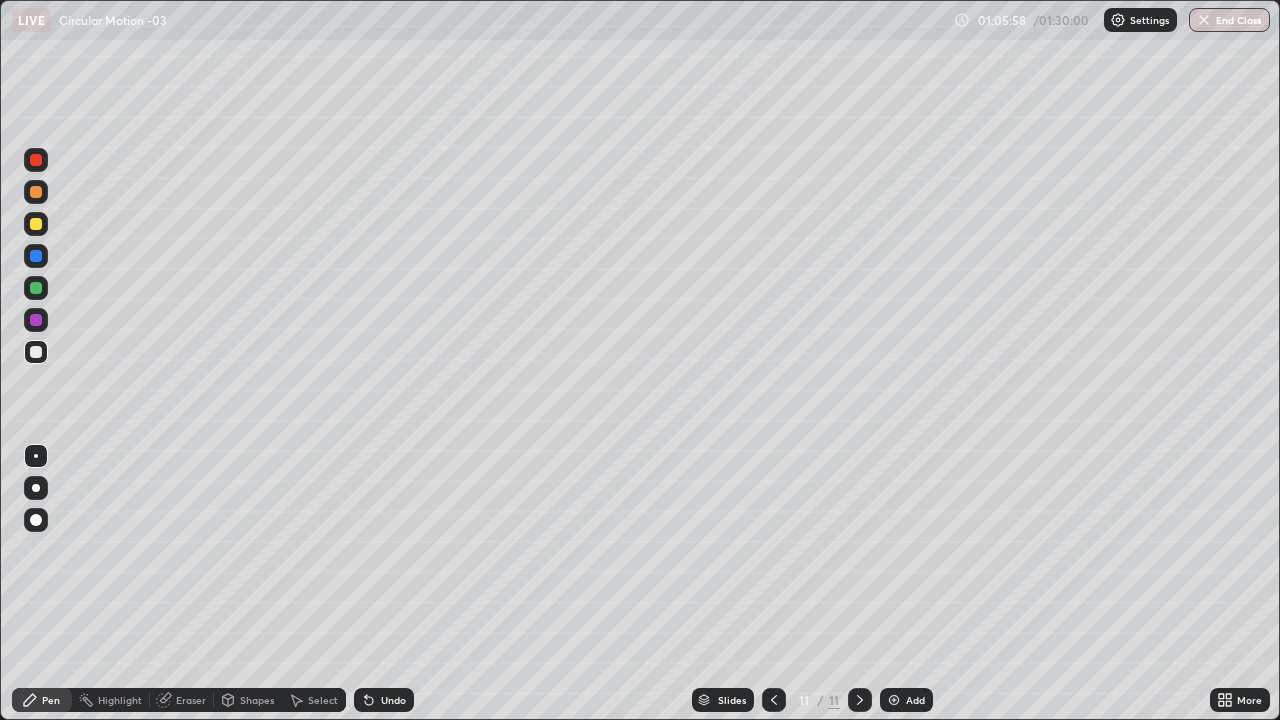 click at bounding box center (36, 224) 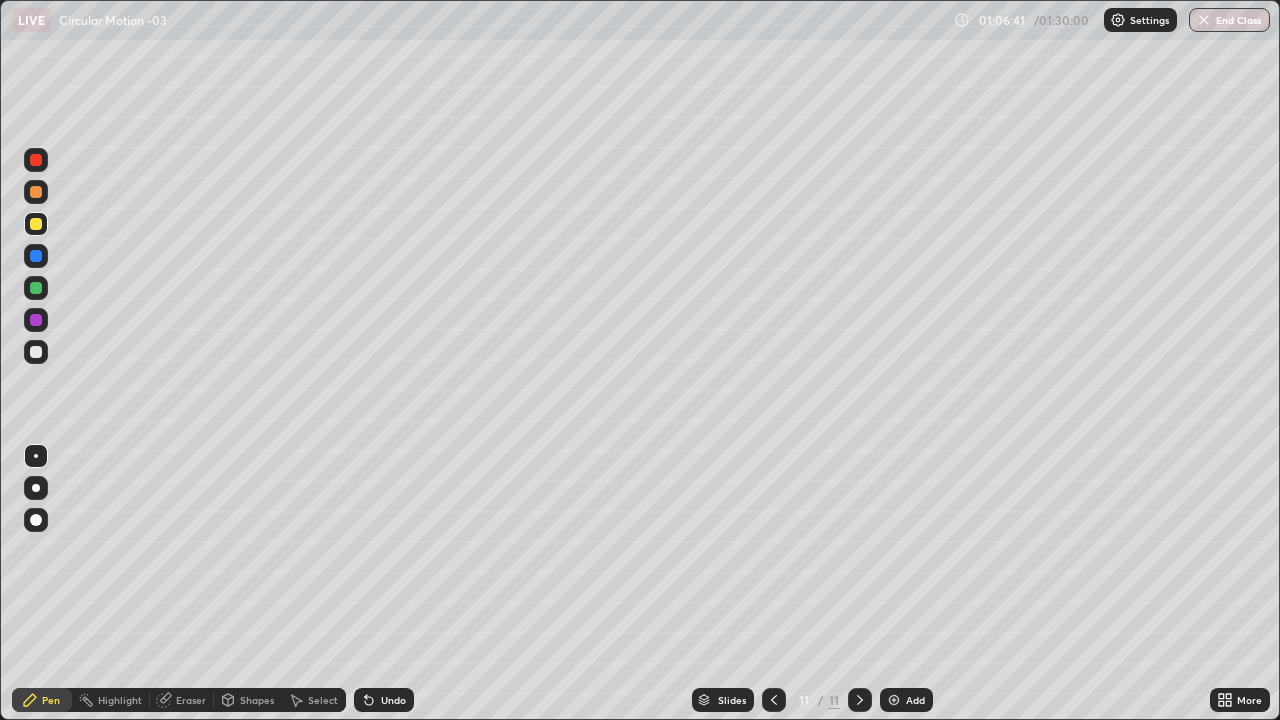 click at bounding box center [36, 288] 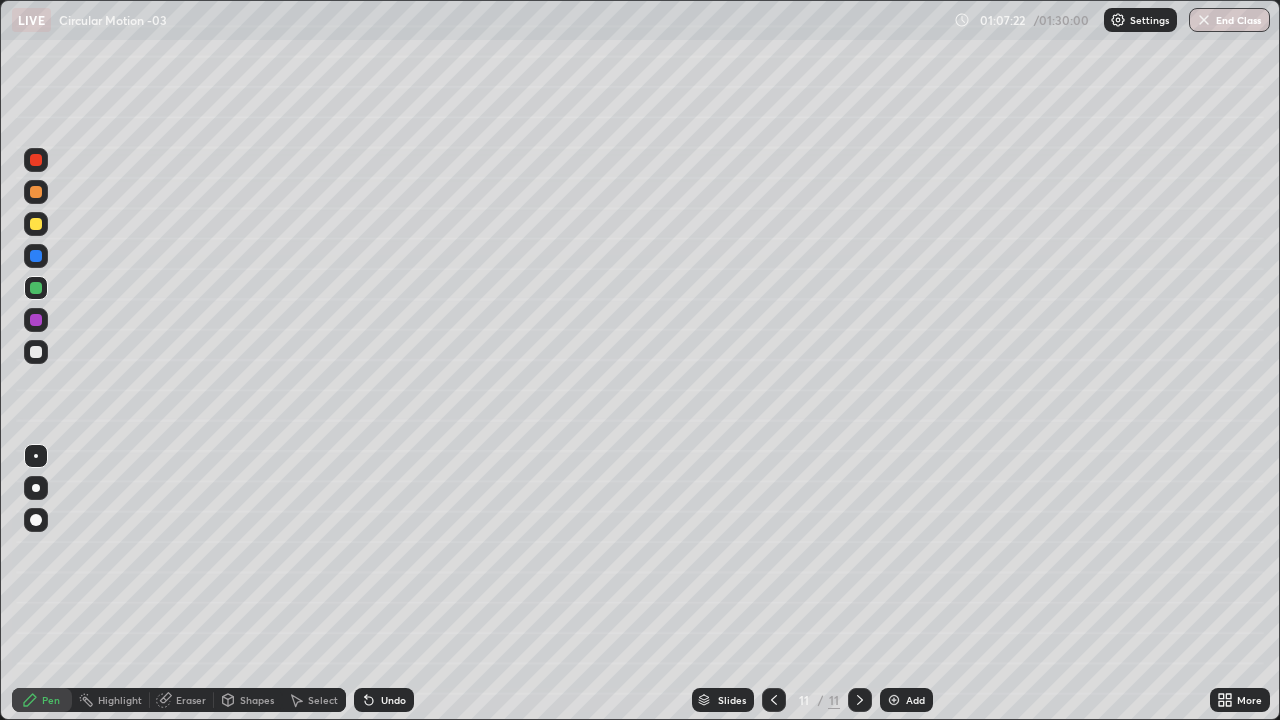 click at bounding box center [36, 352] 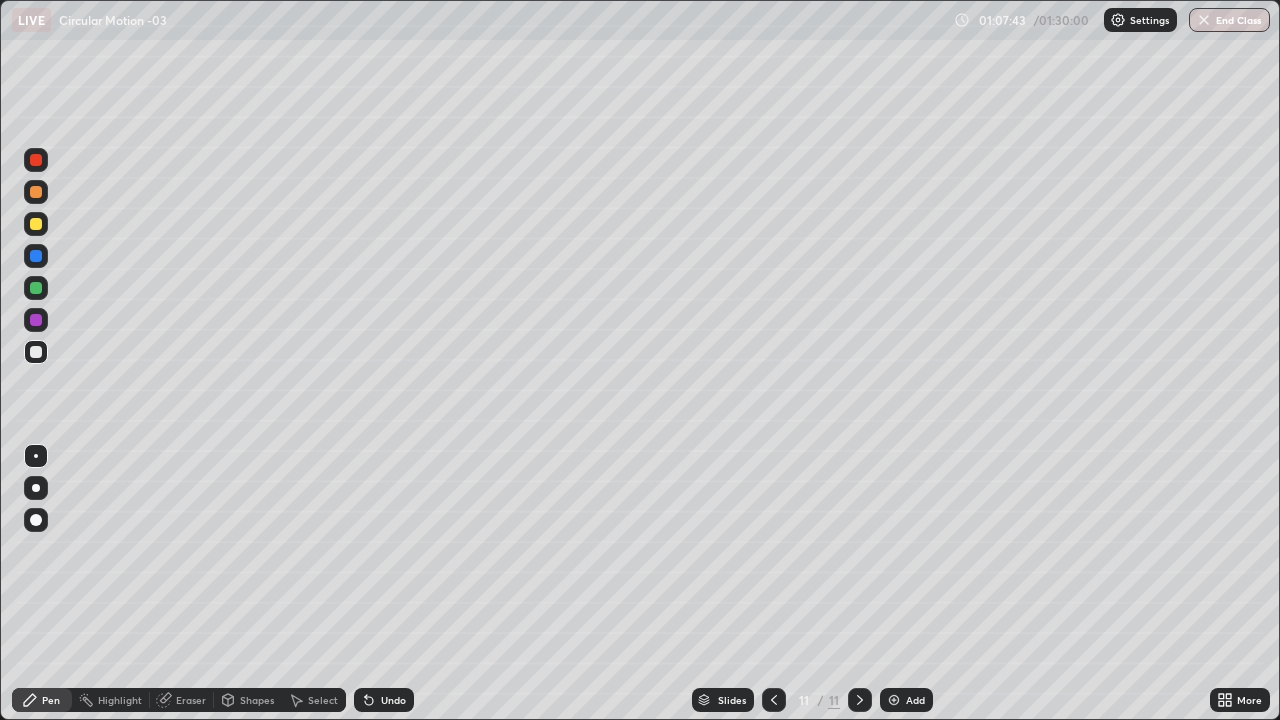 click at bounding box center (36, 160) 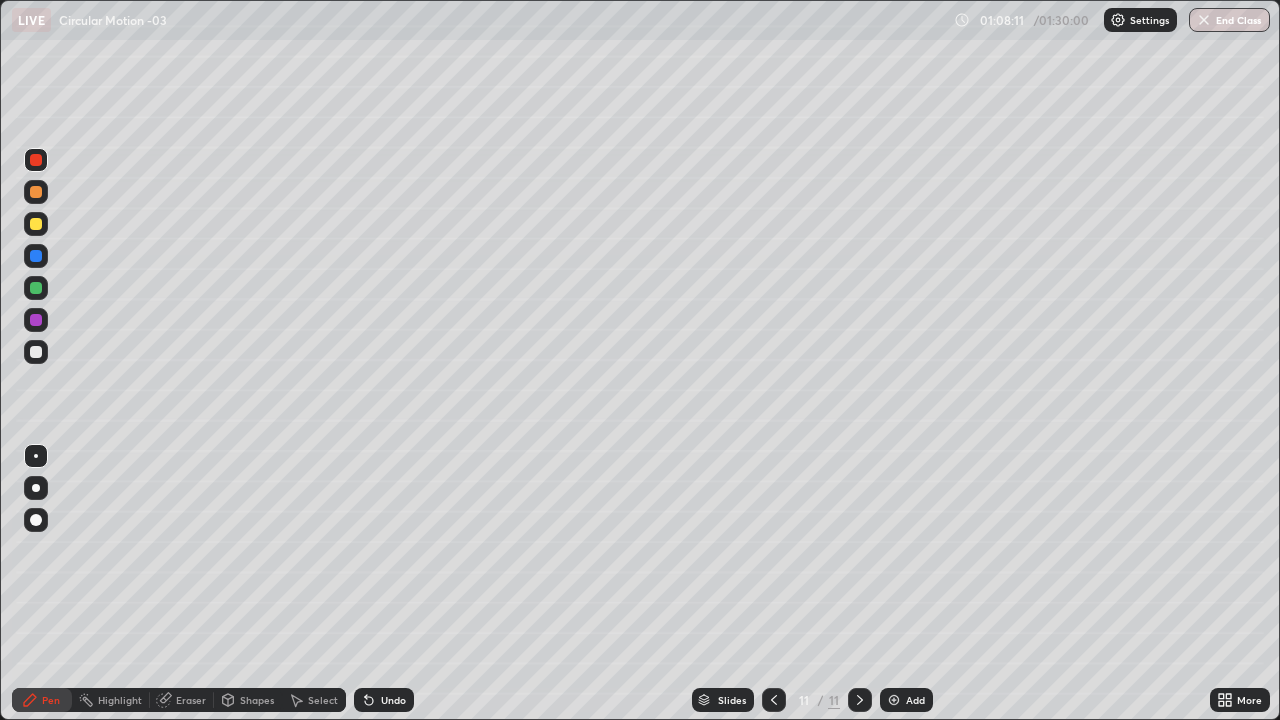 click at bounding box center (36, 224) 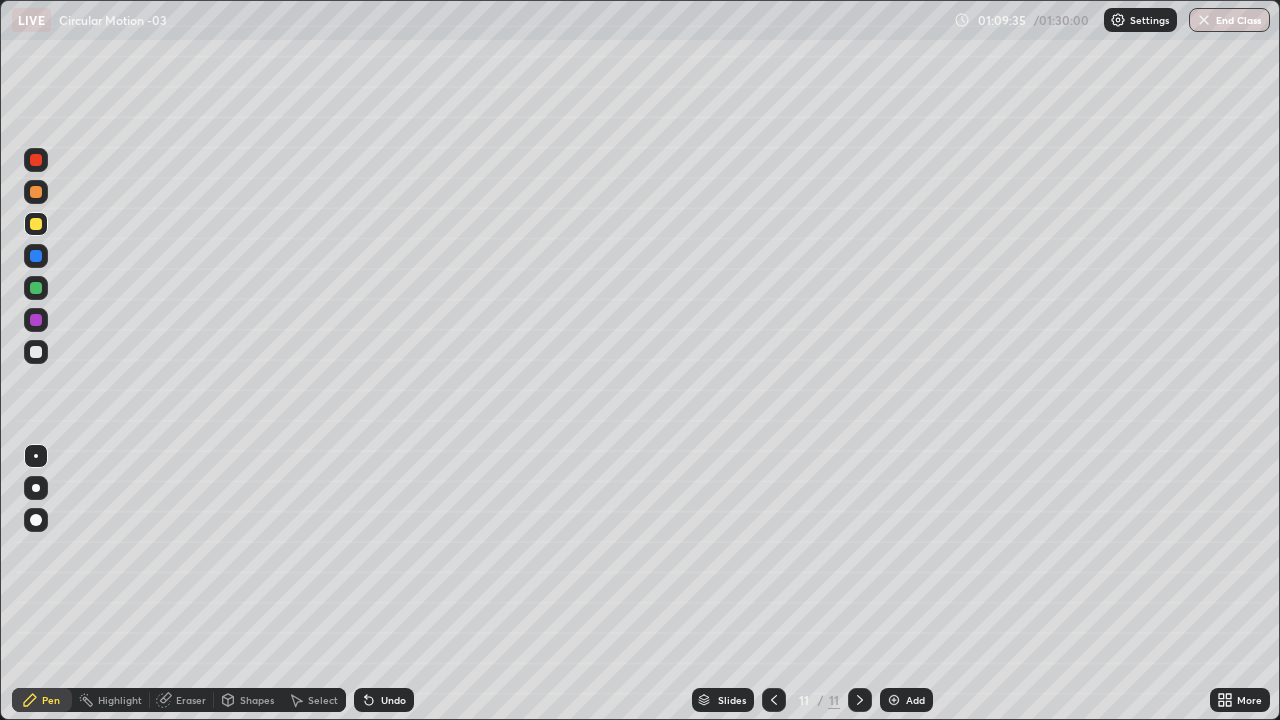 click at bounding box center (36, 352) 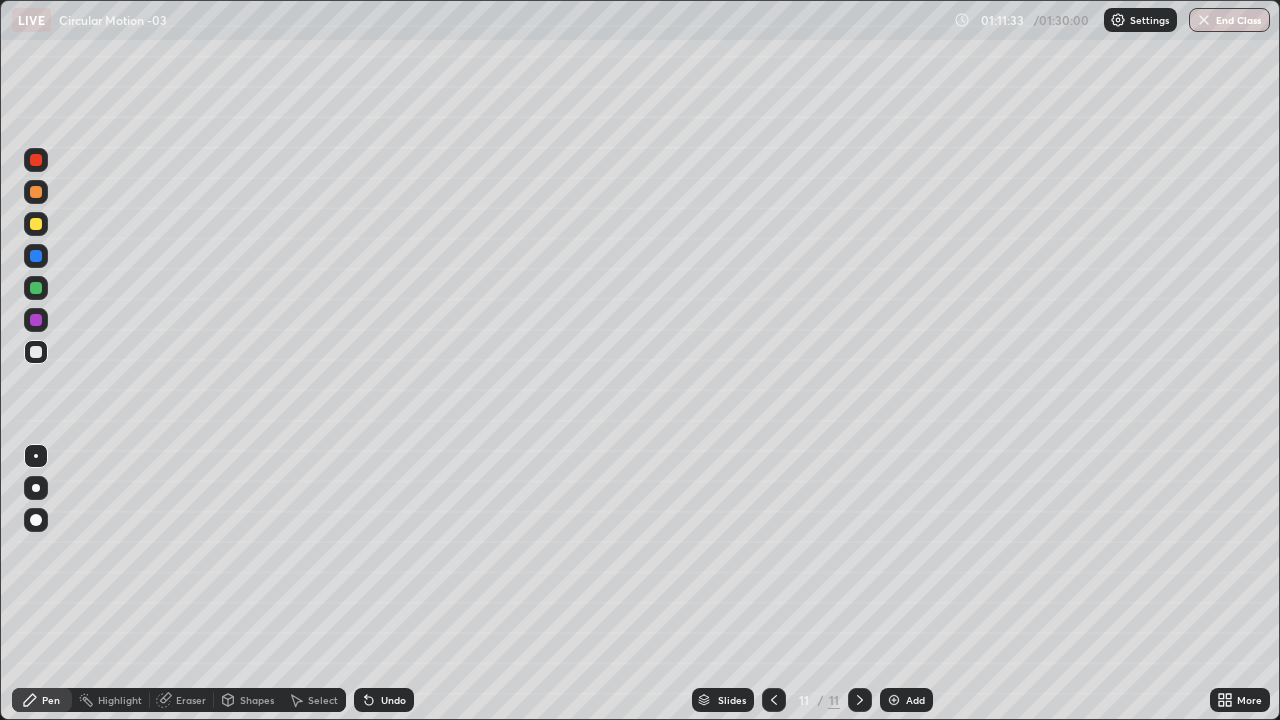 click at bounding box center [36, 192] 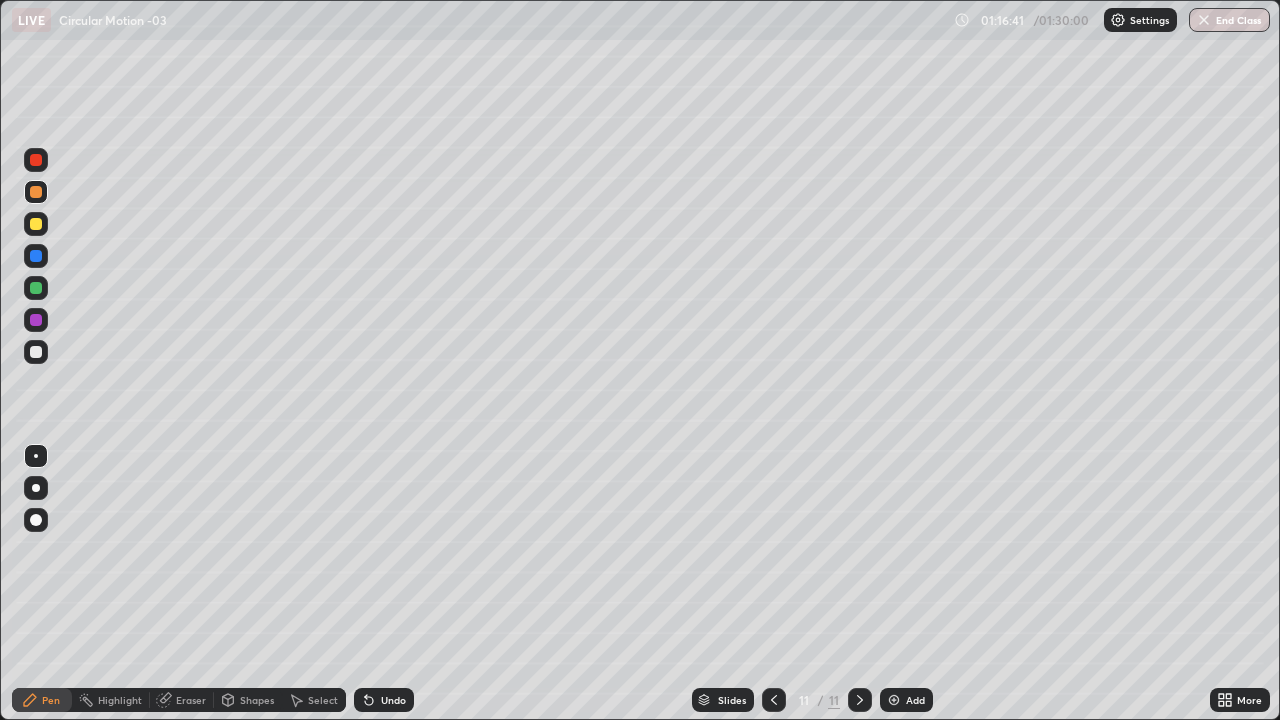 click at bounding box center (894, 700) 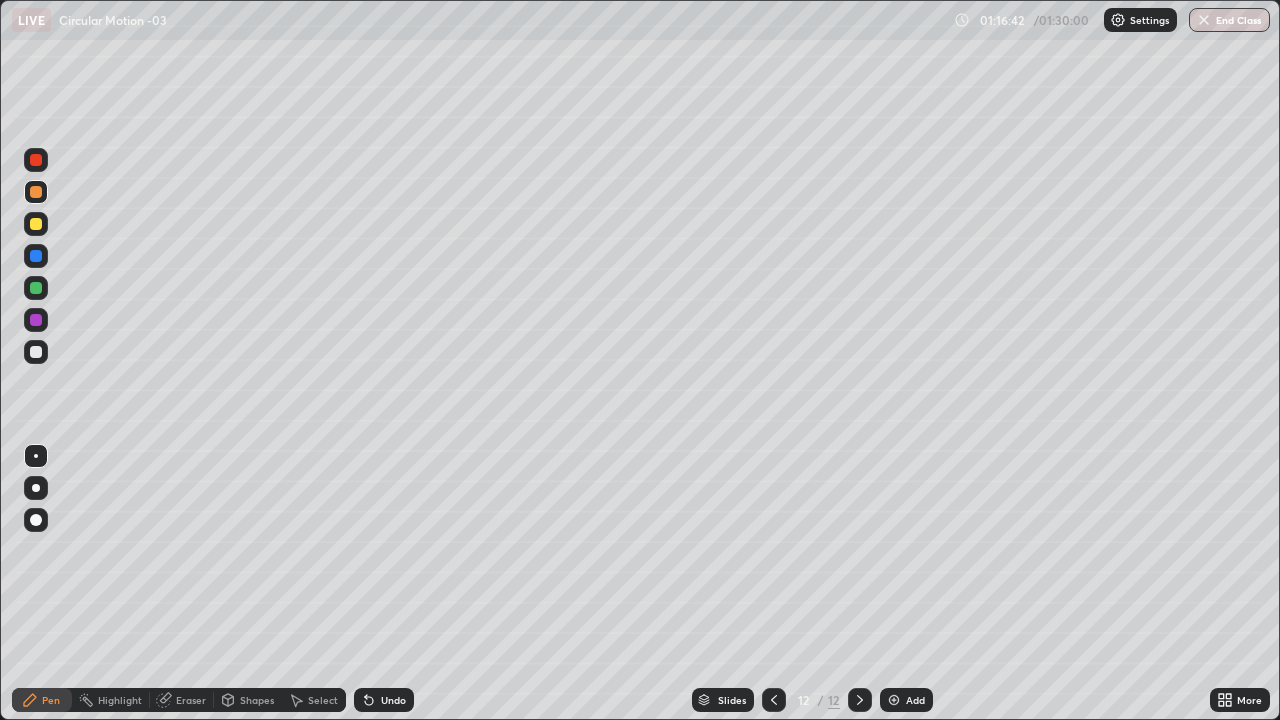 click at bounding box center [36, 352] 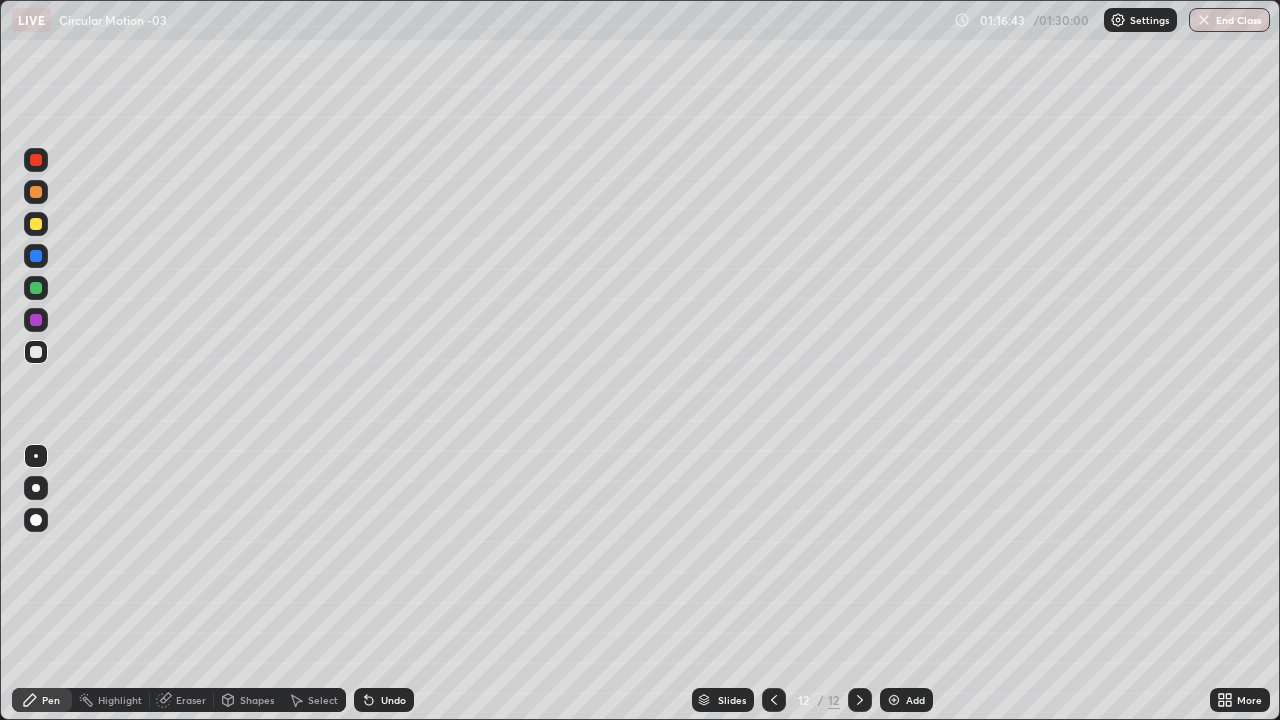 click on "Shapes" at bounding box center (257, 700) 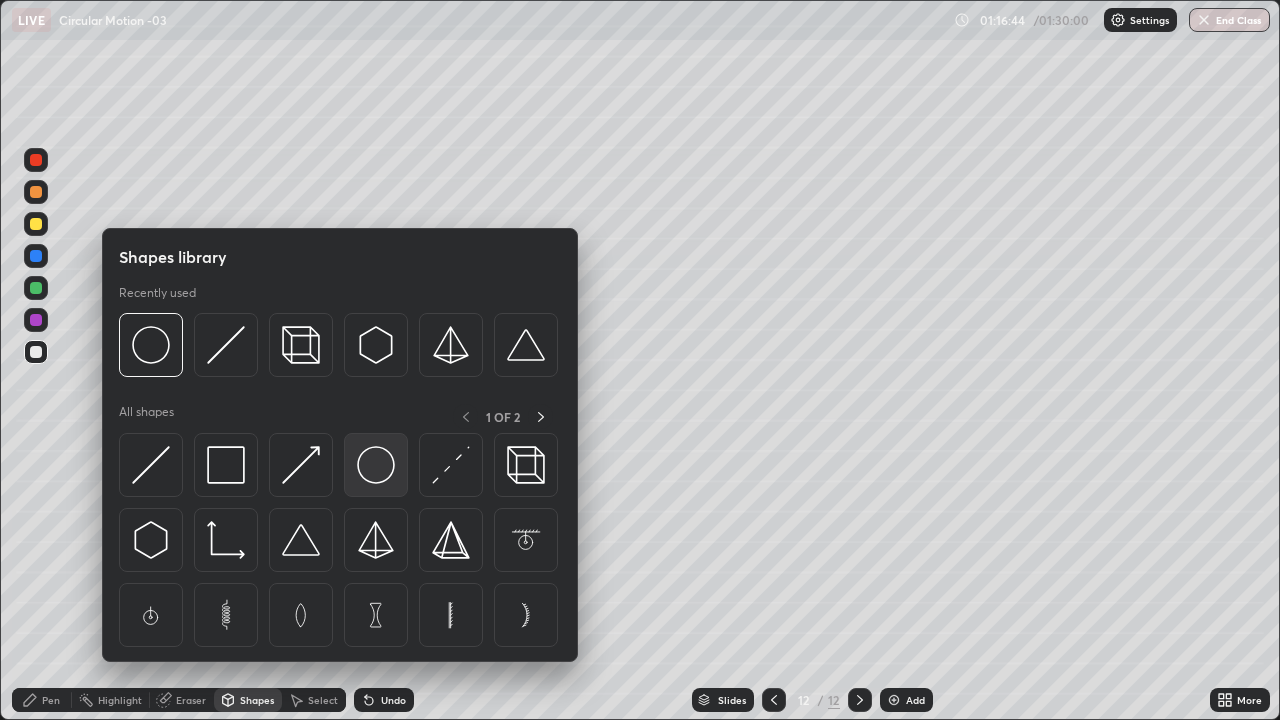 click at bounding box center [376, 465] 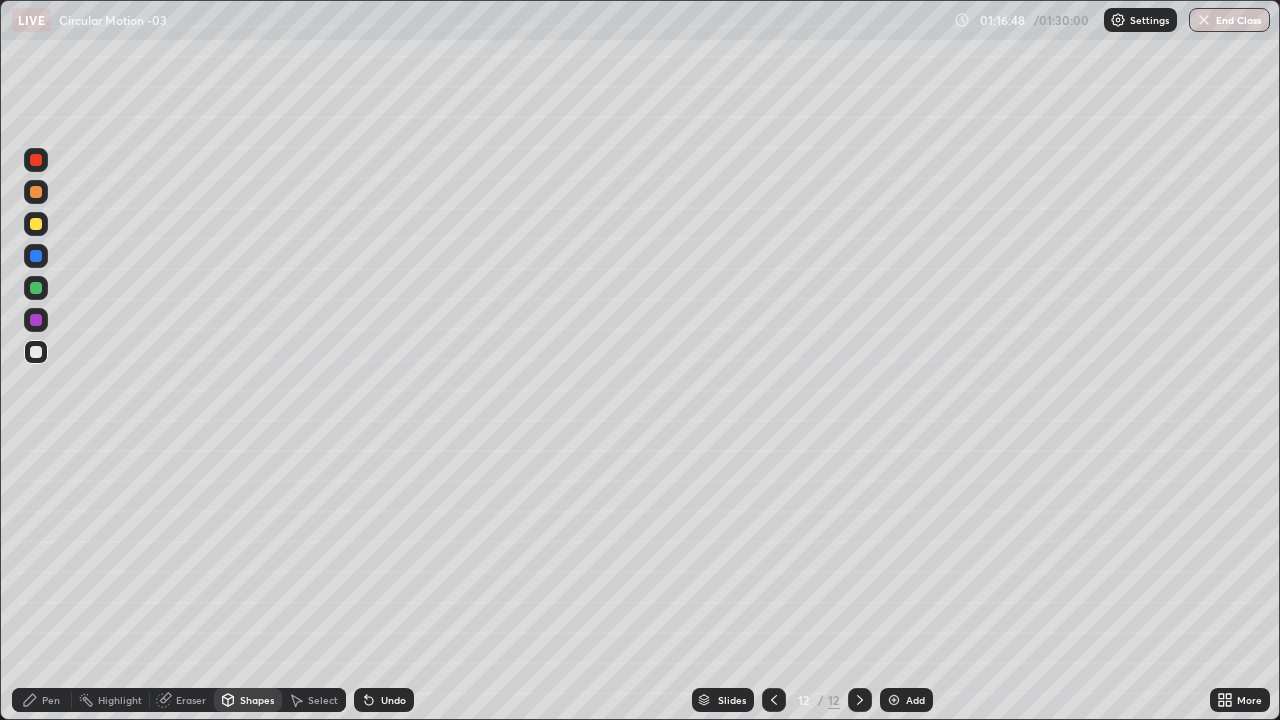 click on "Pen" at bounding box center (42, 700) 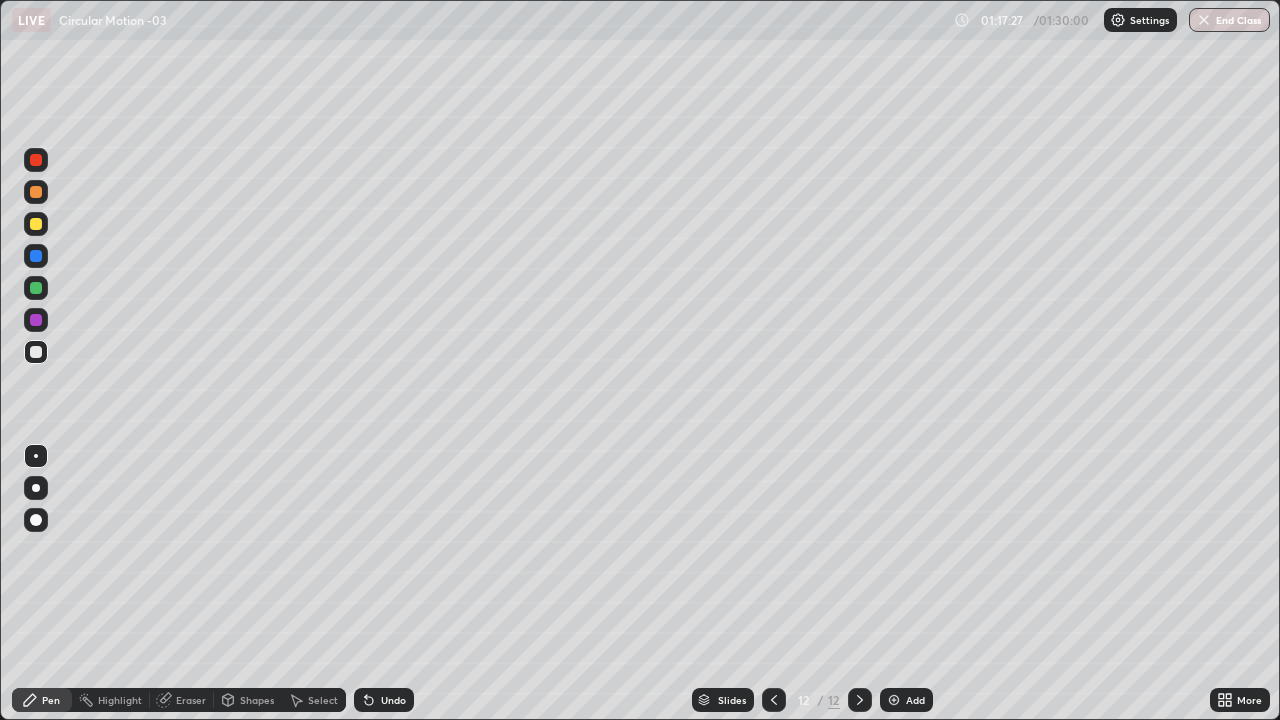 click at bounding box center (36, 192) 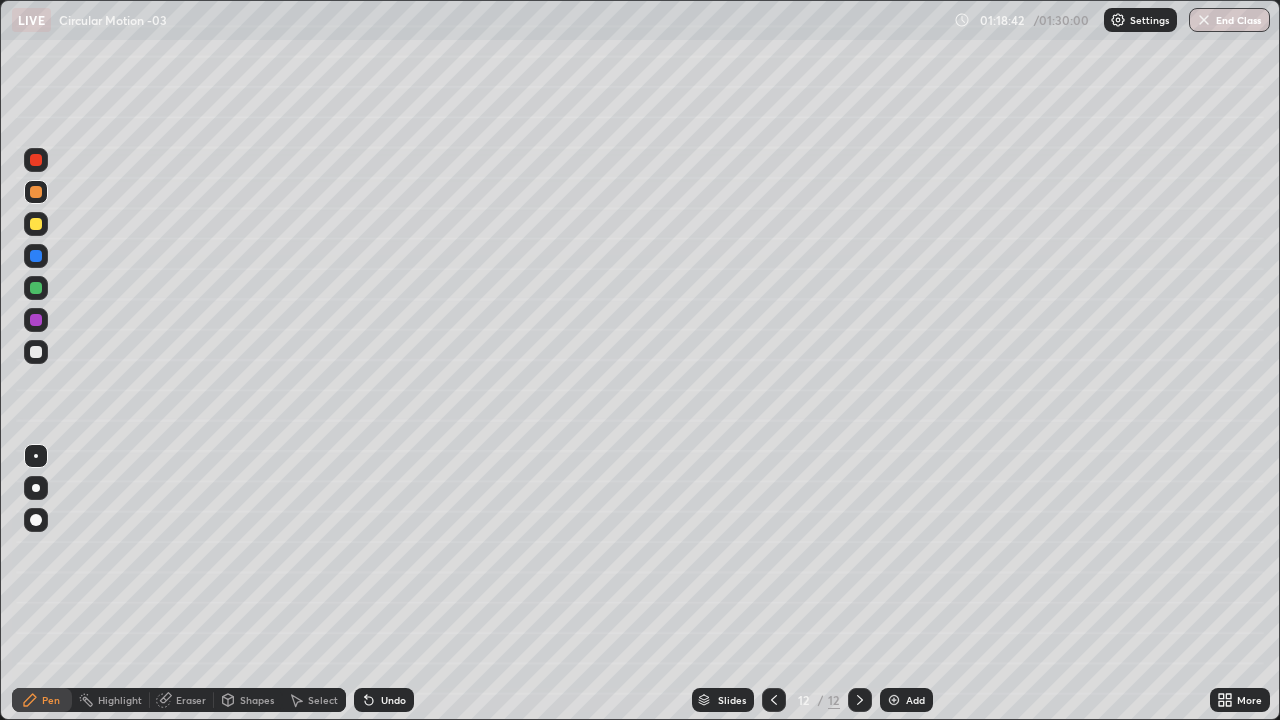 click at bounding box center [36, 224] 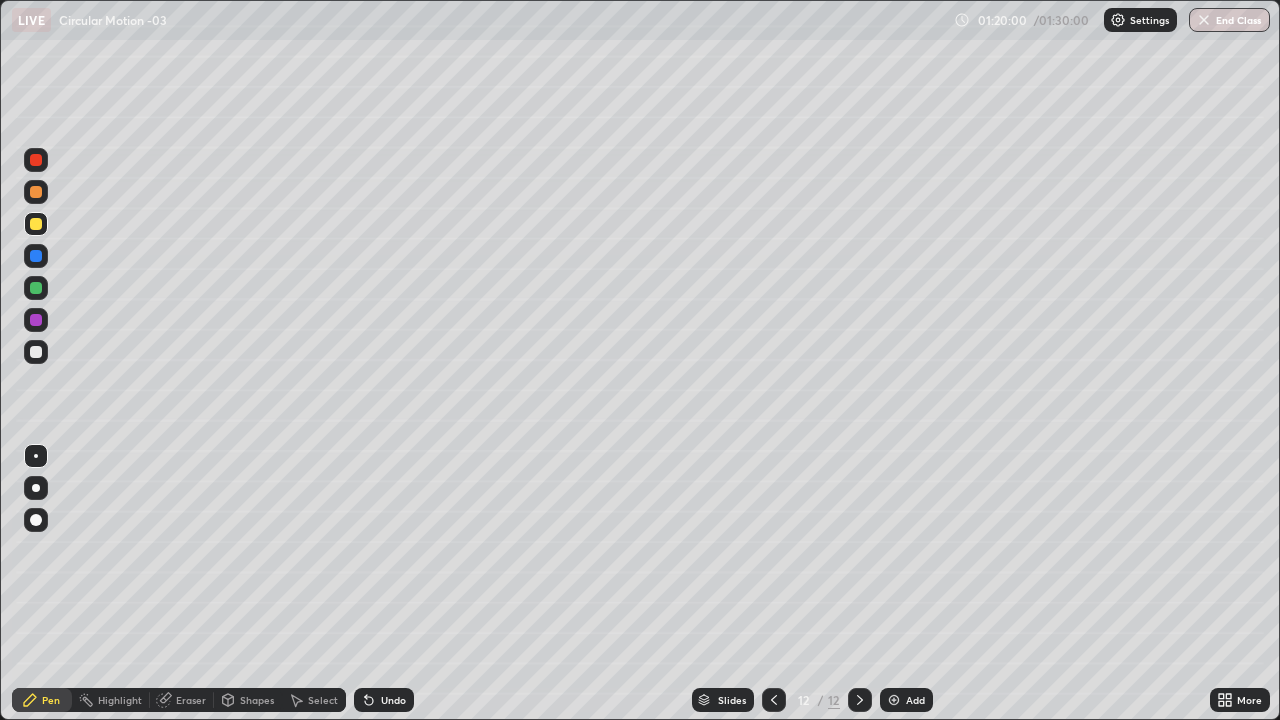 click at bounding box center [36, 352] 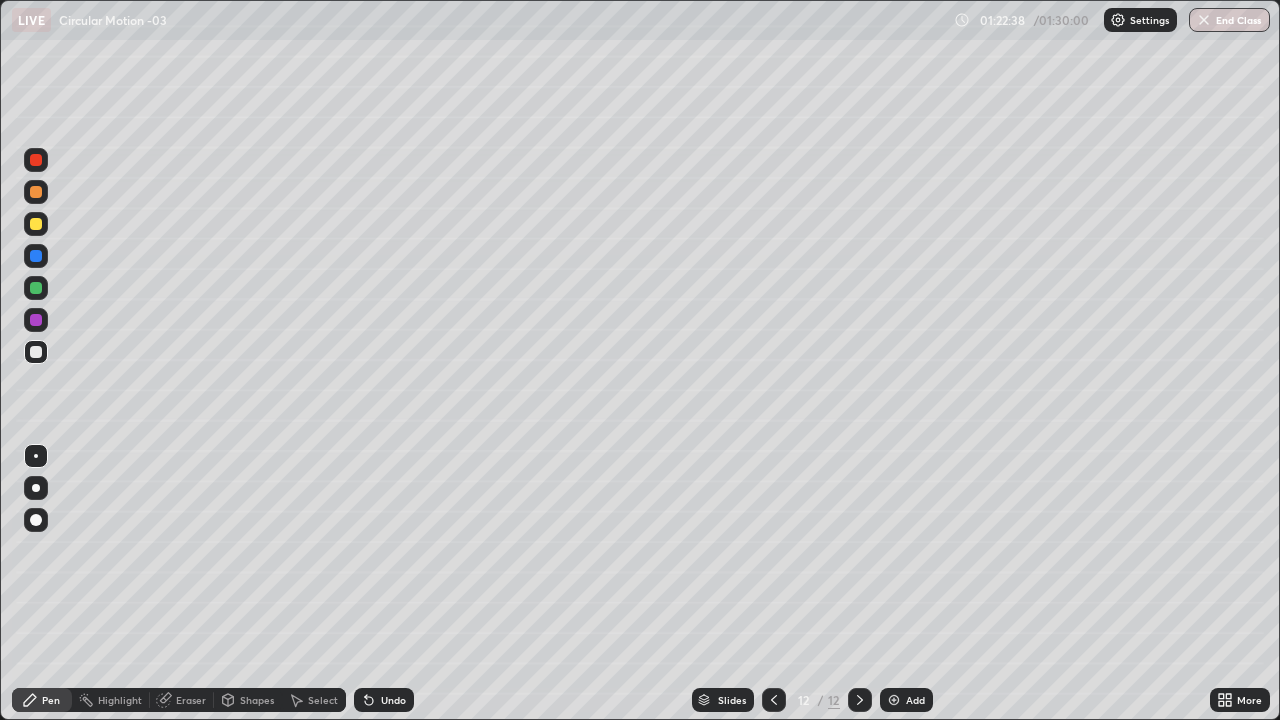 click at bounding box center (36, 224) 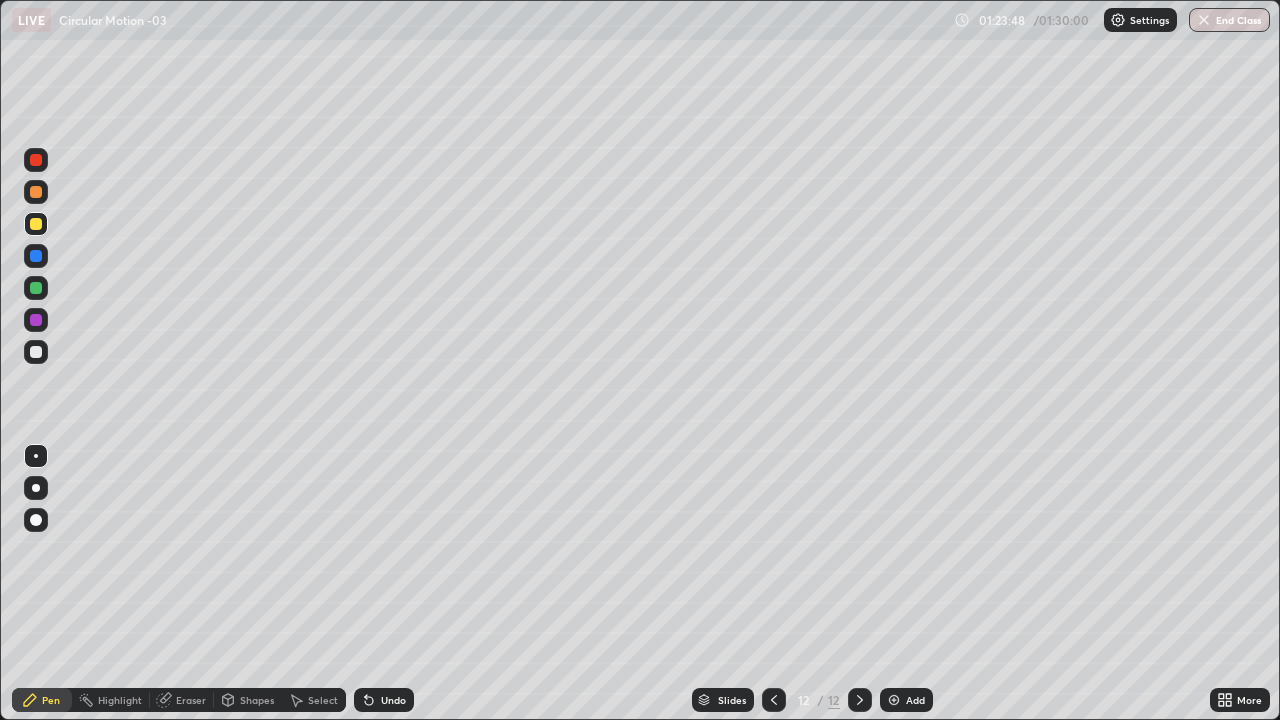 click at bounding box center (36, 160) 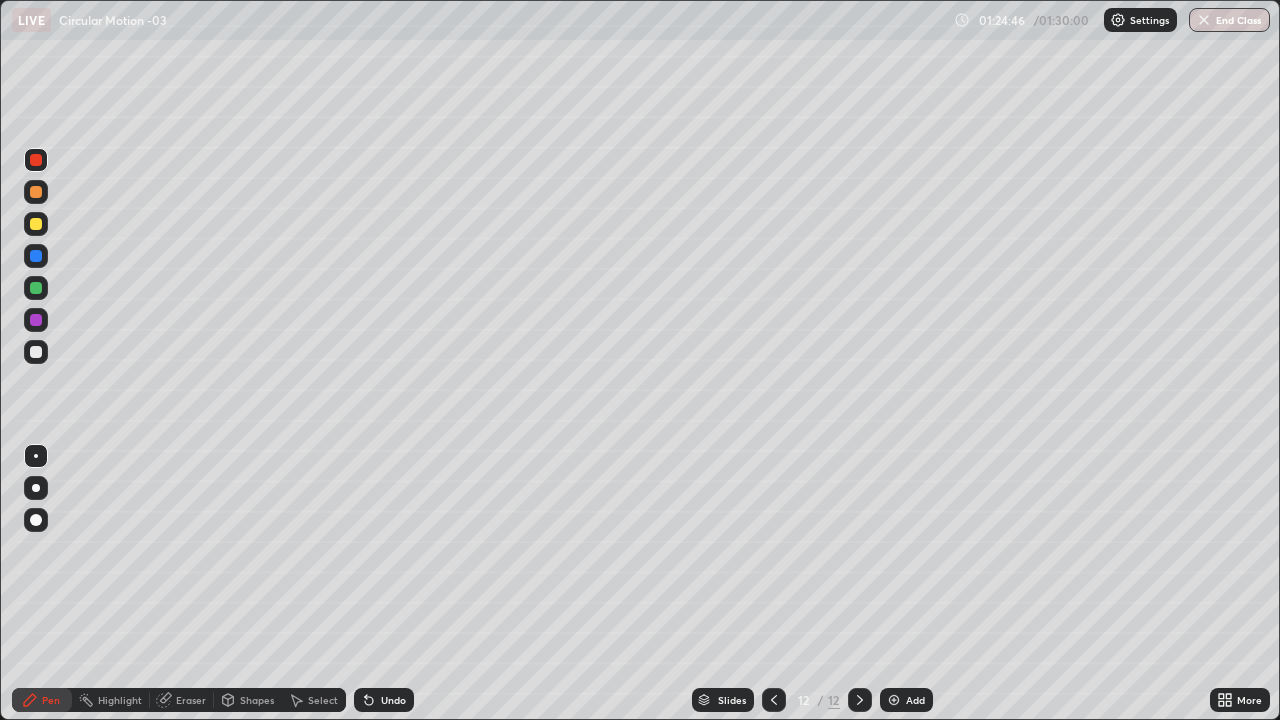 click at bounding box center [36, 288] 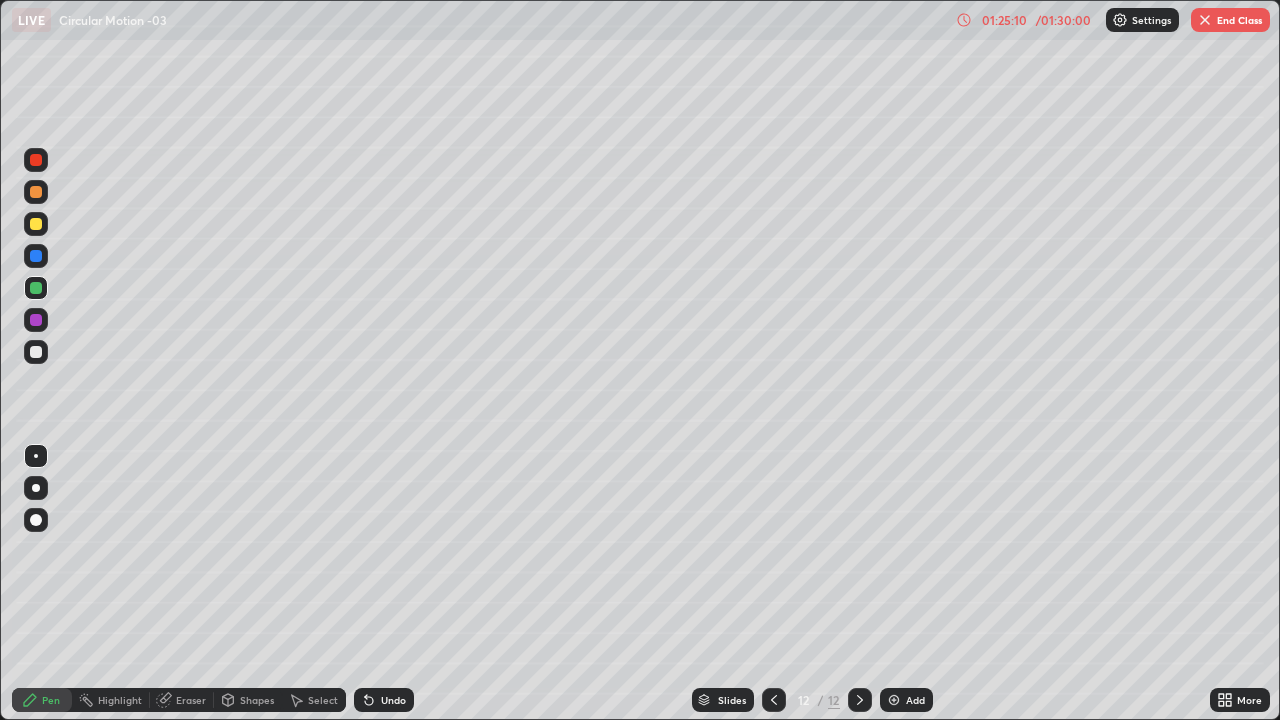 click at bounding box center (36, 352) 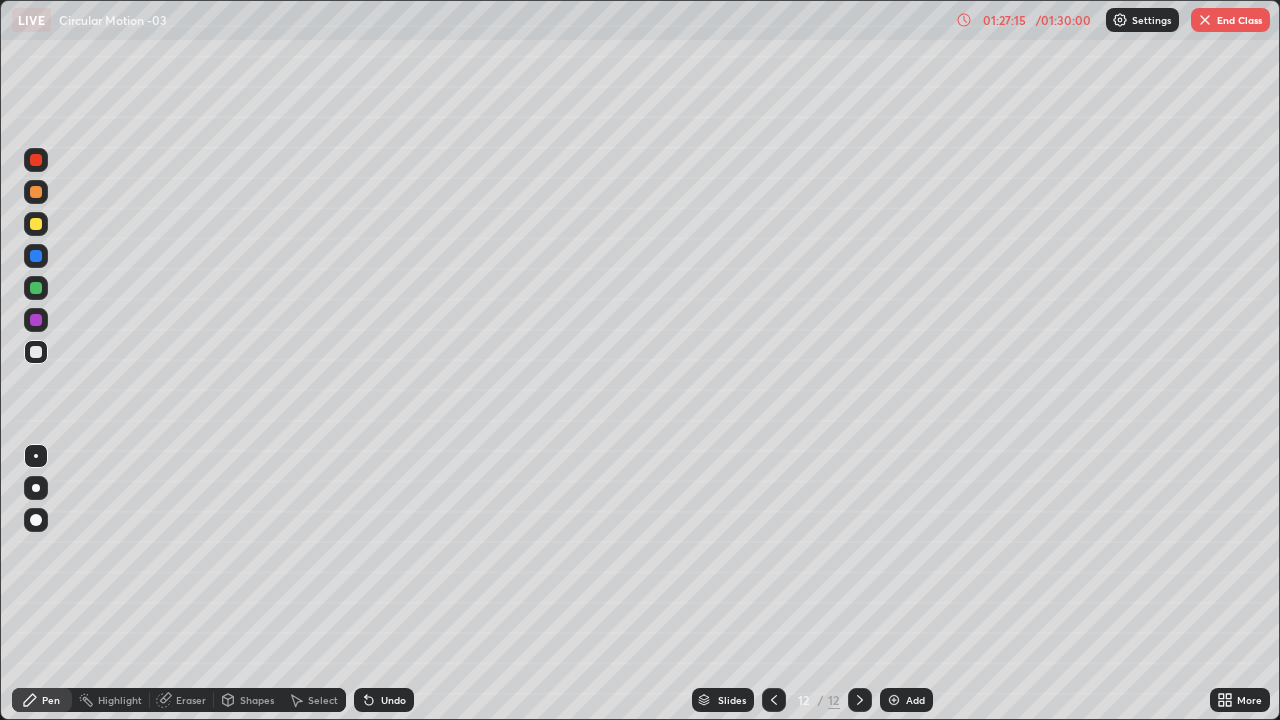 click on "End Class" at bounding box center [1230, 20] 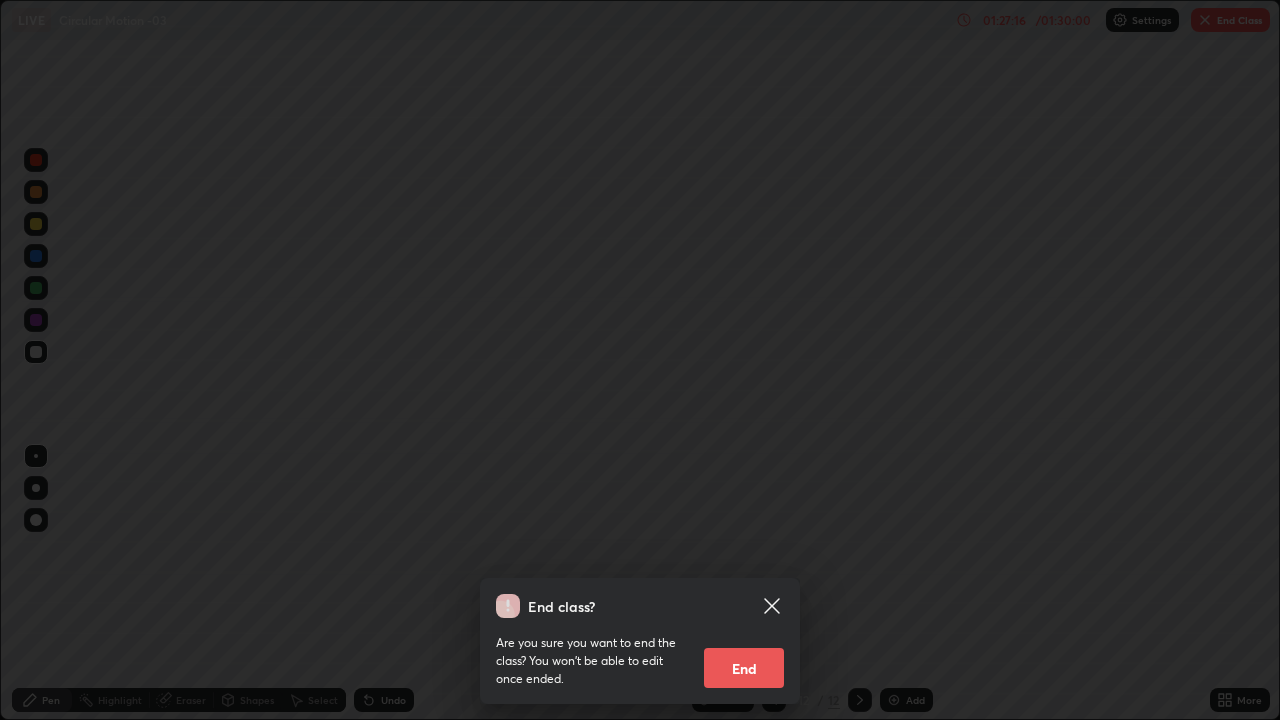 click on "End" at bounding box center [744, 668] 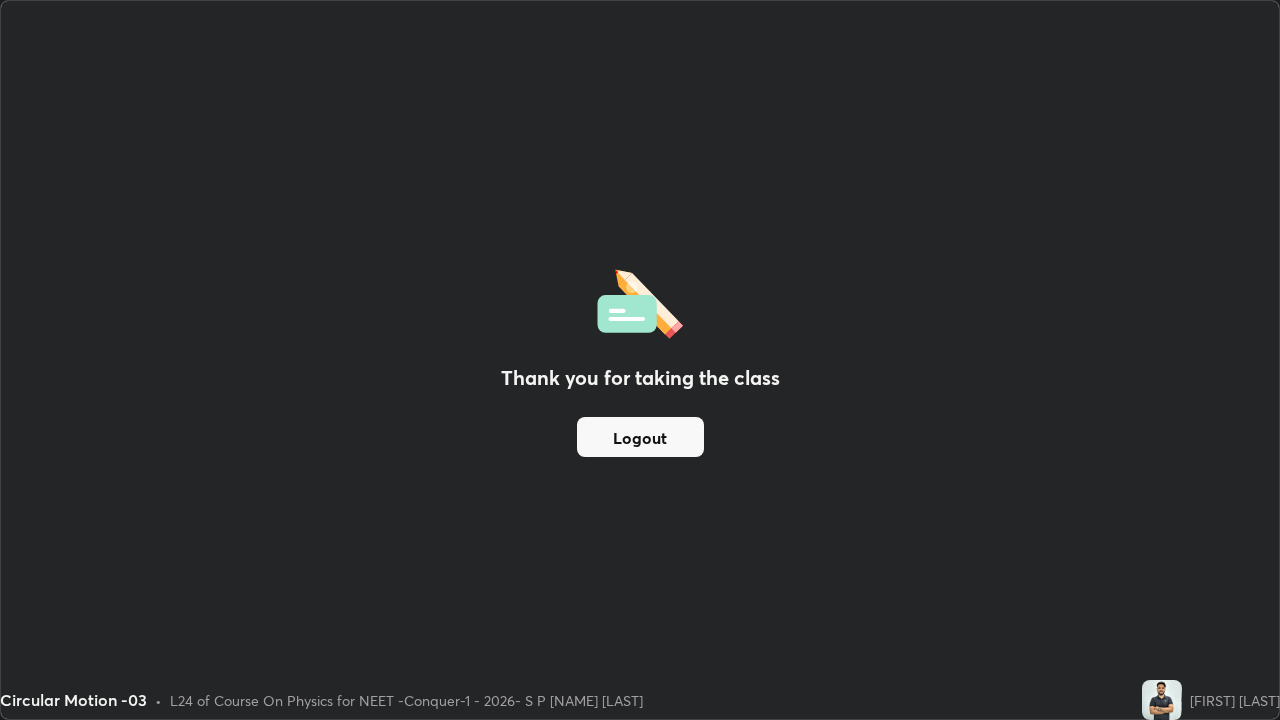 click on "Logout" at bounding box center [640, 437] 